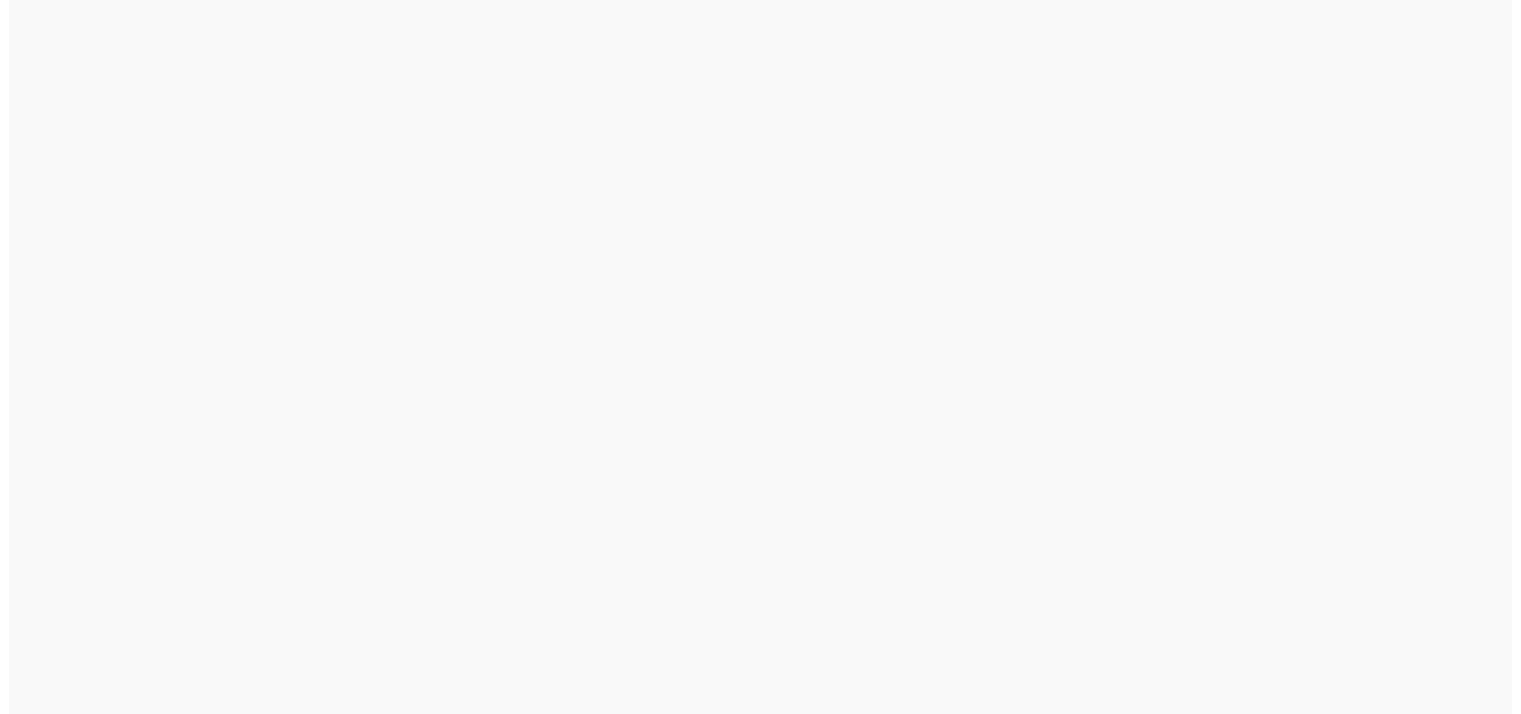 scroll, scrollTop: 0, scrollLeft: 0, axis: both 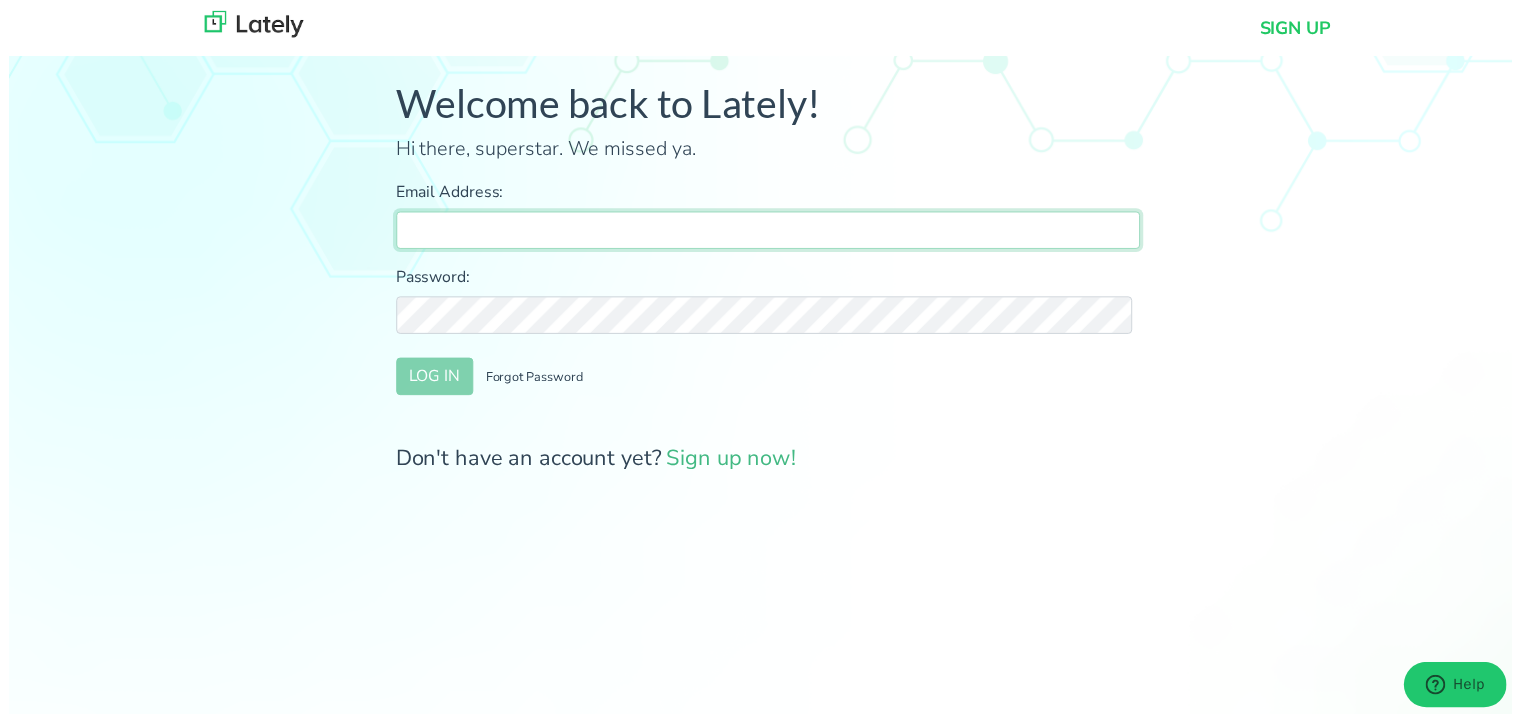 click on "Email Address:" at bounding box center (768, 233) 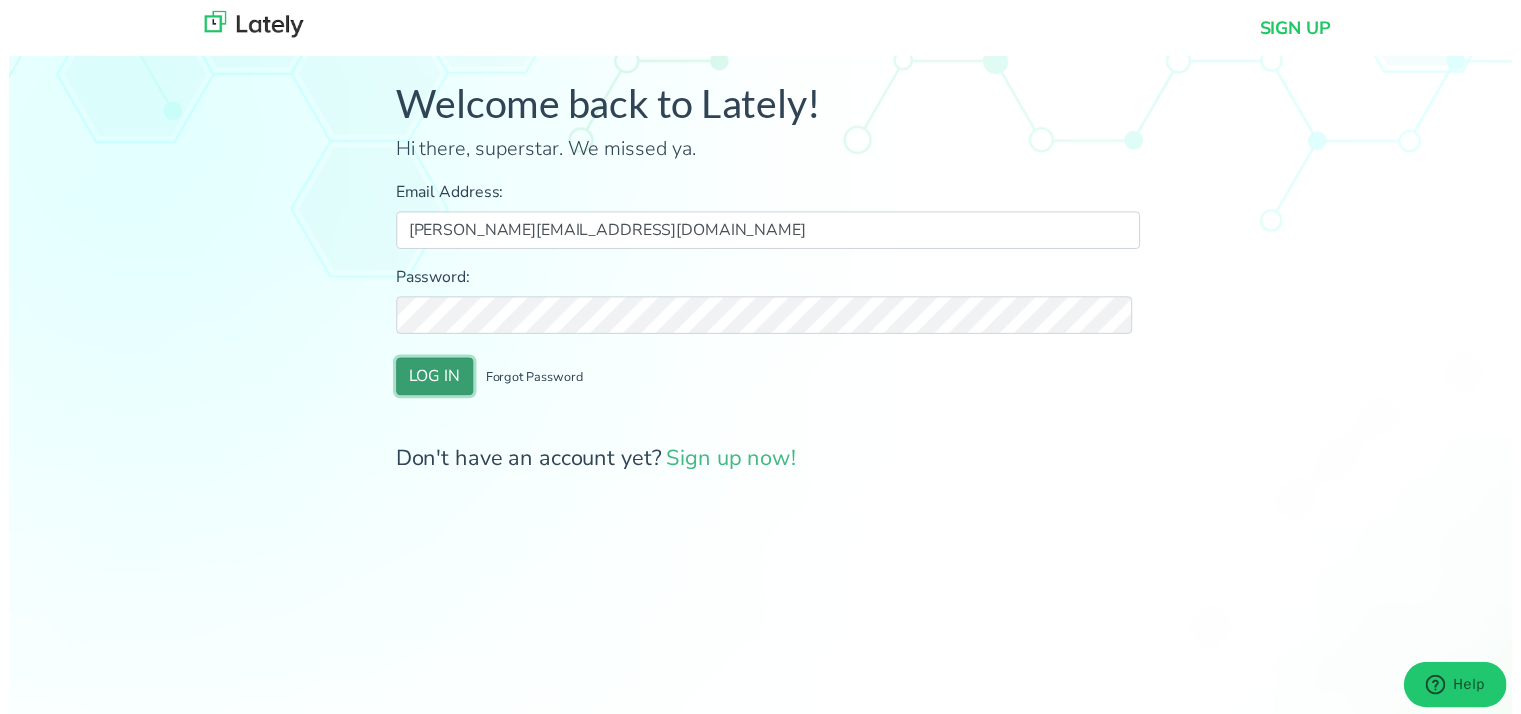 click on "LOG IN" at bounding box center (431, 381) 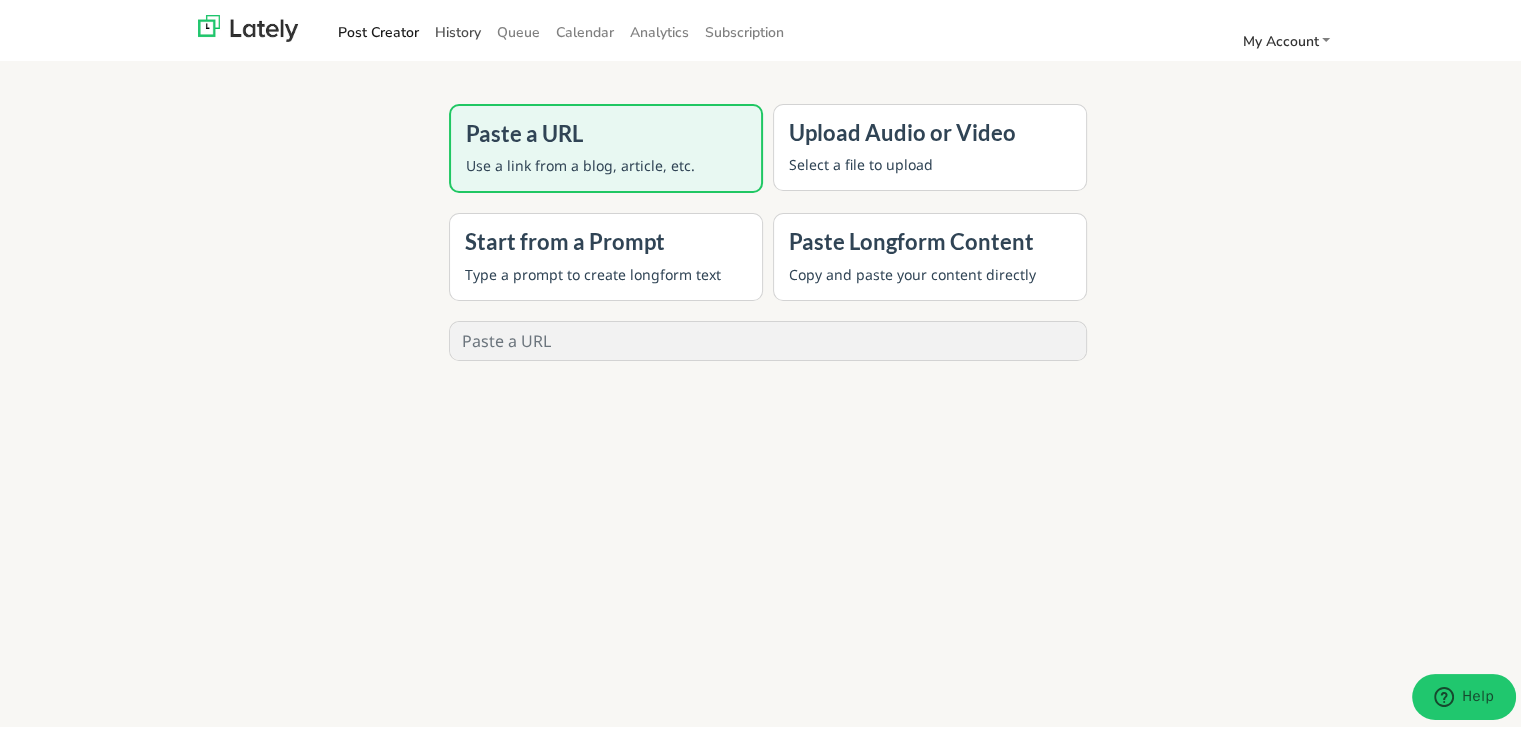 drag, startPoint x: 455, startPoint y: 25, endPoint x: 497, endPoint y: 77, distance: 66.8431 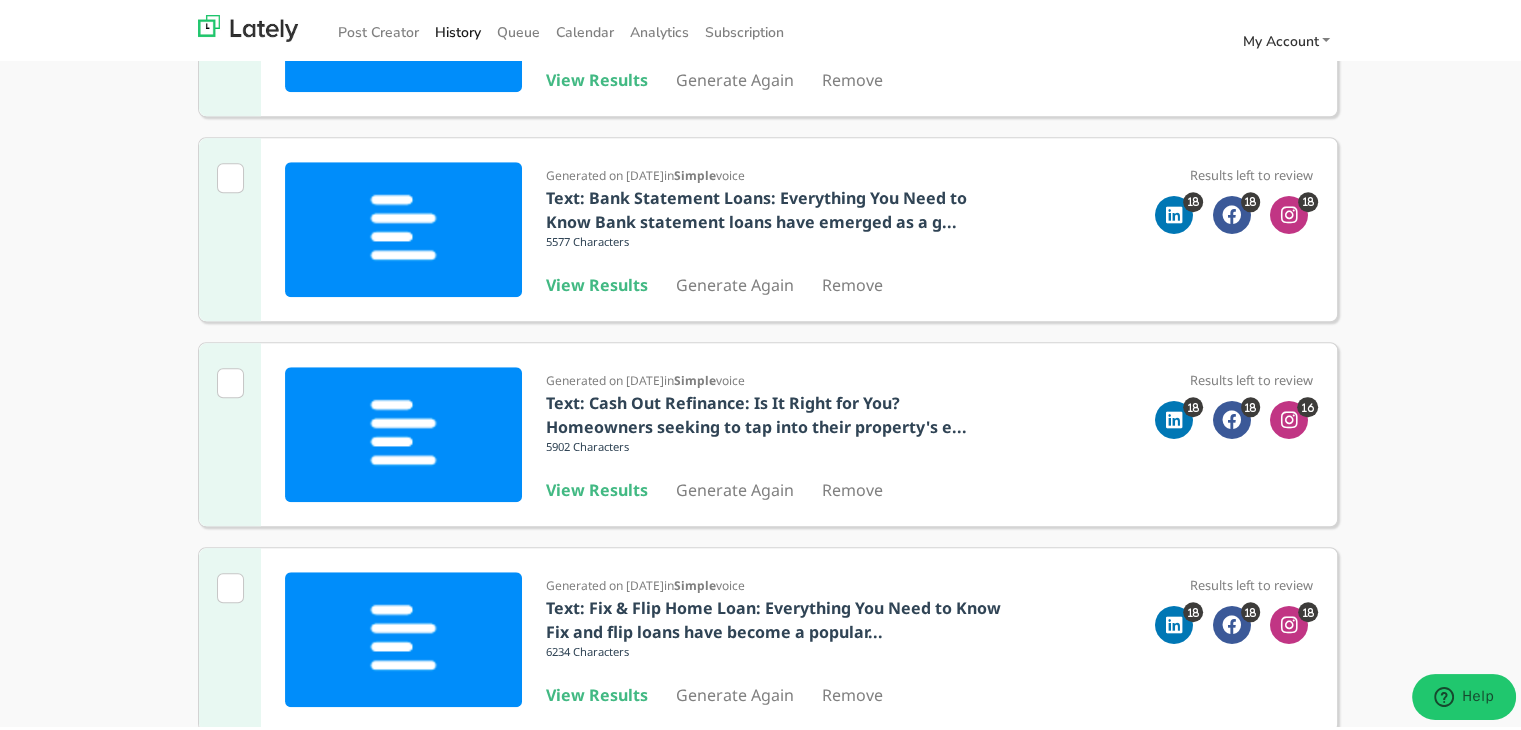 scroll, scrollTop: 1652, scrollLeft: 0, axis: vertical 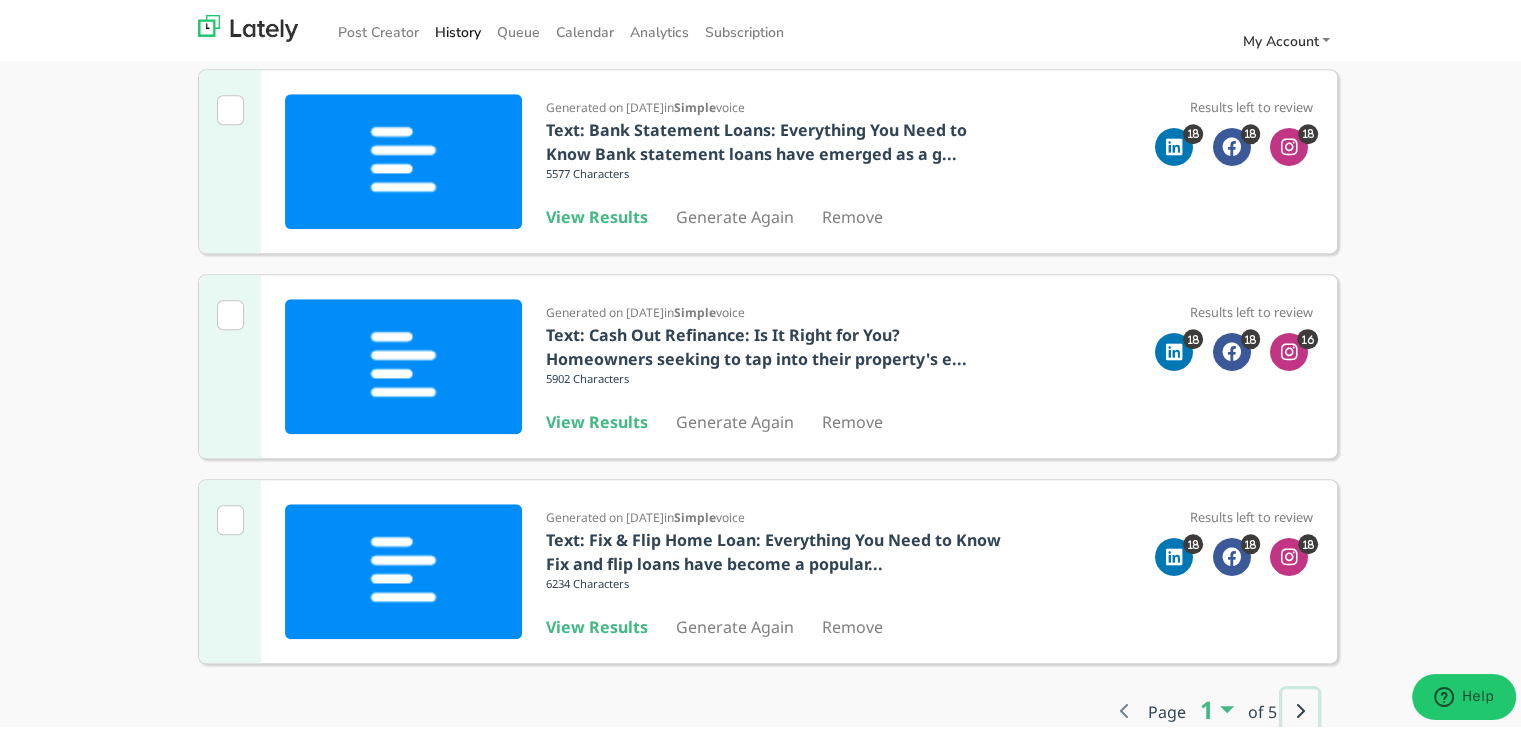 click at bounding box center (1300, 707) 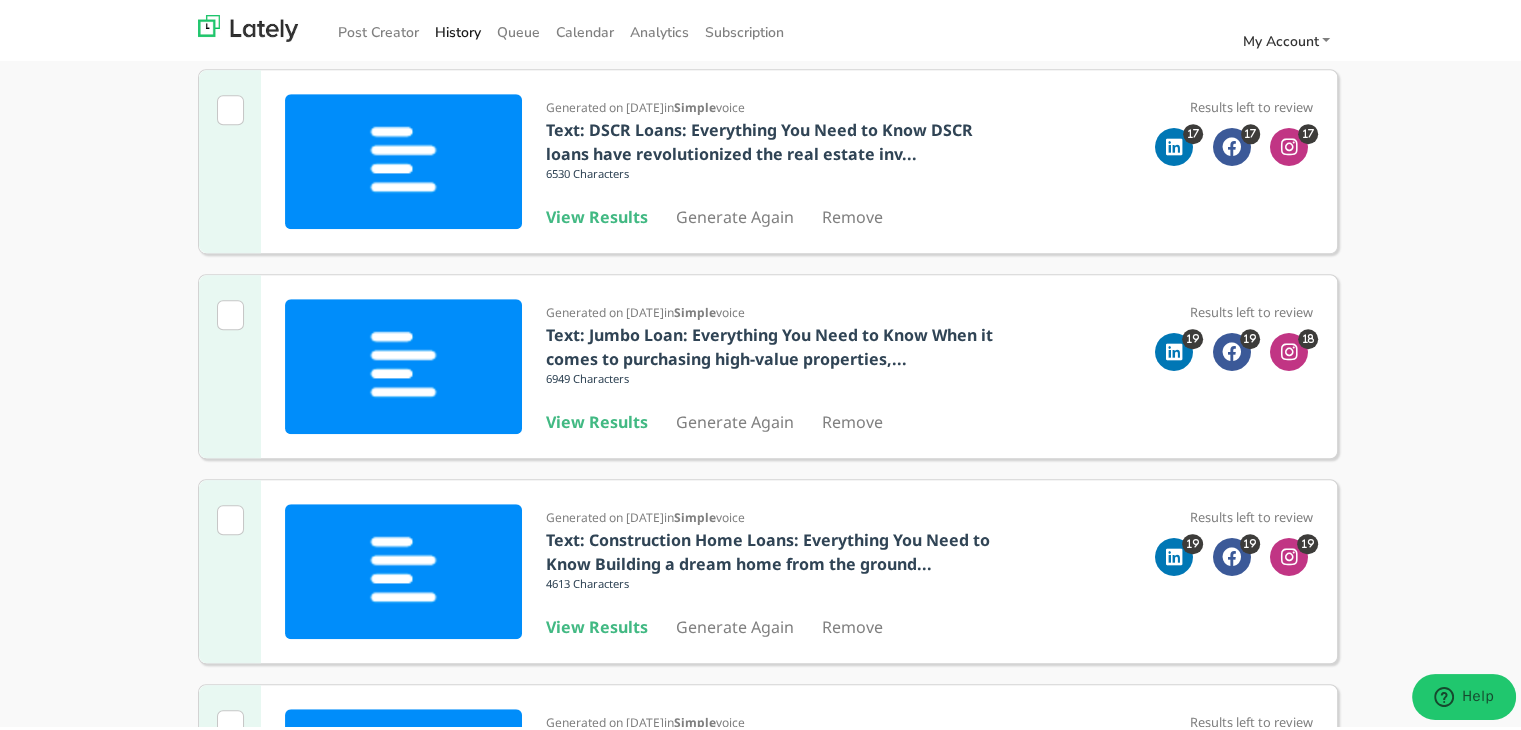 scroll, scrollTop: 1152, scrollLeft: 0, axis: vertical 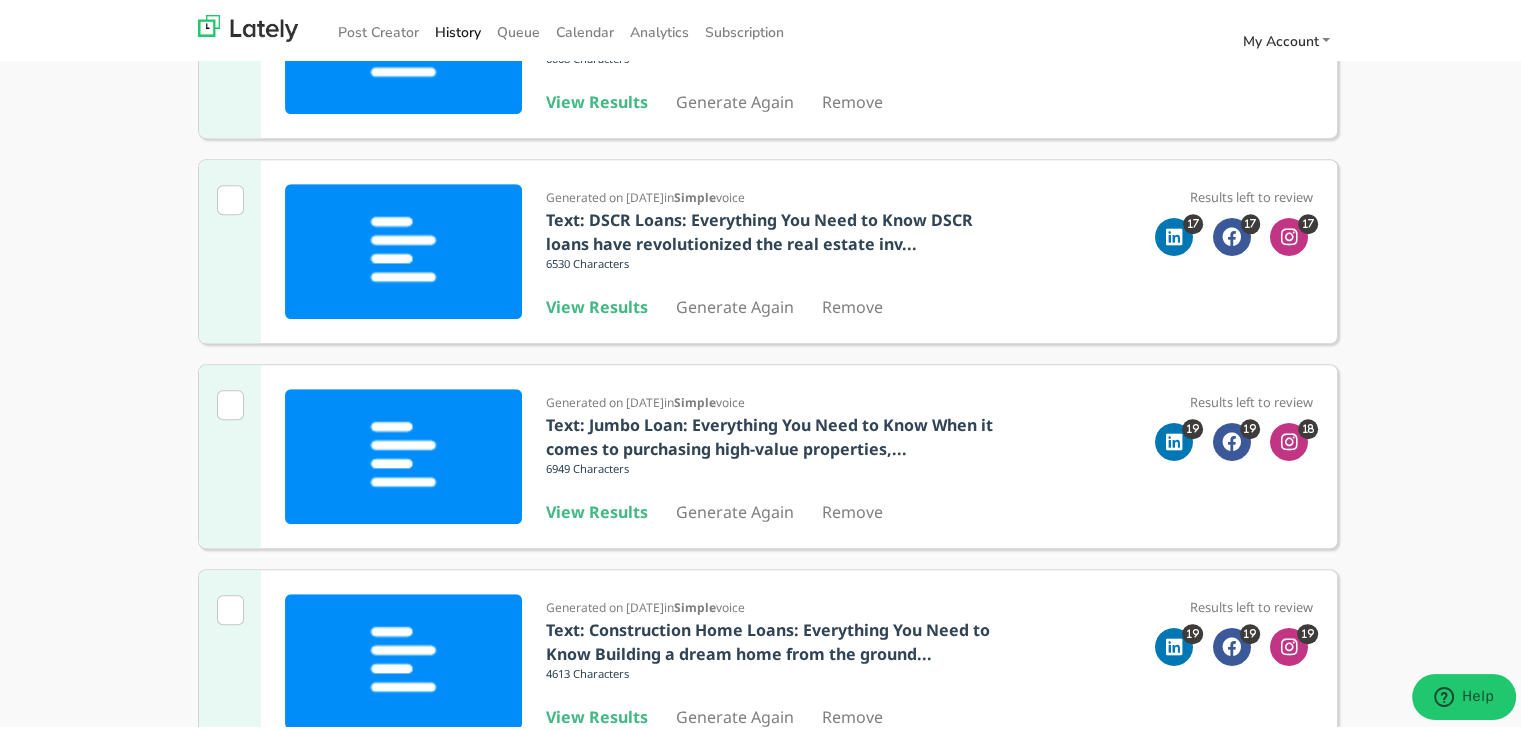 click on "Generated on [DATE]  in  Simple  voice Text: Jumbo Loan: Everything You Need to Know
When it comes to purchasing high-value properties,... 6949 Characters View Results Generate Again Remove" at bounding box center (773, 452) 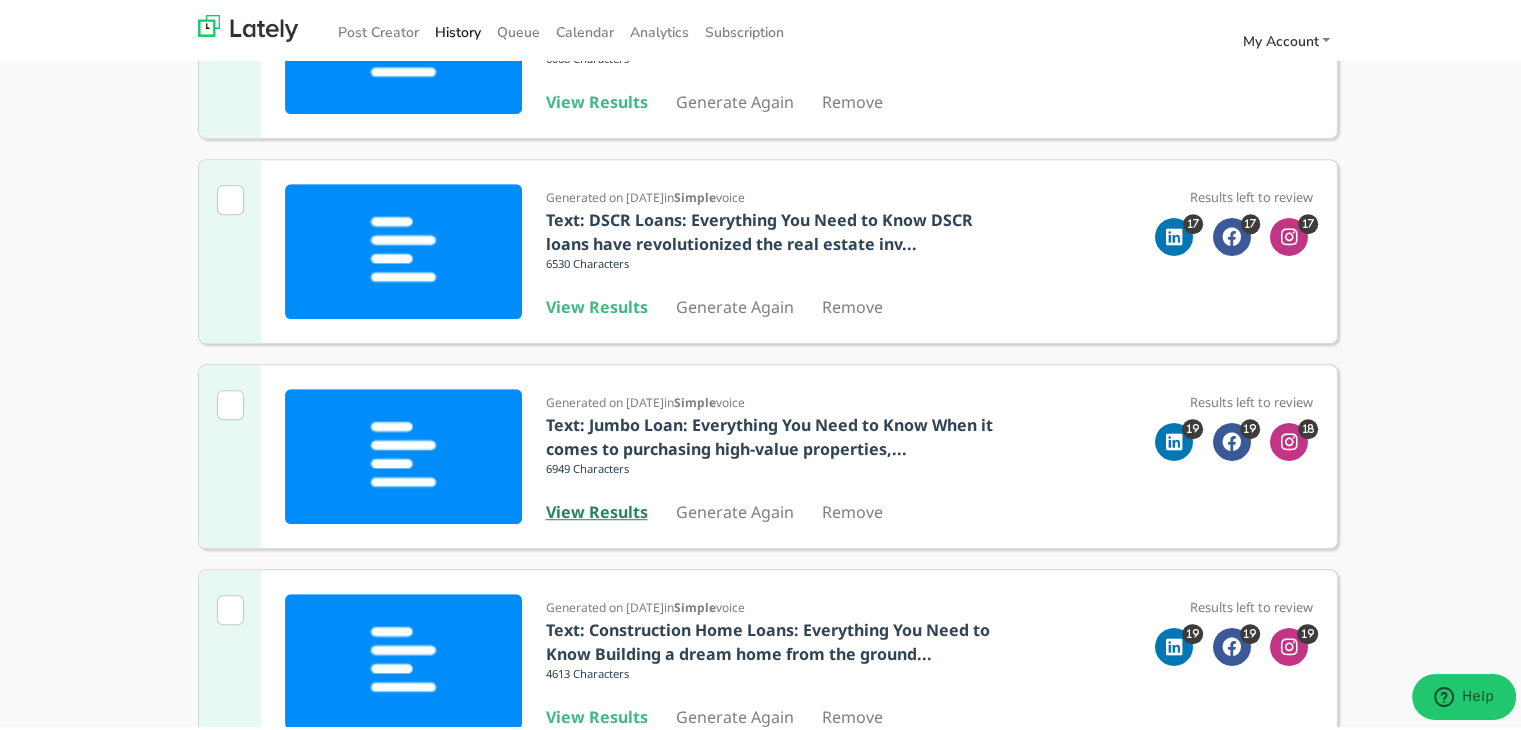 click on "View Results" at bounding box center [597, 508] 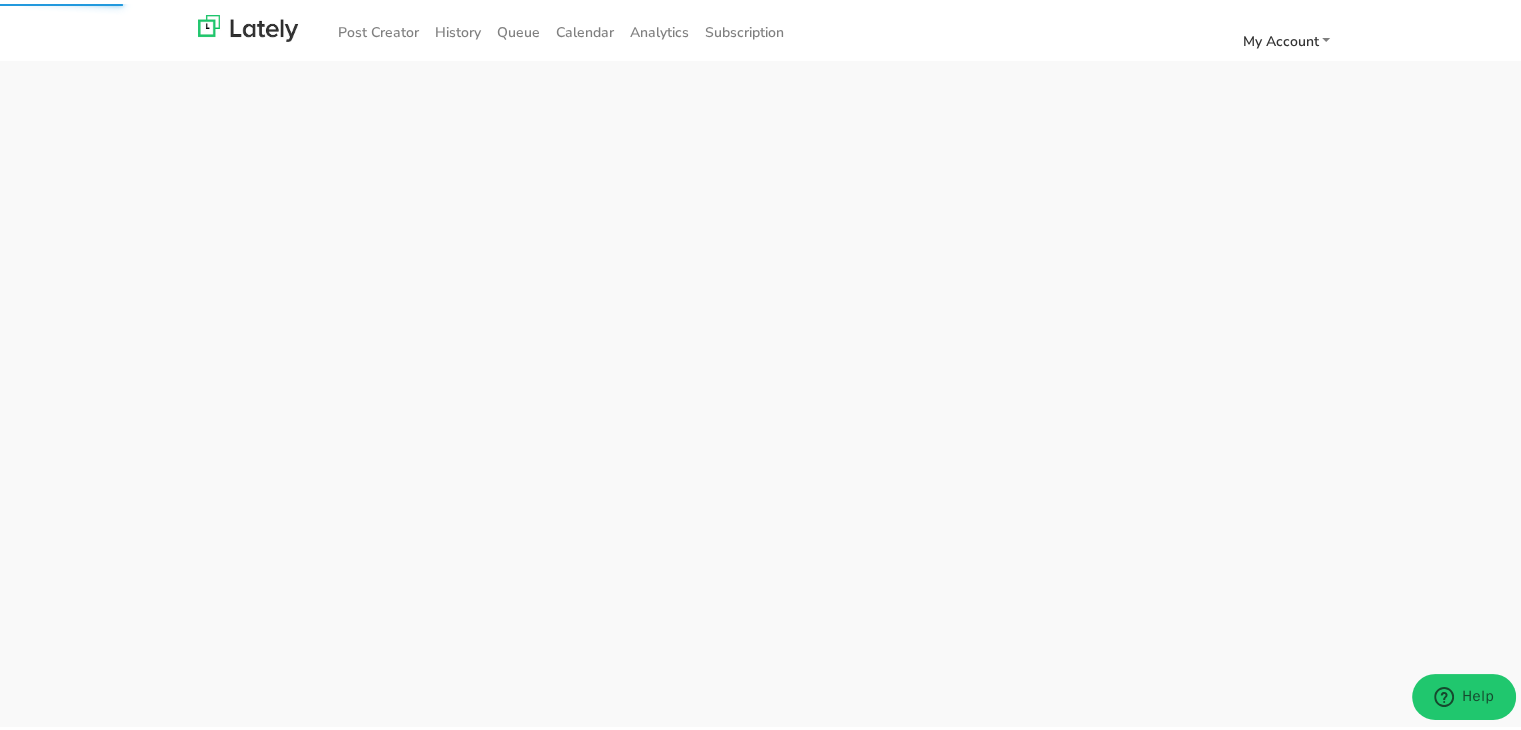 scroll, scrollTop: 0, scrollLeft: 0, axis: both 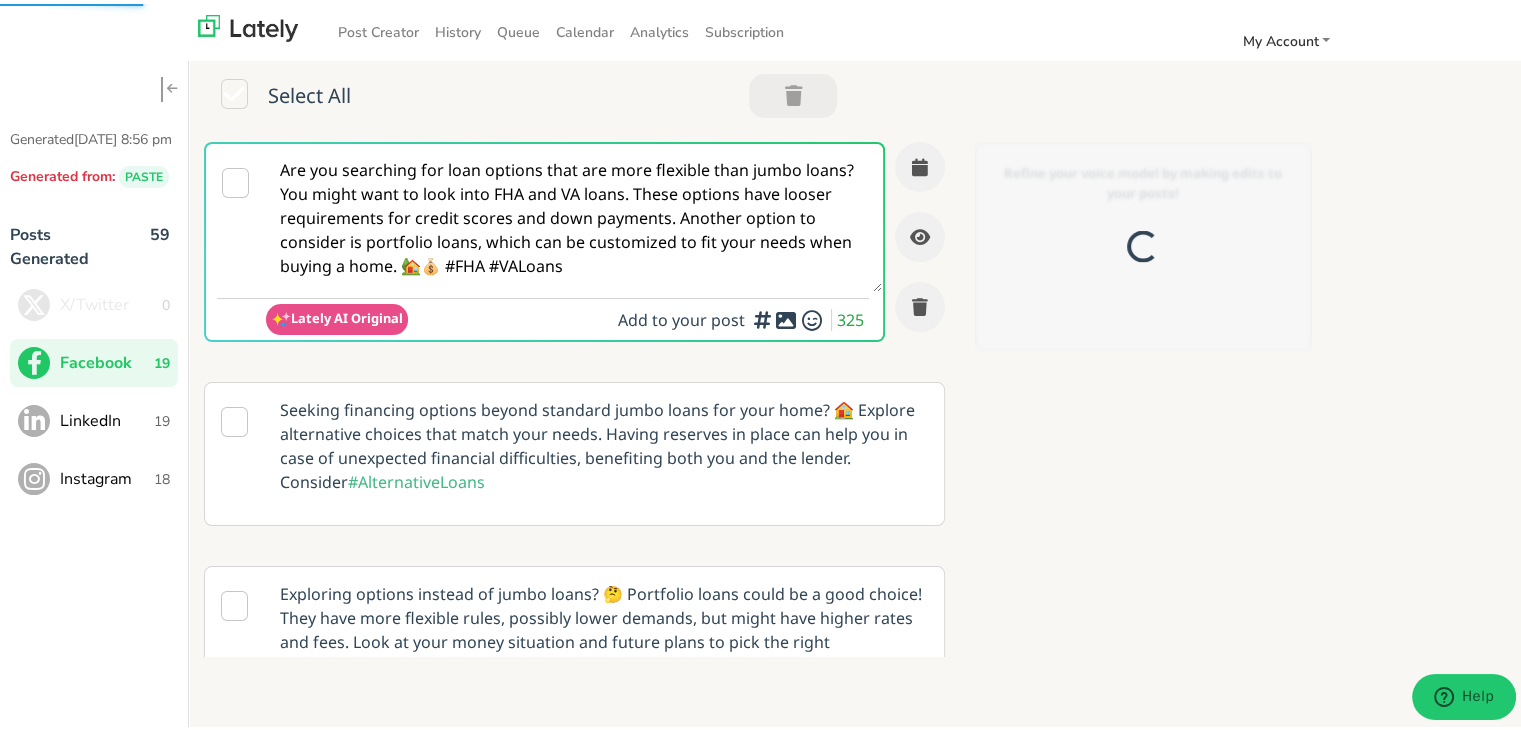 click on "Are you searching for loan options that are more flexible than jumbo loans? You might want to look into FHA and VA loans. These options have looser requirements for credit scores and down payments. Another option to consider is portfolio loans, which can be customized to fit your needs when buying a home. 🏡💰 #FHA #VALoans" at bounding box center (574, 214) 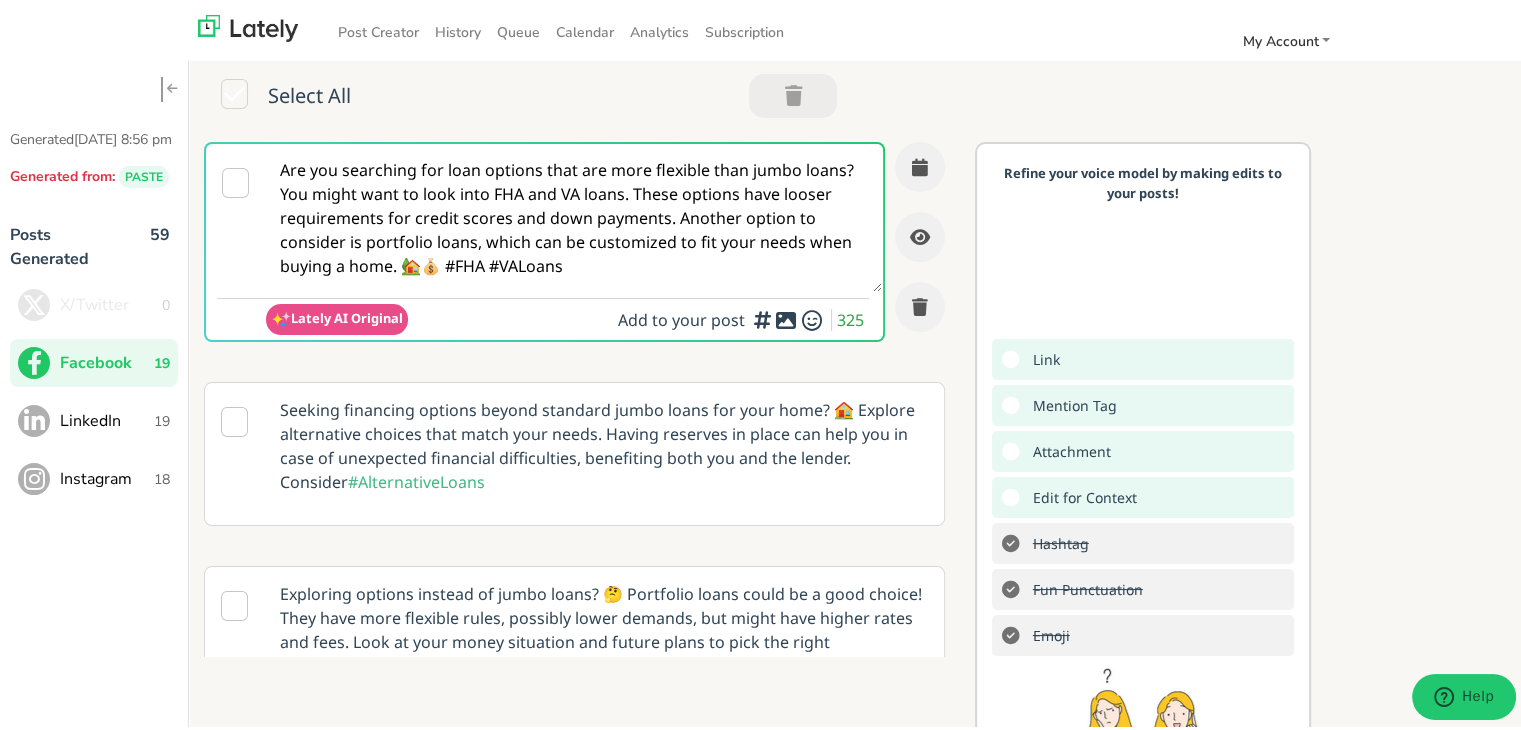 click on "LinkedIn 19" at bounding box center (94, 417) 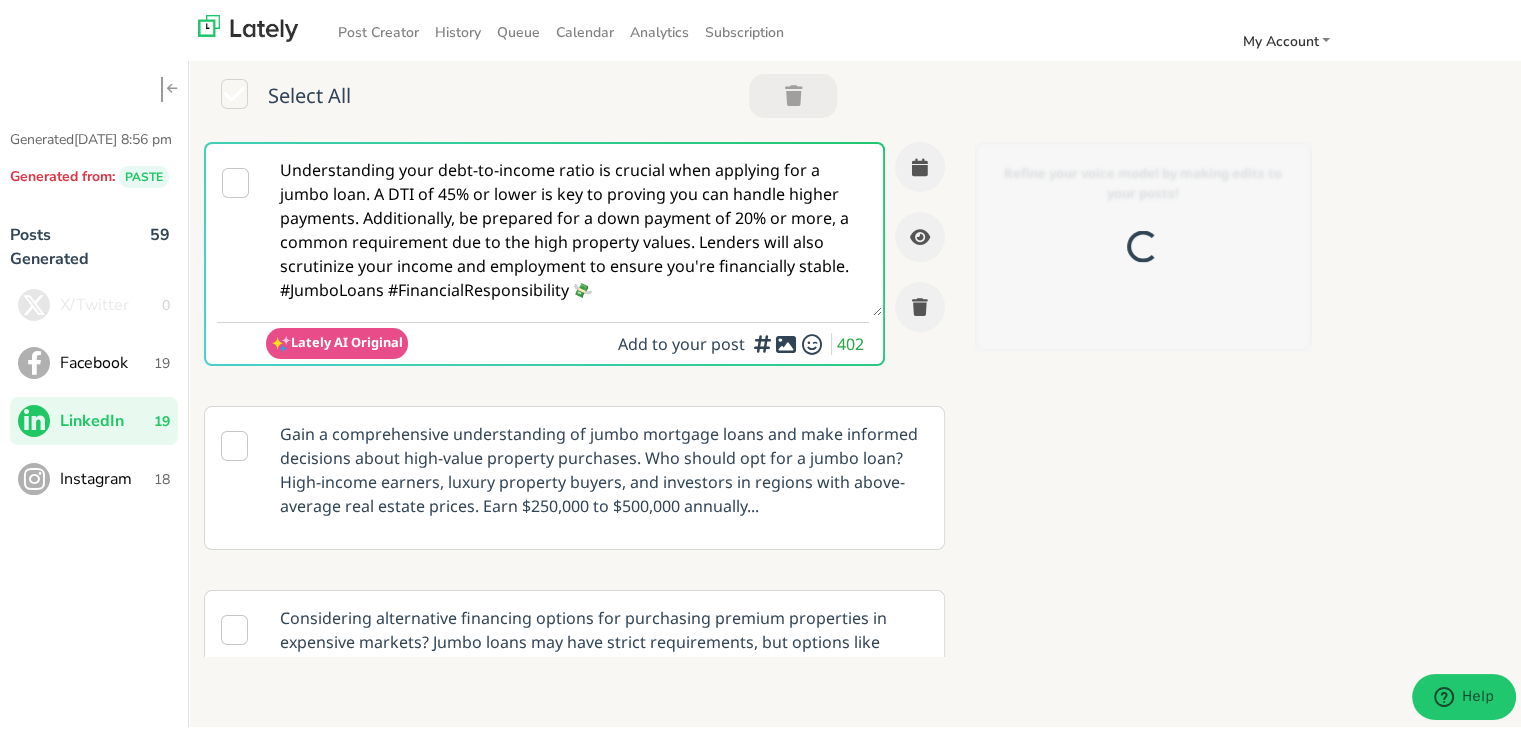 scroll, scrollTop: 0, scrollLeft: 0, axis: both 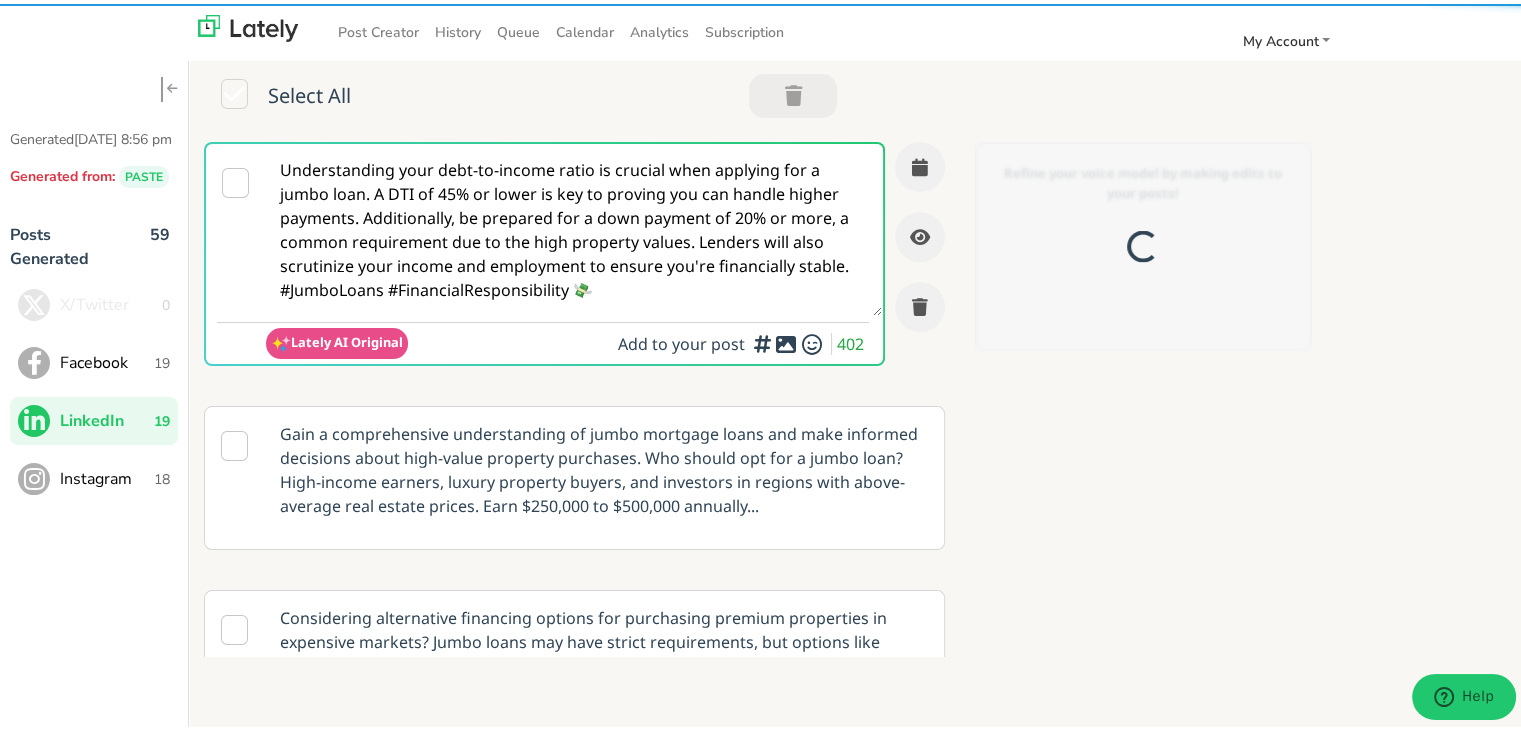 click on "Understanding your debt-to-income ratio is crucial when applying for a jumbo loan. A DTI of 45% or lower is key to proving you can handle higher payments. Additionally, be prepared for a down payment of 20% or more, a common requirement due to the high property values. Lenders will also scrutinize your income and employment to ensure you're financially stable. #JumboLoans #FinancialResponsibility 💸" at bounding box center (574, 226) 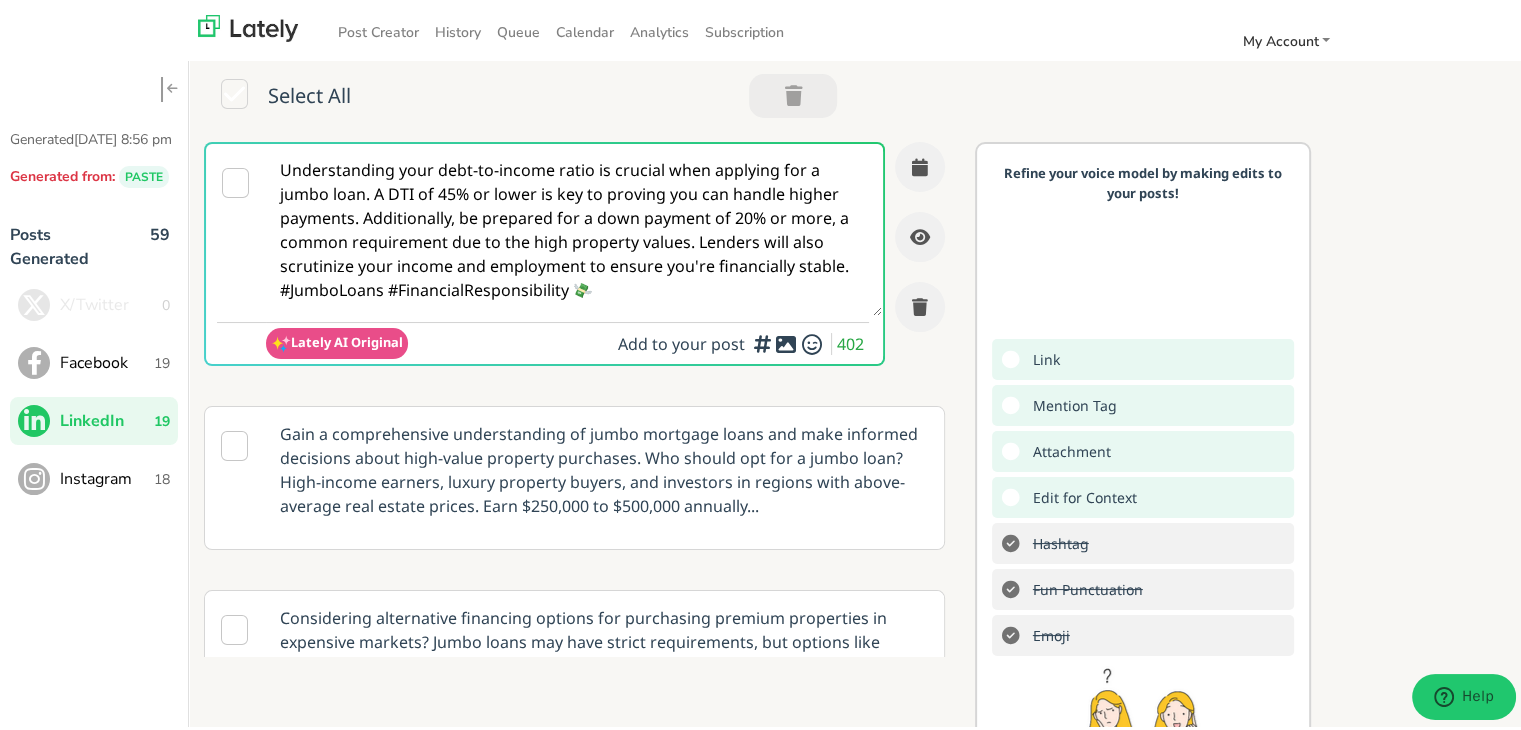 click on "Instagram 18" at bounding box center (94, 475) 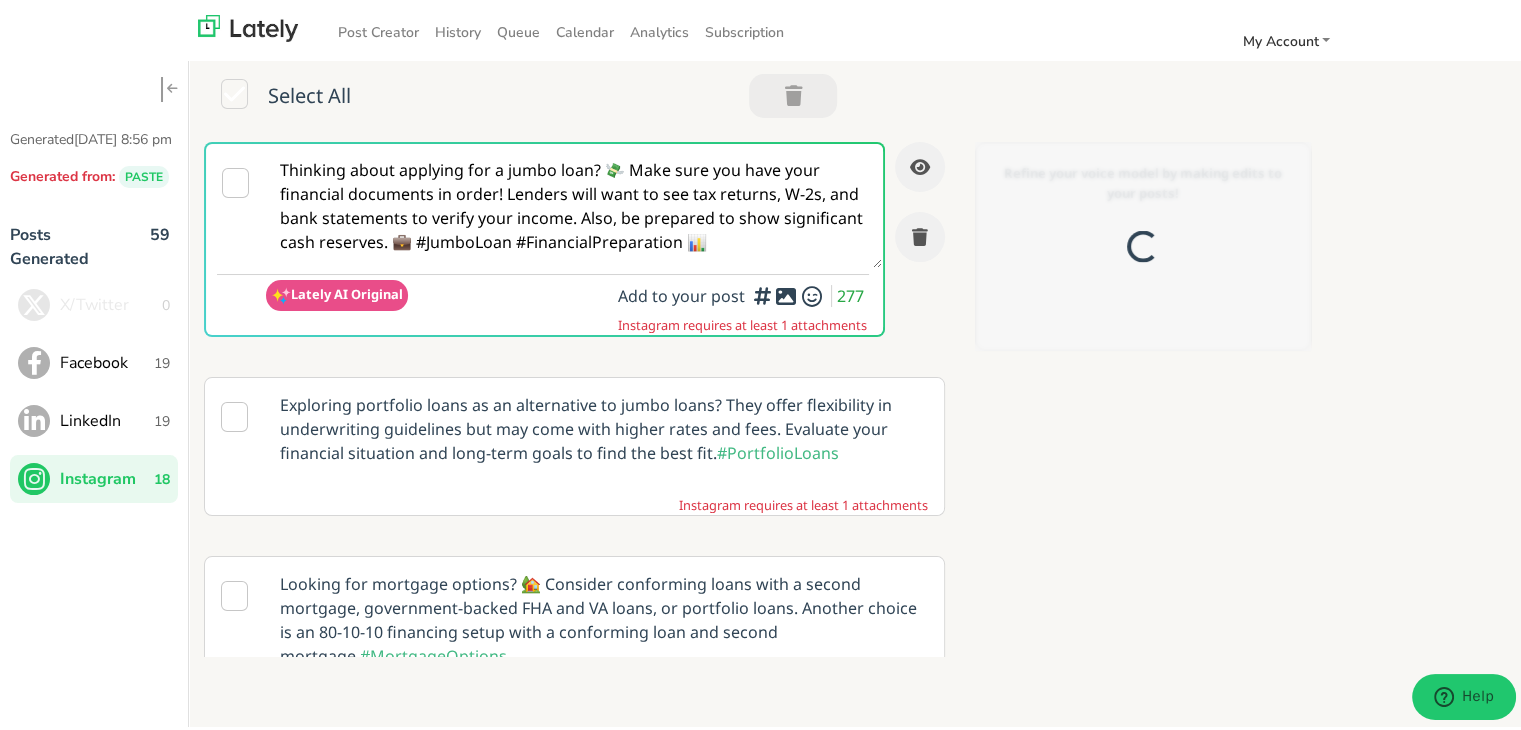 scroll, scrollTop: 0, scrollLeft: 0, axis: both 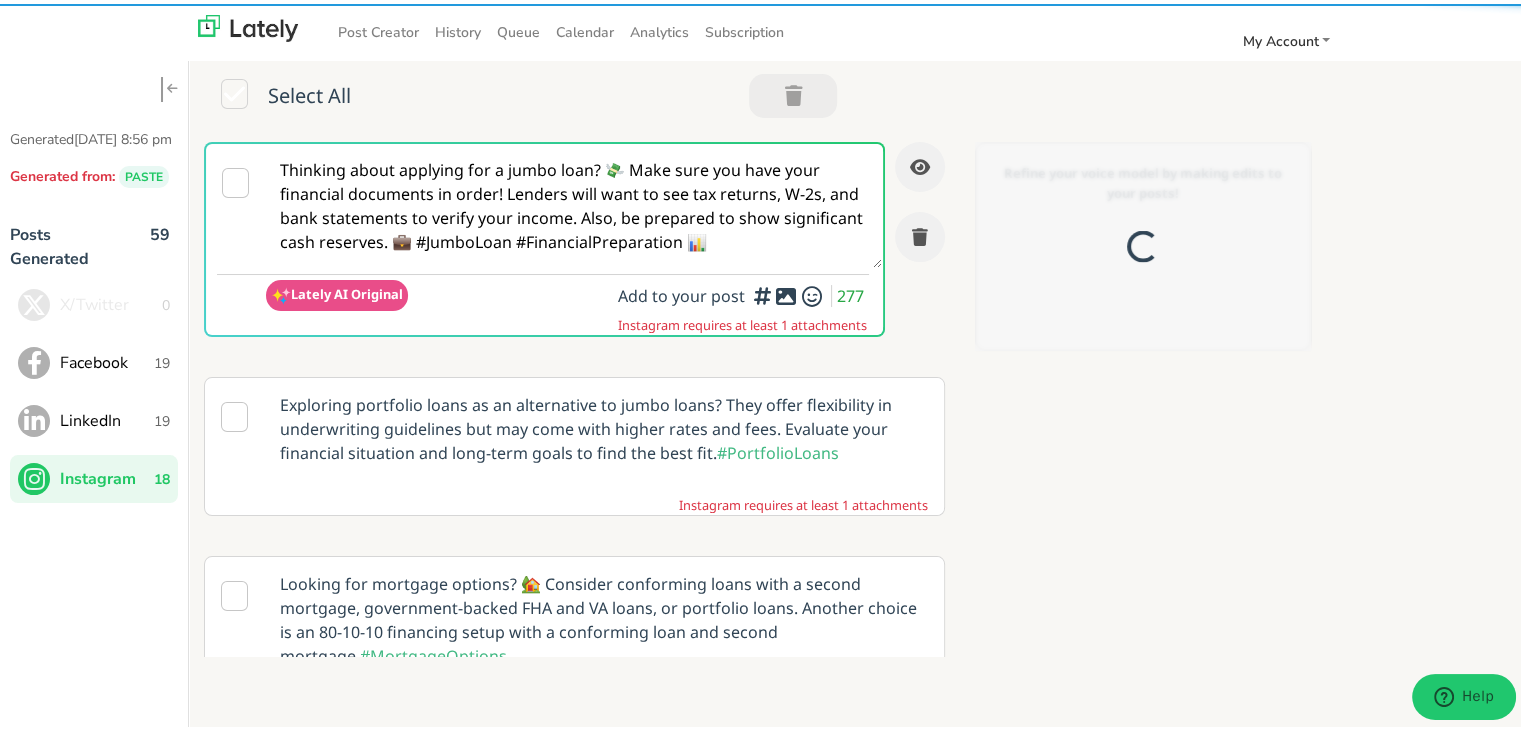 click on "Thinking about applying for a jumbo loan? 💸 Make sure you have your financial documents in order! Lenders will want to see tax returns, W-2s, and bank statements to verify your income. Also, be prepared to show significant cash reserves. 💼 #JumboLoan #FinancialPreparation 📊" at bounding box center (574, 202) 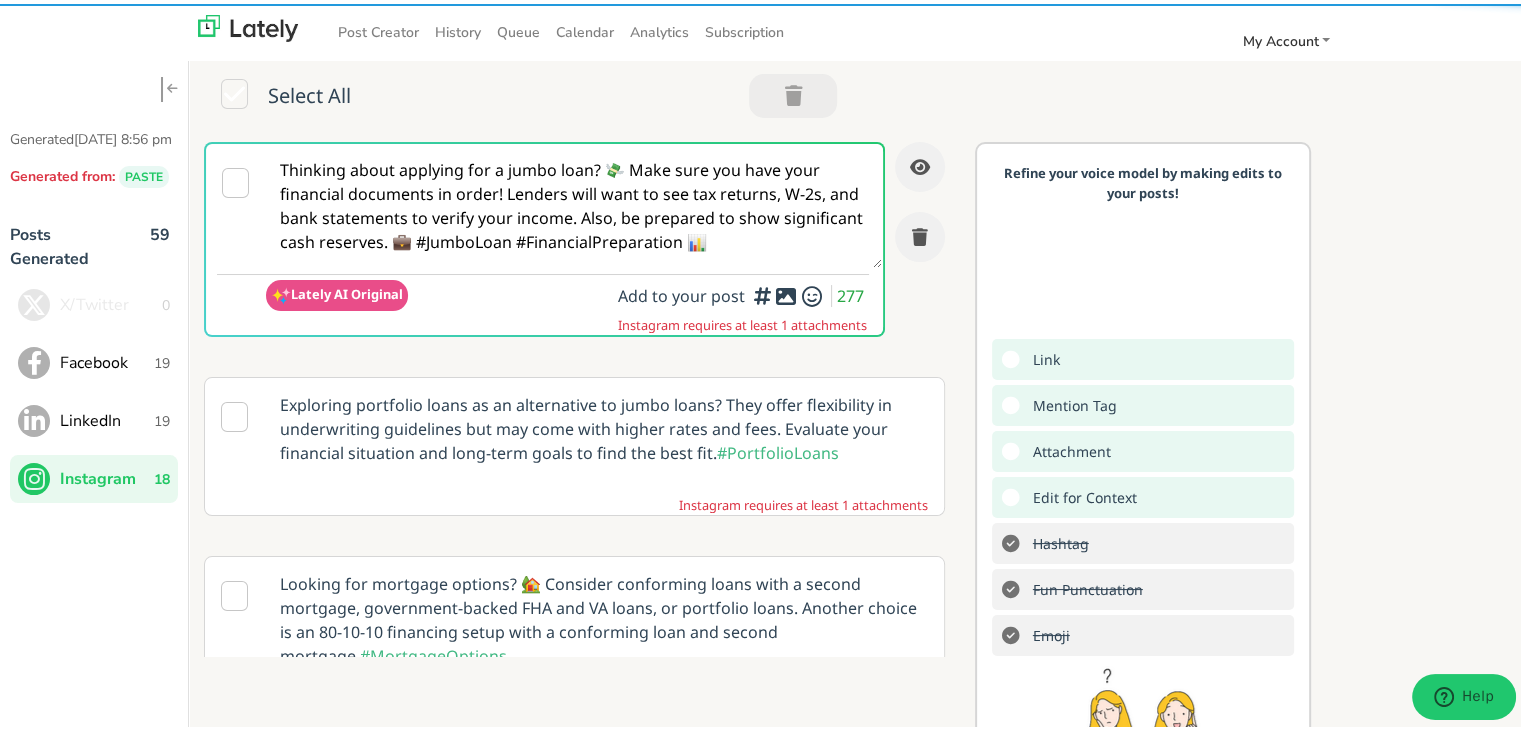 click on "Thinking about applying for a jumbo loan? 💸 Make sure you have your financial documents in order! Lenders will want to see tax returns, W-2s, and bank statements to verify your income. Also, be prepared to show significant cash reserves. 💼 #JumboLoan #FinancialPreparation 📊" at bounding box center [574, 202] 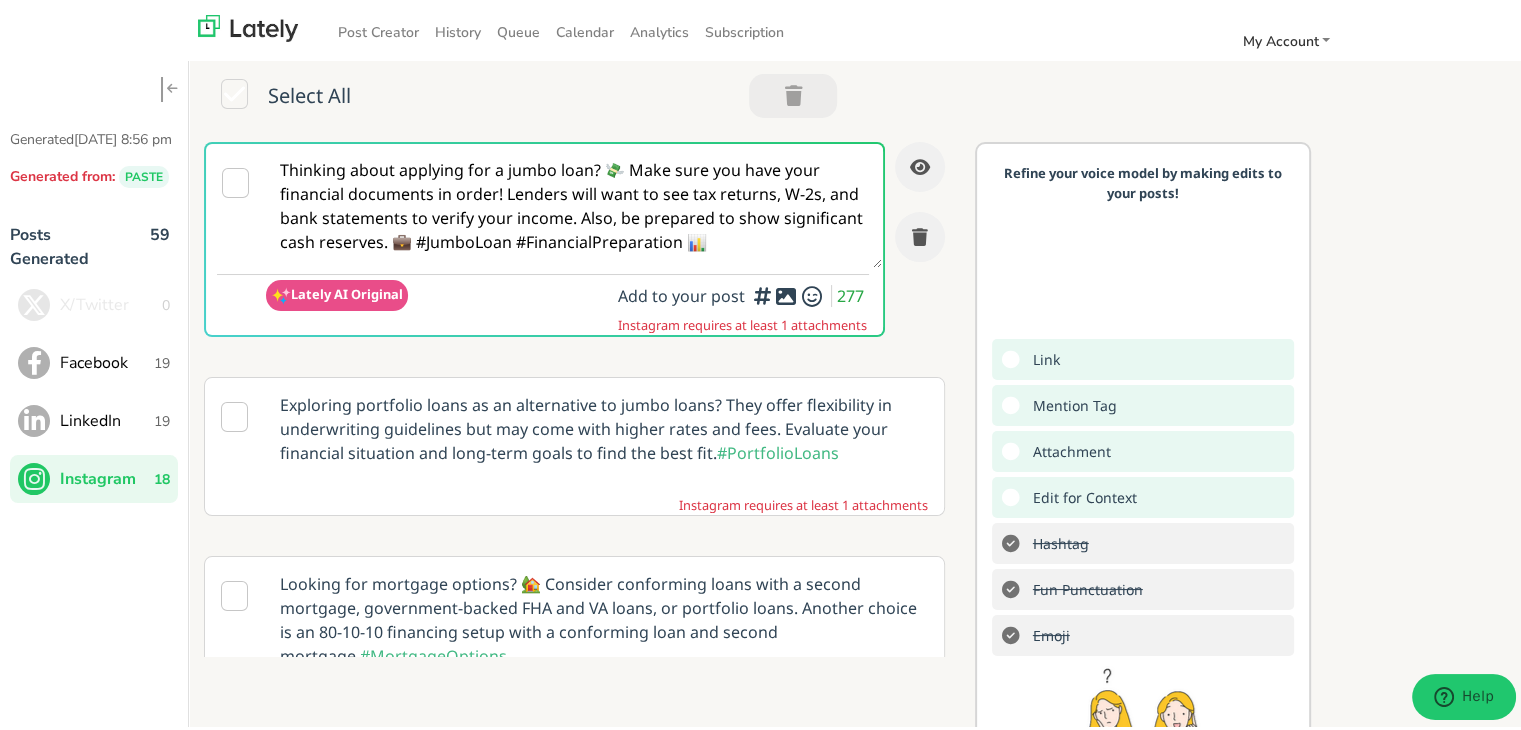 click on "Facebook 19" at bounding box center (94, 359) 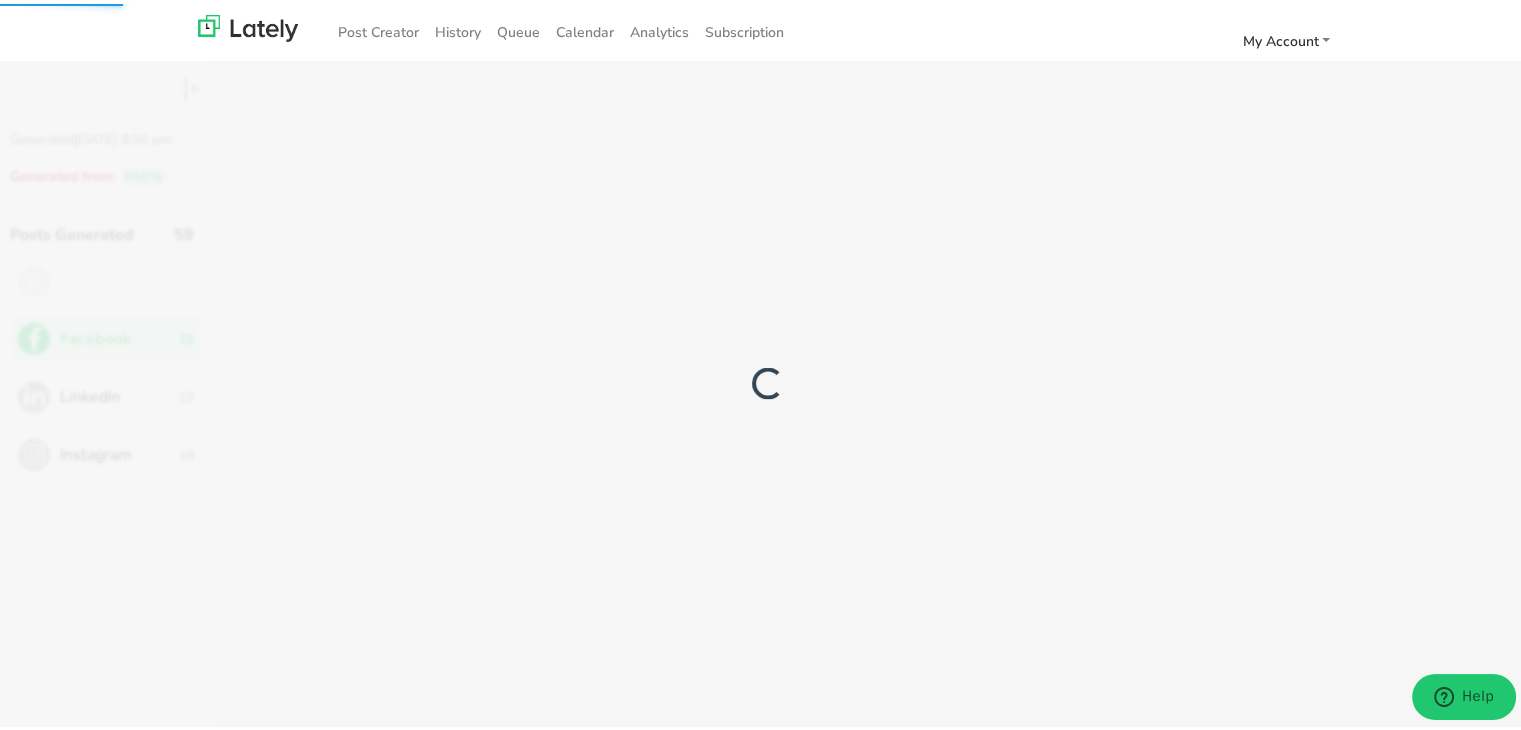 type 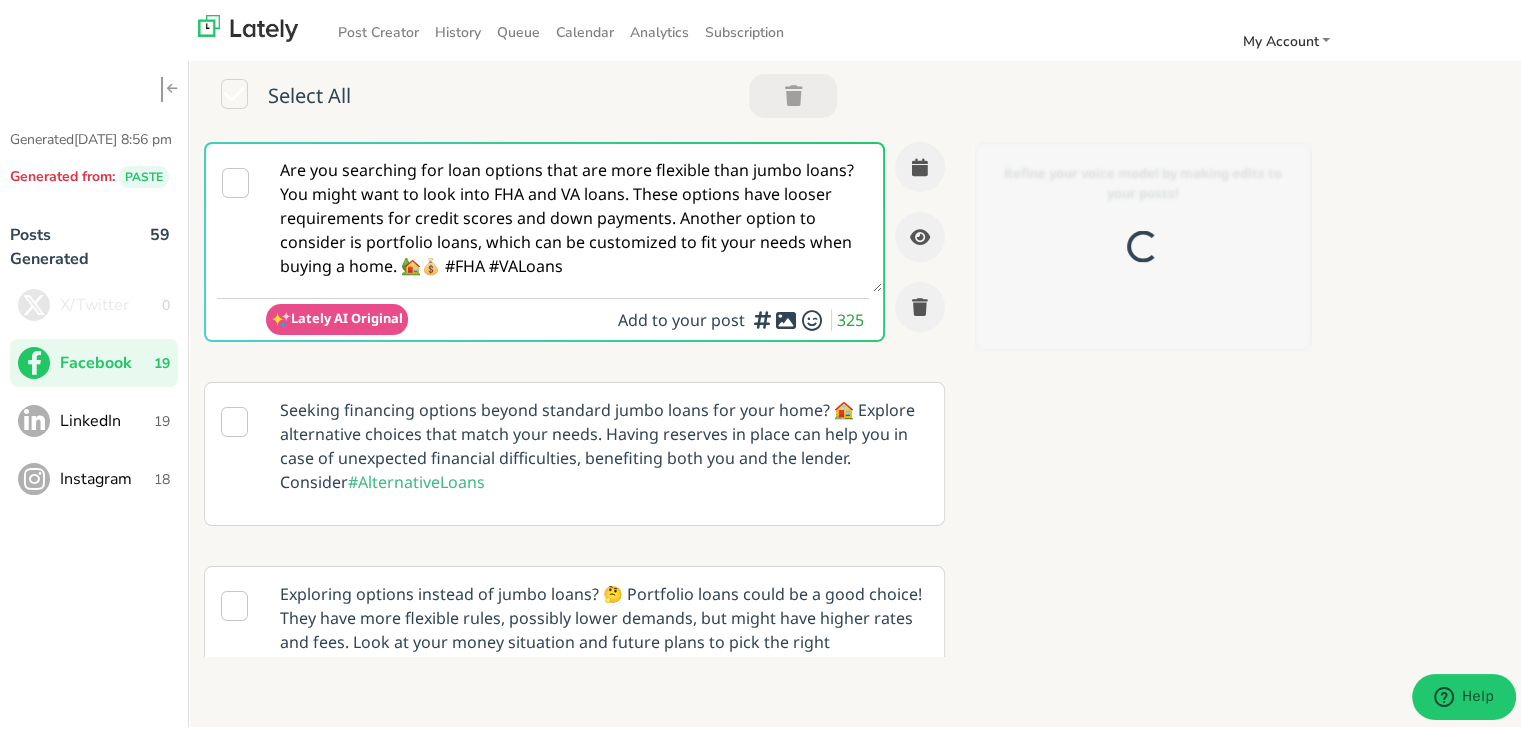 scroll, scrollTop: 0, scrollLeft: 0, axis: both 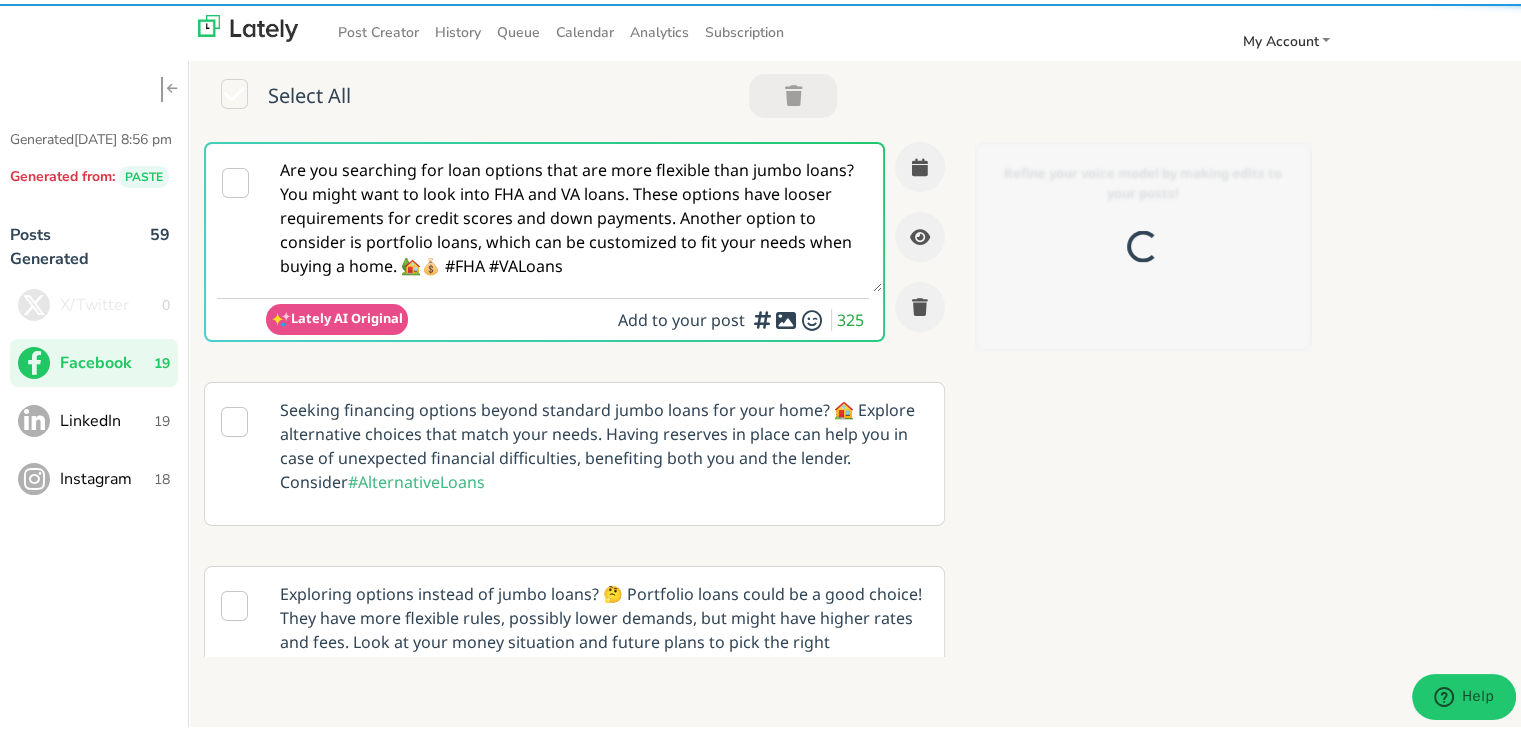 click on "Are you searching for loan options that are more flexible than jumbo loans? You might want to look into FHA and VA loans. These options have looser requirements for credit scores and down payments. Another option to consider is portfolio loans, which can be customized to fit your needs when buying a home. 🏡💰 #FHA #VALoans" at bounding box center [574, 214] 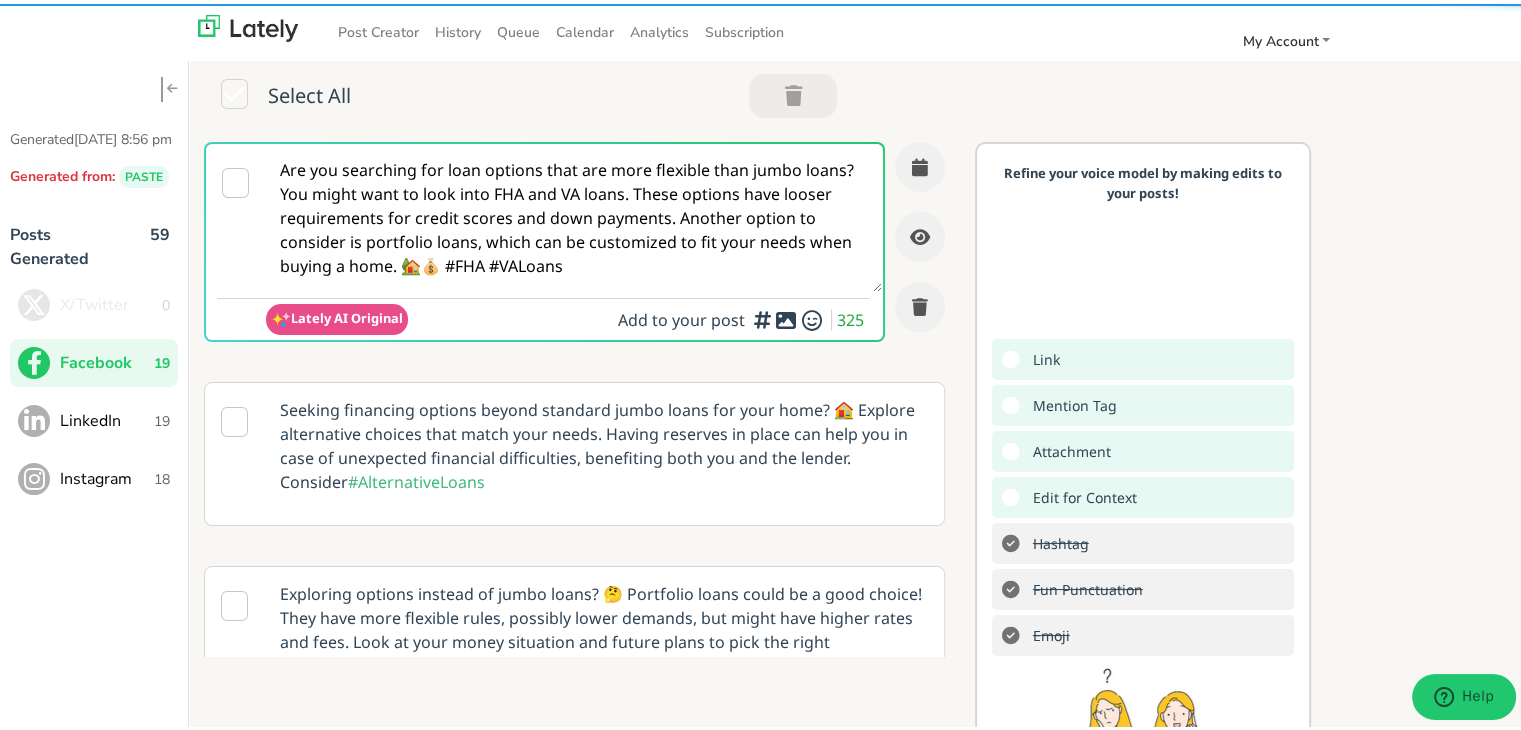 click on "Are you searching for loan options that are more flexible than jumbo loans? You might want to look into FHA and VA loans. These options have looser requirements for credit scores and down payments. Another option to consider is portfolio loans, which can be customized to fit your needs when buying a home. 🏡💰 #FHA #VALoans" at bounding box center [574, 214] 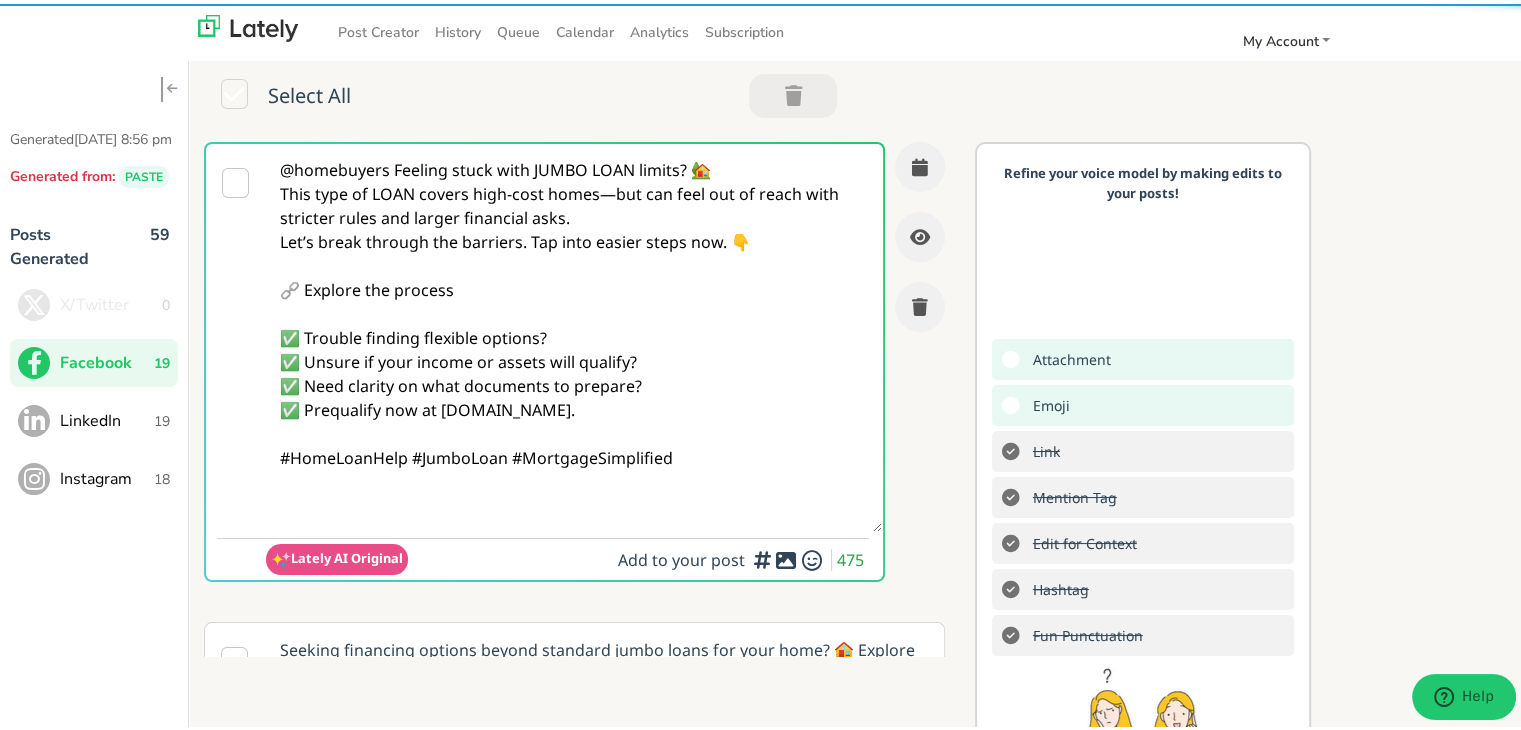 click on "@homebuyers Feeling stuck with JUMBO LOAN limits? 🏡
This type of LOAN covers high-cost homes—but can feel out of reach with stricter rules and larger financial asks.
Let’s break through the barriers. Tap into easier steps now. 👇
🔗 Explore the process
✅ Trouble finding flexible options?
✅ Unsure if your income or assets will qualify?
✅ Need clarity on what documents to prepare?
✅ Prequalify now at [DOMAIN_NAME].
#HomeLoanHelp #JumboLoan #MortgageSimplified" at bounding box center (574, 334) 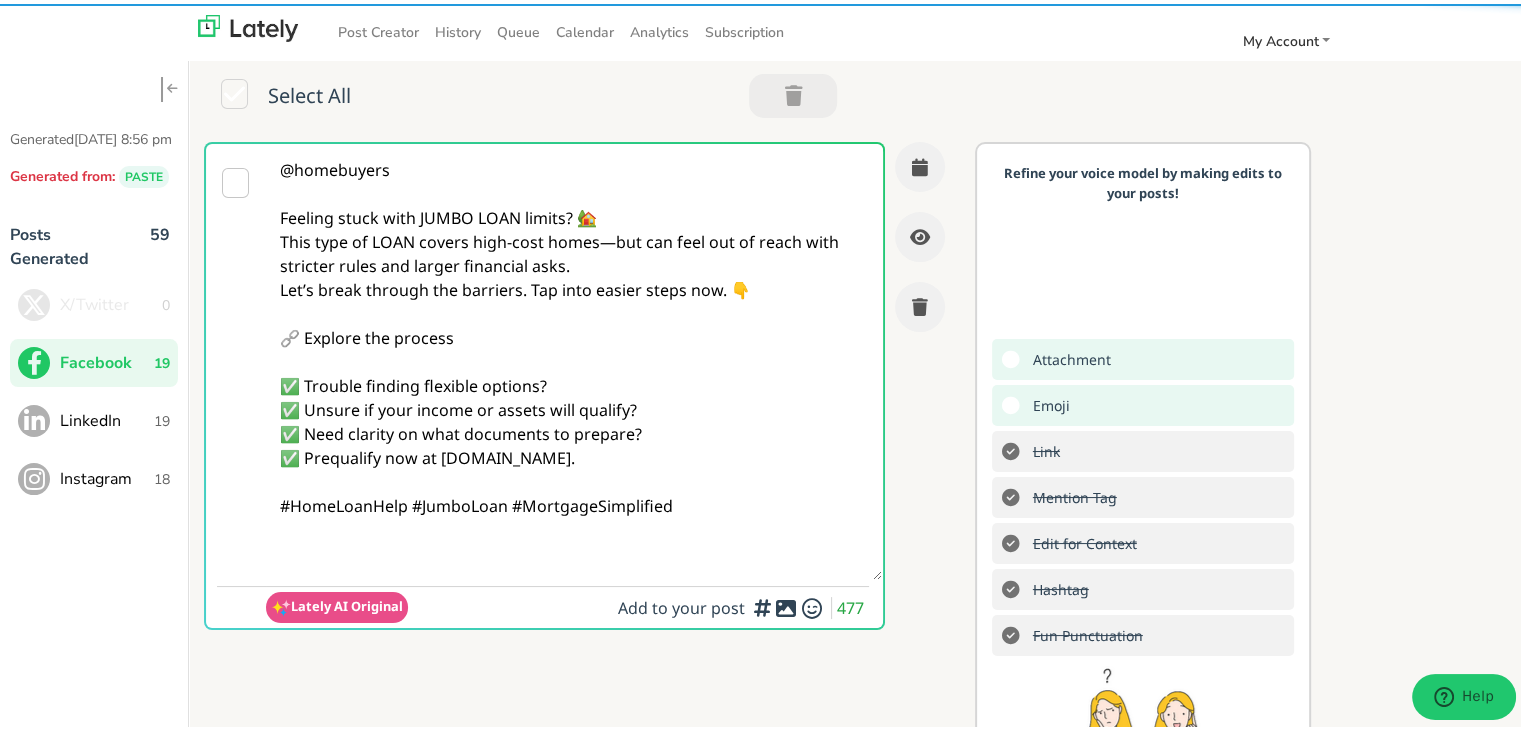 click on "@homebuyers
Feeling stuck with JUMBO LOAN limits? 🏡
This type of LOAN covers high-cost homes—but can feel out of reach with stricter rules and larger financial asks.
Let’s break through the barriers. Tap into easier steps now. 👇
🔗 Explore the process
✅ Trouble finding flexible options?
✅ Unsure if your income or assets will qualify?
✅ Need clarity on what documents to prepare?
✅ Prequalify now at [DOMAIN_NAME].
#HomeLoanHelp #JumboLoan #MortgageSimplified" at bounding box center [574, 358] 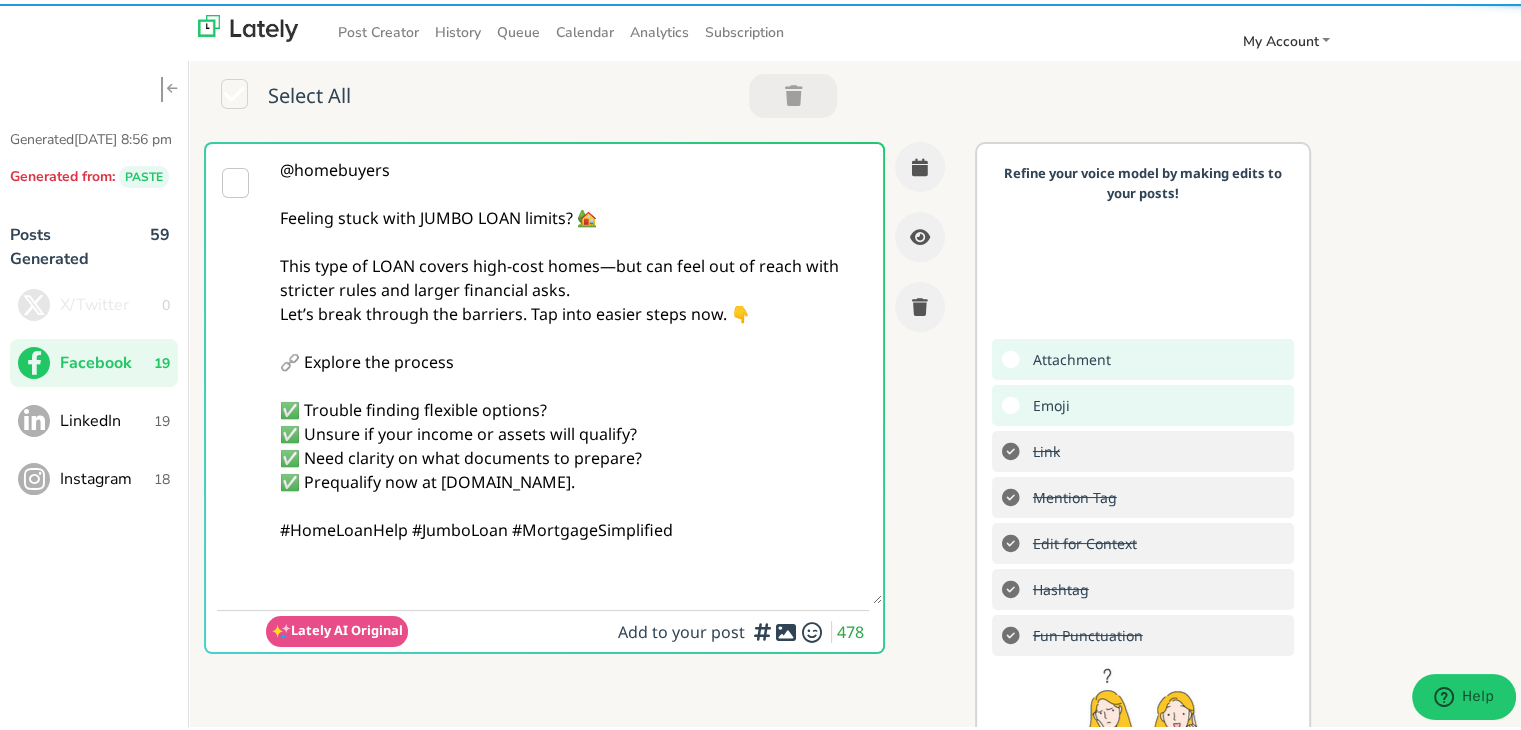 click on "@homebuyers
Feeling stuck with JUMBO LOAN limits? 🏡
This type of LOAN covers high-cost homes—but can feel out of reach with stricter rules and larger financial asks.
Let’s break through the barriers. Tap into easier steps now. 👇
🔗 Explore the process
✅ Trouble finding flexible options?
✅ Unsure if your income or assets will qualify?
✅ Need clarity on what documents to prepare?
✅ Prequalify now at [DOMAIN_NAME].
#HomeLoanHelp #JumboLoan #MortgageSimplified" at bounding box center [574, 370] 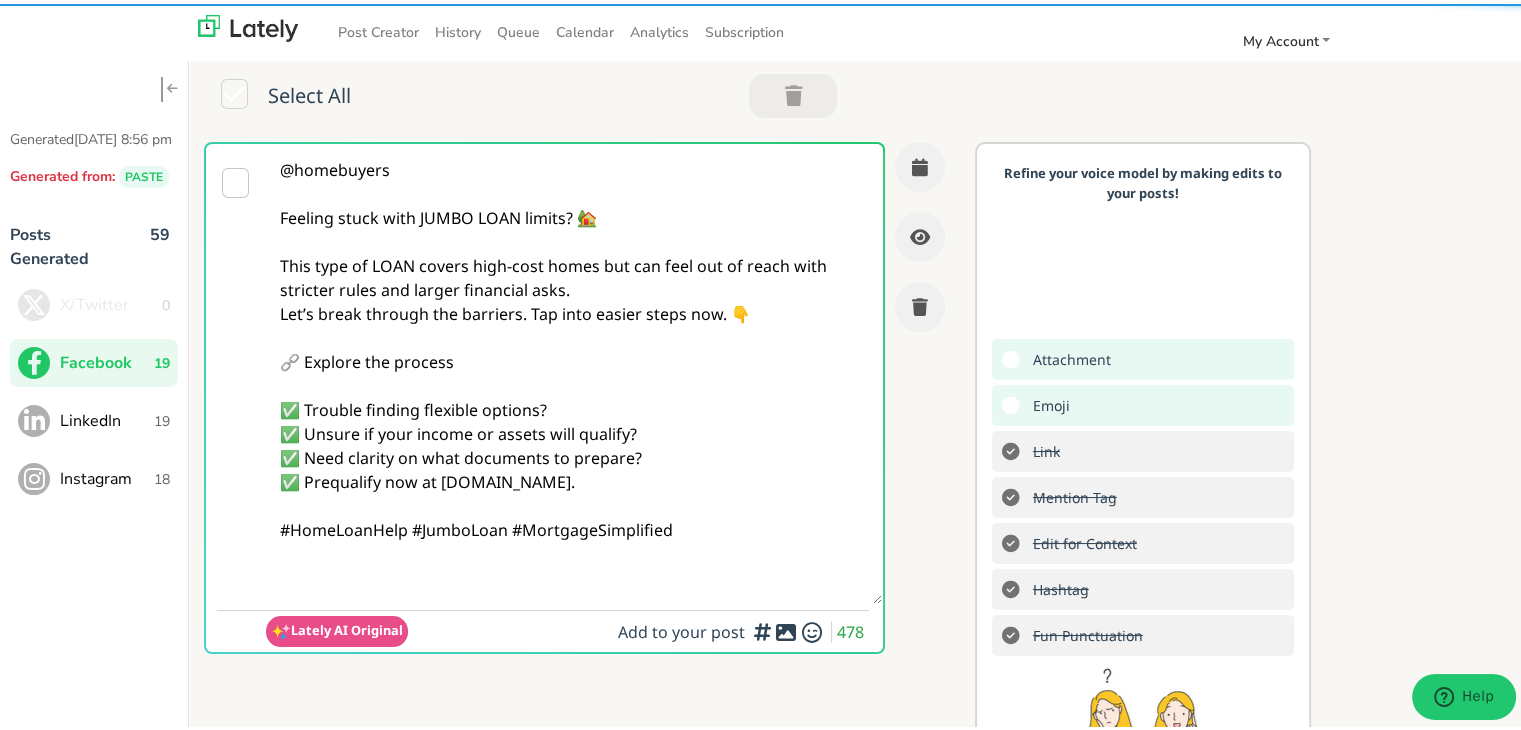 click on "@homebuyers
Feeling stuck with JUMBO LOAN limits? 🏡
This type of LOAN covers high-cost homes but can feel out of reach with stricter rules and larger financial asks.
Let’s break through the barriers. Tap into easier steps now. 👇
🔗 Explore the process
✅ Trouble finding flexible options?
✅ Unsure if your income or assets will qualify?
✅ Need clarity on what documents to prepare?
✅ Prequalify now at [DOMAIN_NAME].
#HomeLoanHelp #JumboLoan #MortgageSimplified" at bounding box center (574, 370) 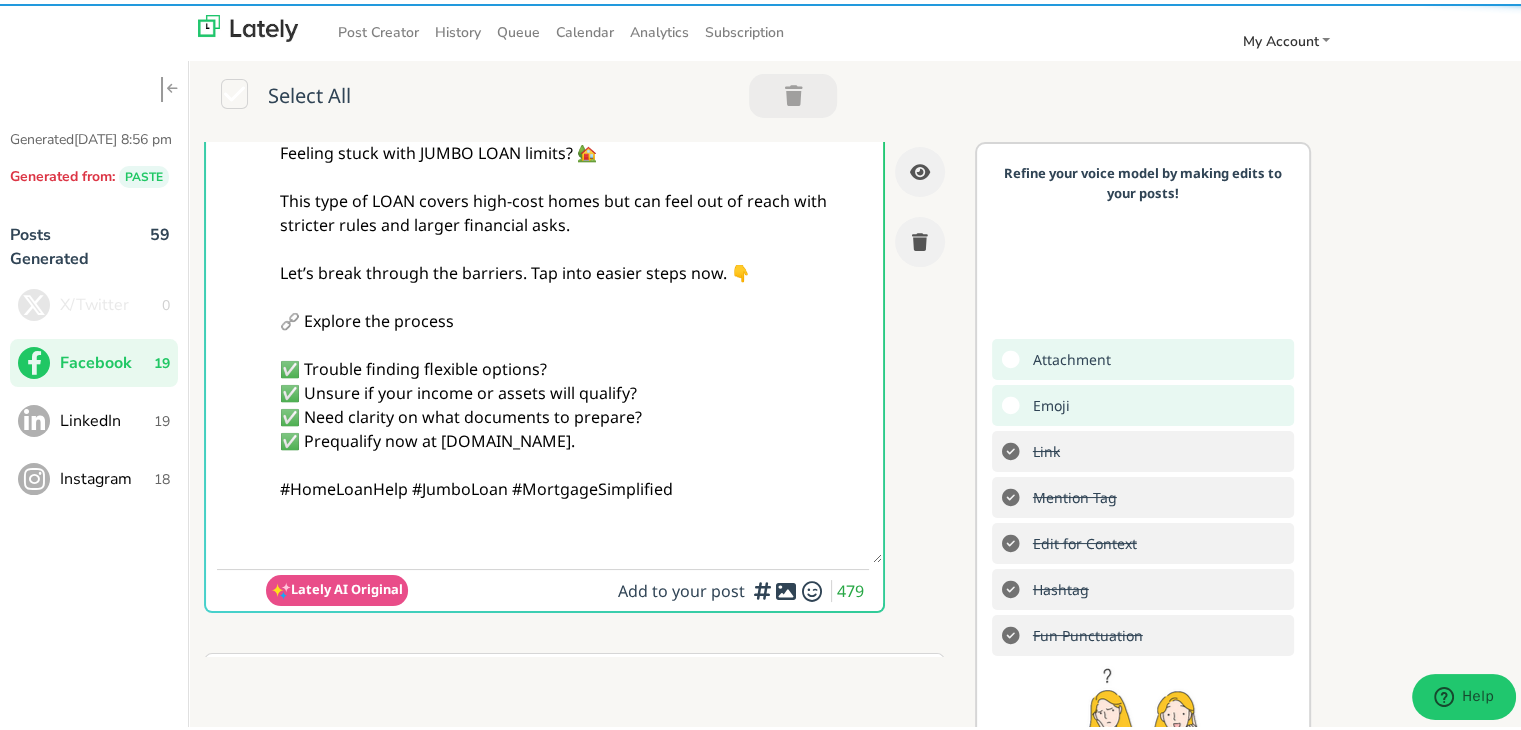 scroll, scrollTop: 100, scrollLeft: 0, axis: vertical 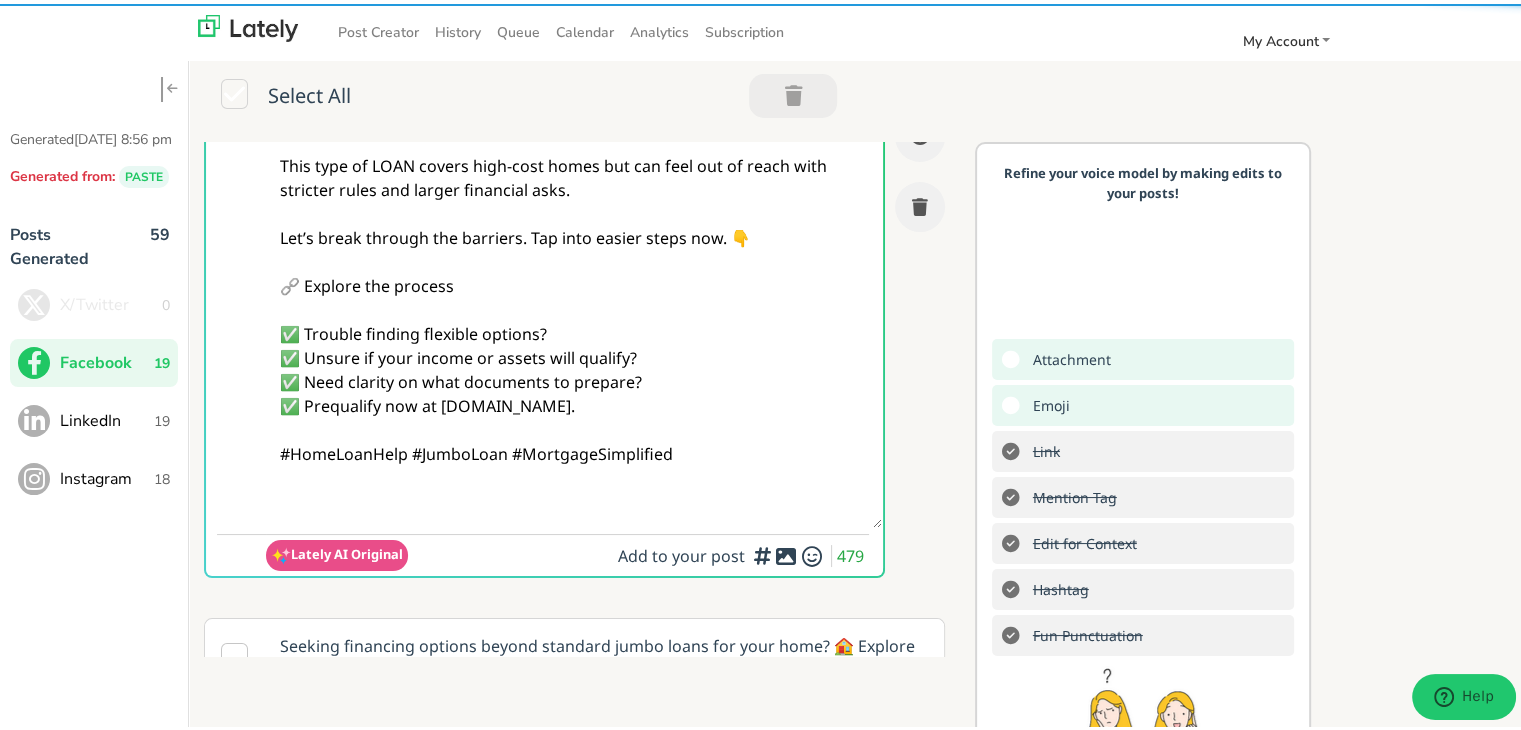 click on "@homebuyers
Feeling stuck with JUMBO LOAN limits? 🏡
This type of LOAN covers high-cost homes but can feel out of reach with stricter rules and larger financial asks.
Let’s break through the barriers. Tap into easier steps now. 👇
🔗 Explore the process
✅ Trouble finding flexible options?
✅ Unsure if your income or assets will qualify?
✅ Need clarity on what documents to prepare?
✅ Prequalify now at [DOMAIN_NAME].
#HomeLoanHelp #JumboLoan #MortgageSimplified" at bounding box center [574, 282] 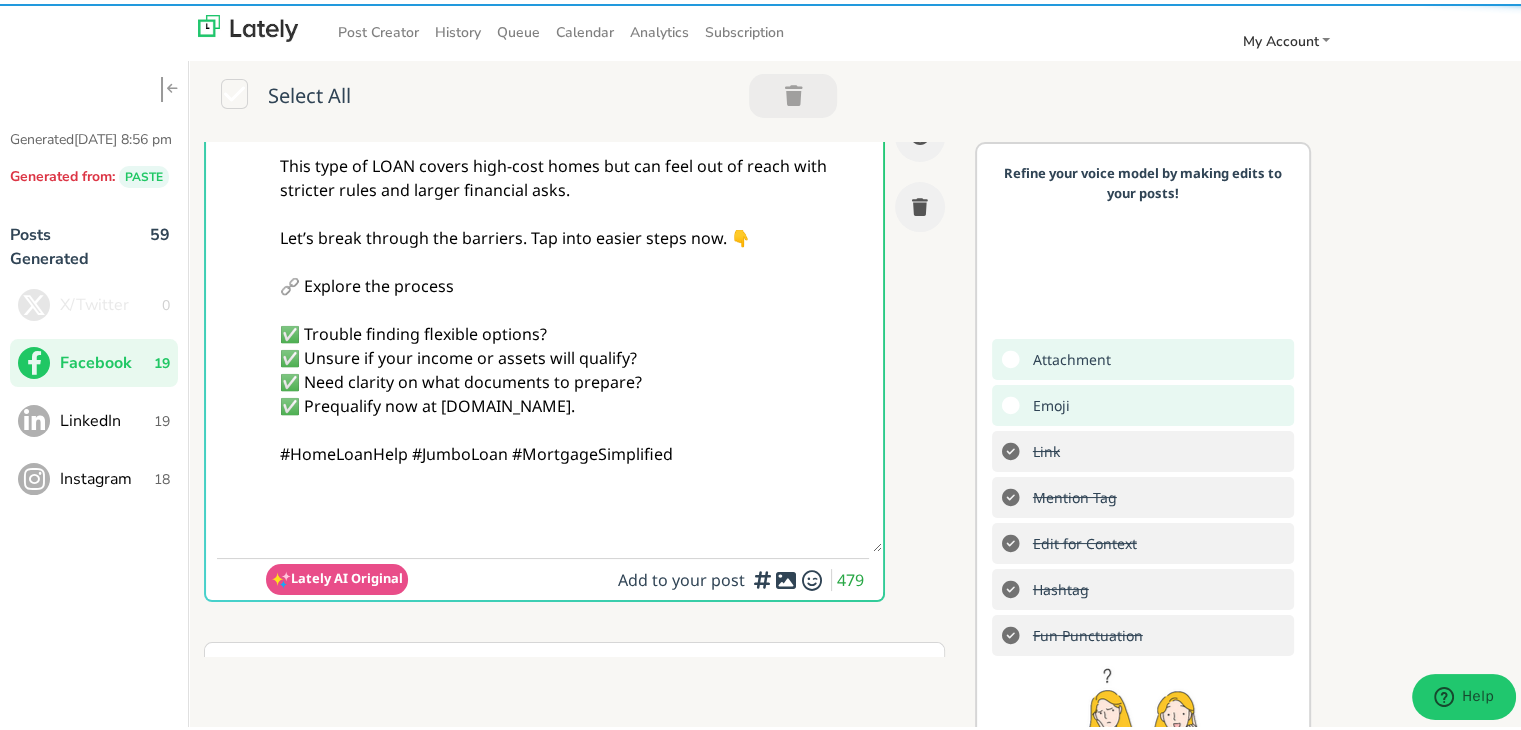 click on "@homebuyers
Feeling stuck with JUMBO LOAN limits? 🏡
This type of LOAN covers high-cost homes but can feel out of reach with stricter rules and larger financial asks.
Let’s break through the barriers. Tap into easier steps now. 👇
🔗 Explore the process
✅ Trouble finding flexible options?
✅ Unsure if your income or assets will qualify?
✅ Need clarity on what documents to prepare?
✅ Prequalify now at [DOMAIN_NAME].
#HomeLoanHelp #JumboLoan #MortgageSimplified" at bounding box center (574, 294) 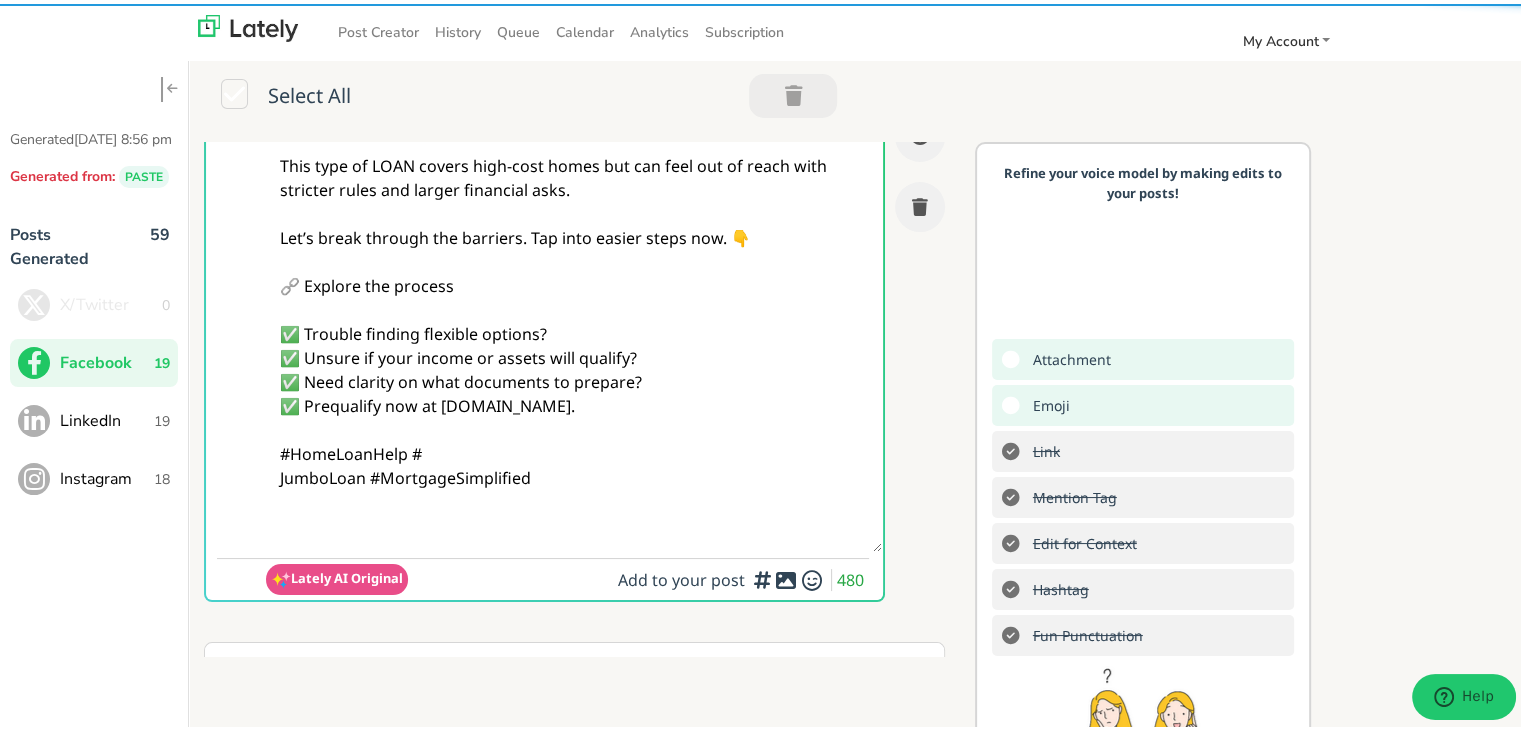 click on "@homebuyers
Feeling stuck with JUMBO LOAN limits? 🏡
This type of LOAN covers high-cost homes but can feel out of reach with stricter rules and larger financial asks.
Let’s break through the barriers. Tap into easier steps now. 👇
🔗 Explore the process
✅ Trouble finding flexible options?
✅ Unsure if your income or assets will qualify?
✅ Need clarity on what documents to prepare?
✅ Prequalify now at [DOMAIN_NAME].
#HomeLoanHelp #
JumboLoan #MortgageSimplified" at bounding box center (574, 294) 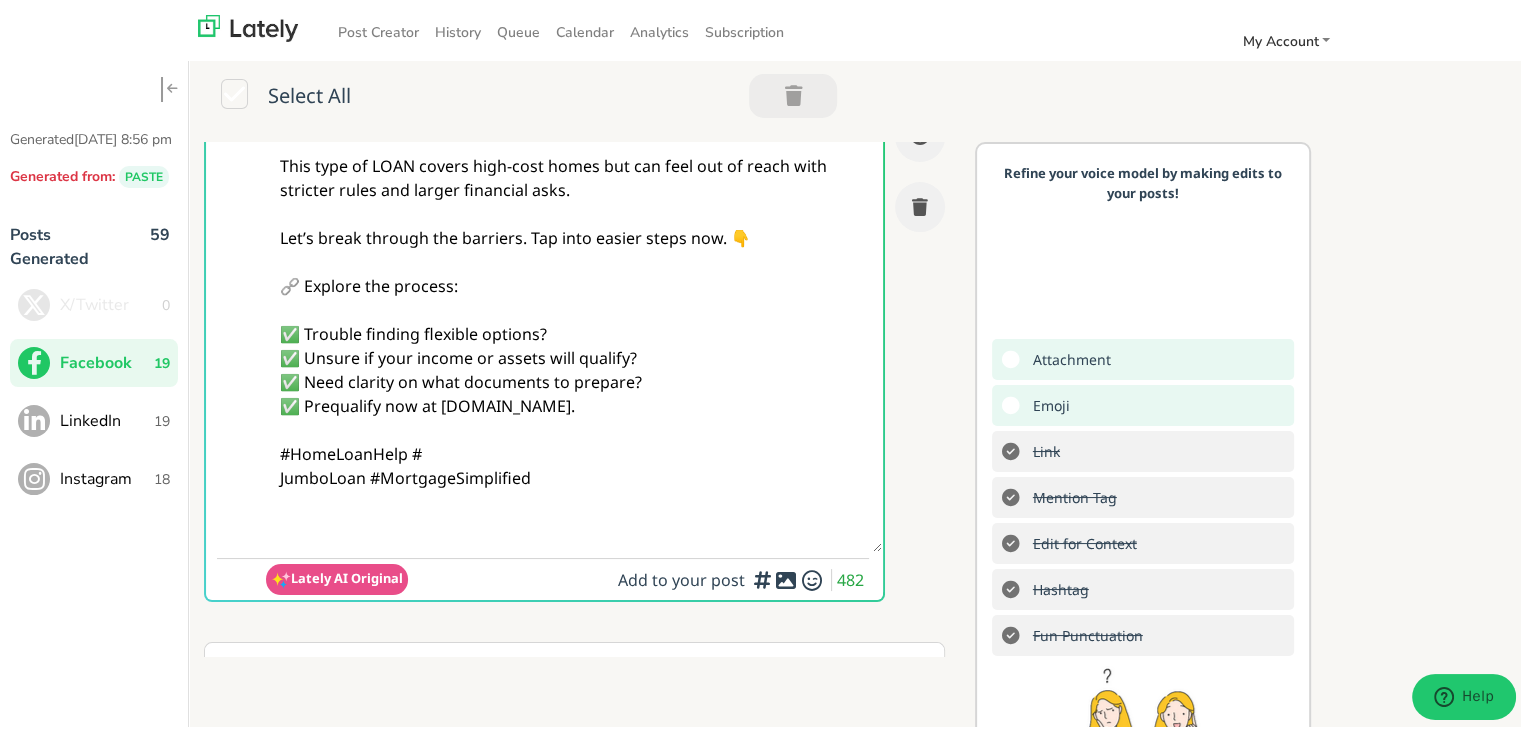 click on "@homebuyers
Feeling stuck with JUMBO LOAN limits? 🏡
This type of LOAN covers high-cost homes but can feel out of reach with stricter rules and larger financial asks.
Let’s break through the barriers. Tap into easier steps now. 👇
🔗 Explore the process:
✅ Trouble finding flexible options?
✅ Unsure if your income or assets will qualify?
✅ Need clarity on what documents to prepare?
✅ Prequalify now at [DOMAIN_NAME].
#HomeLoanHelp #
JumboLoan #MortgageSimplified" at bounding box center (574, 294) 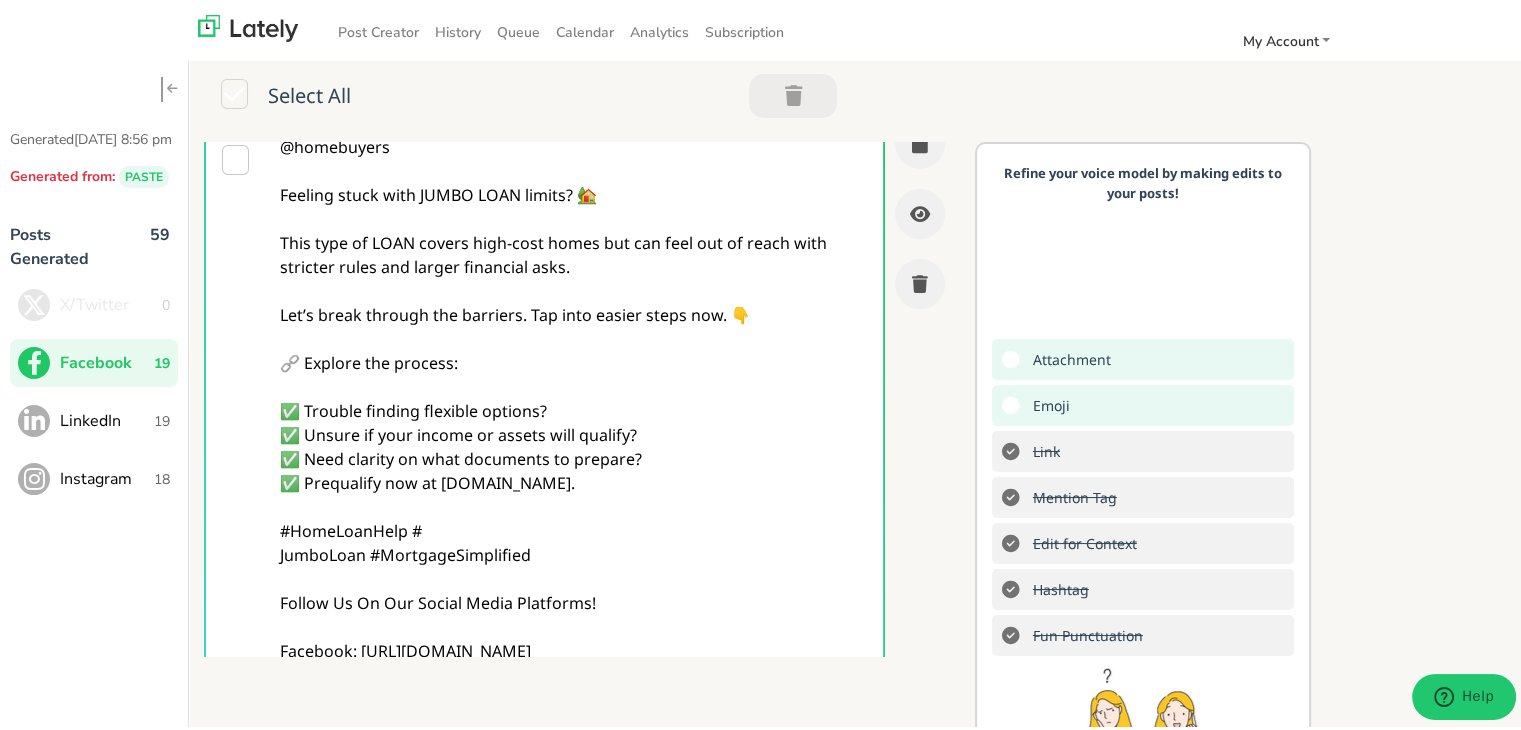 scroll, scrollTop: 0, scrollLeft: 0, axis: both 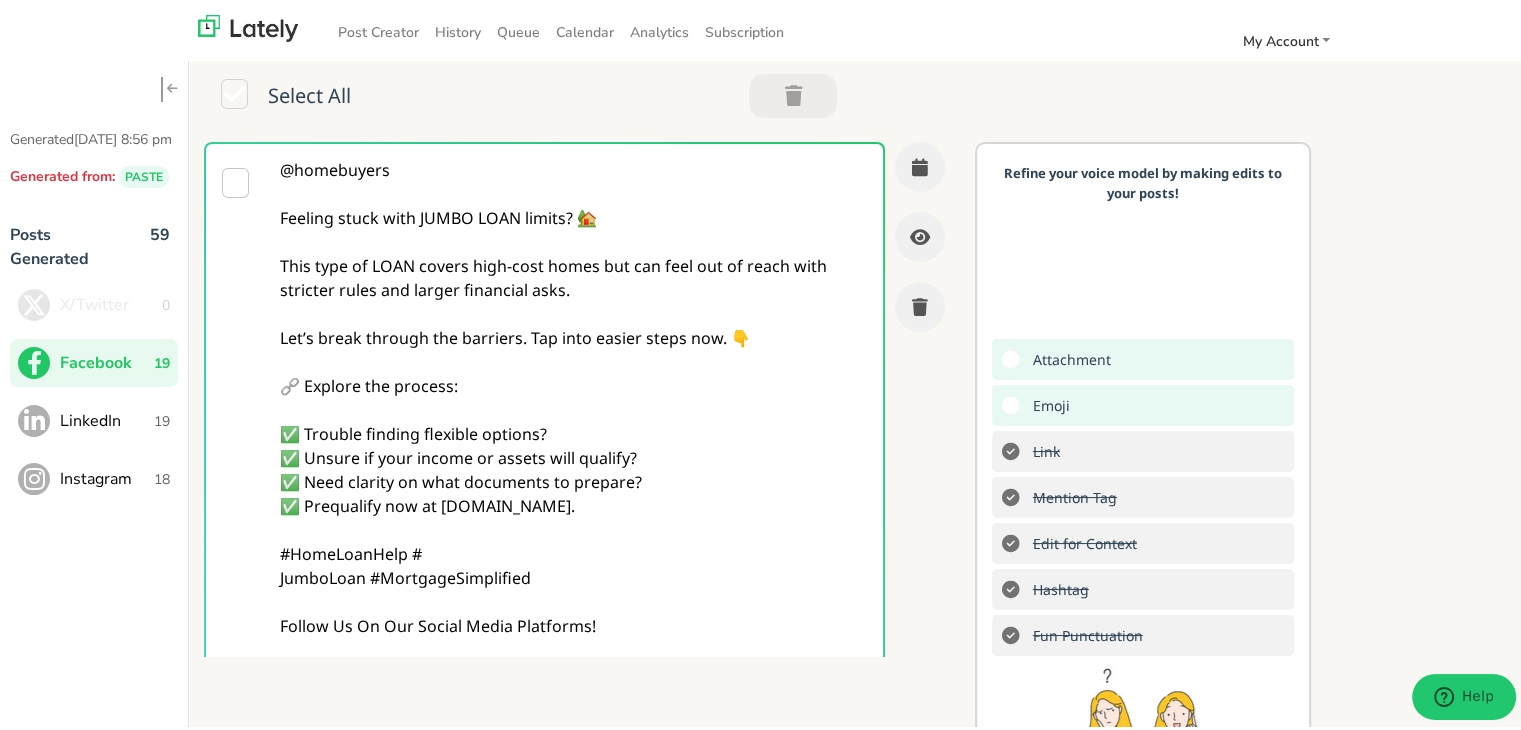 click on "@homebuyers
Feeling stuck with JUMBO LOAN limits? 🏡
This type of LOAN covers high-cost homes but can feel out of reach with stricter rules and larger financial asks.
Let’s break through the barriers. Tap into easier steps now. 👇
🔗 Explore the process:
✅ Trouble finding flexible options?
✅ Unsure if your income or assets will qualify?
✅ Need clarity on what documents to prepare?
✅ Prequalify now at [DOMAIN_NAME].
#HomeLoanHelp #
JumboLoan #MortgageSimplified
Follow Us On Our Social Media Platforms!
Facebook: [URL][DOMAIN_NAME]
LinkedIn: [URL][DOMAIN_NAME]
Instagram: [URL][DOMAIN_NAME][DOMAIN_NAME]" at bounding box center (574, 466) 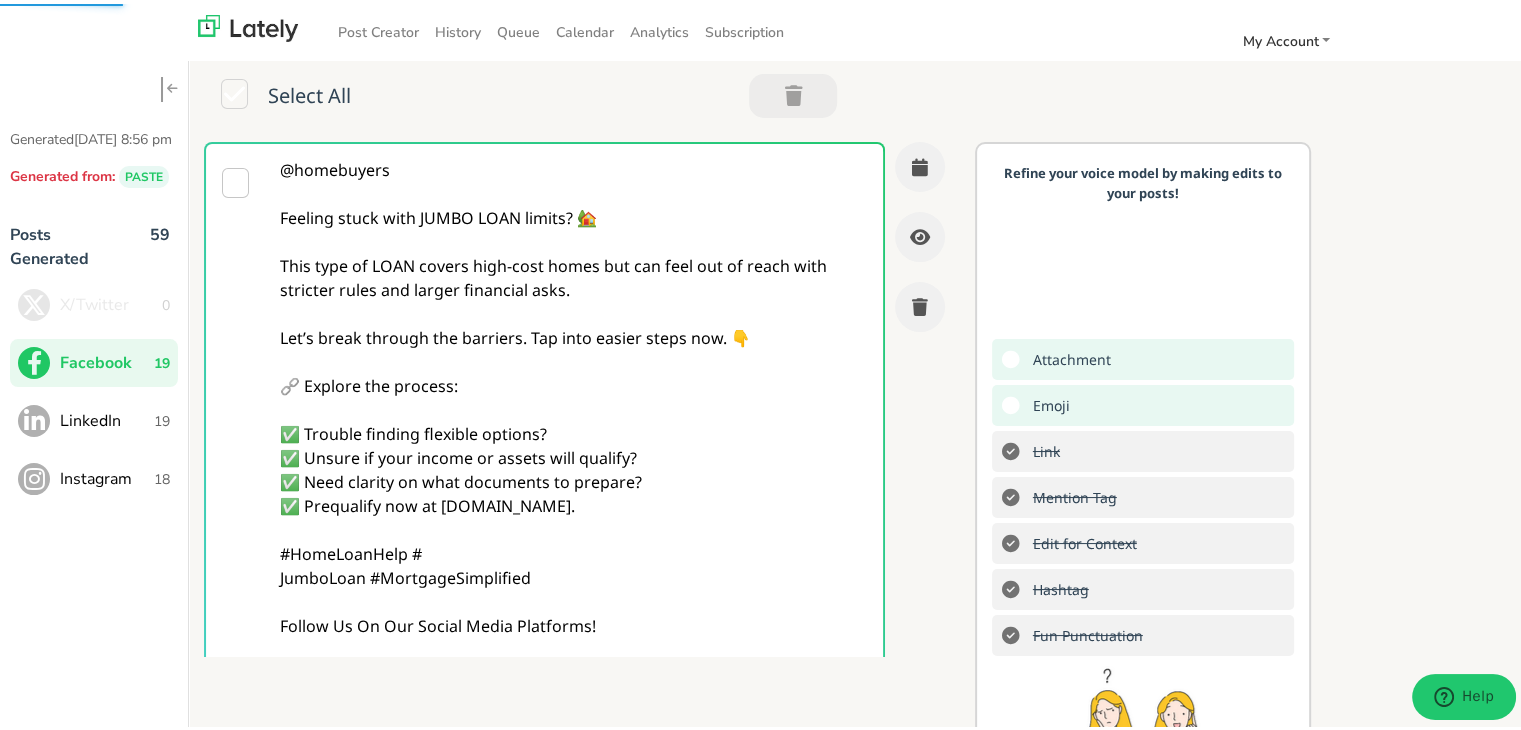 paste on "[URL][DOMAIN_NAME]" 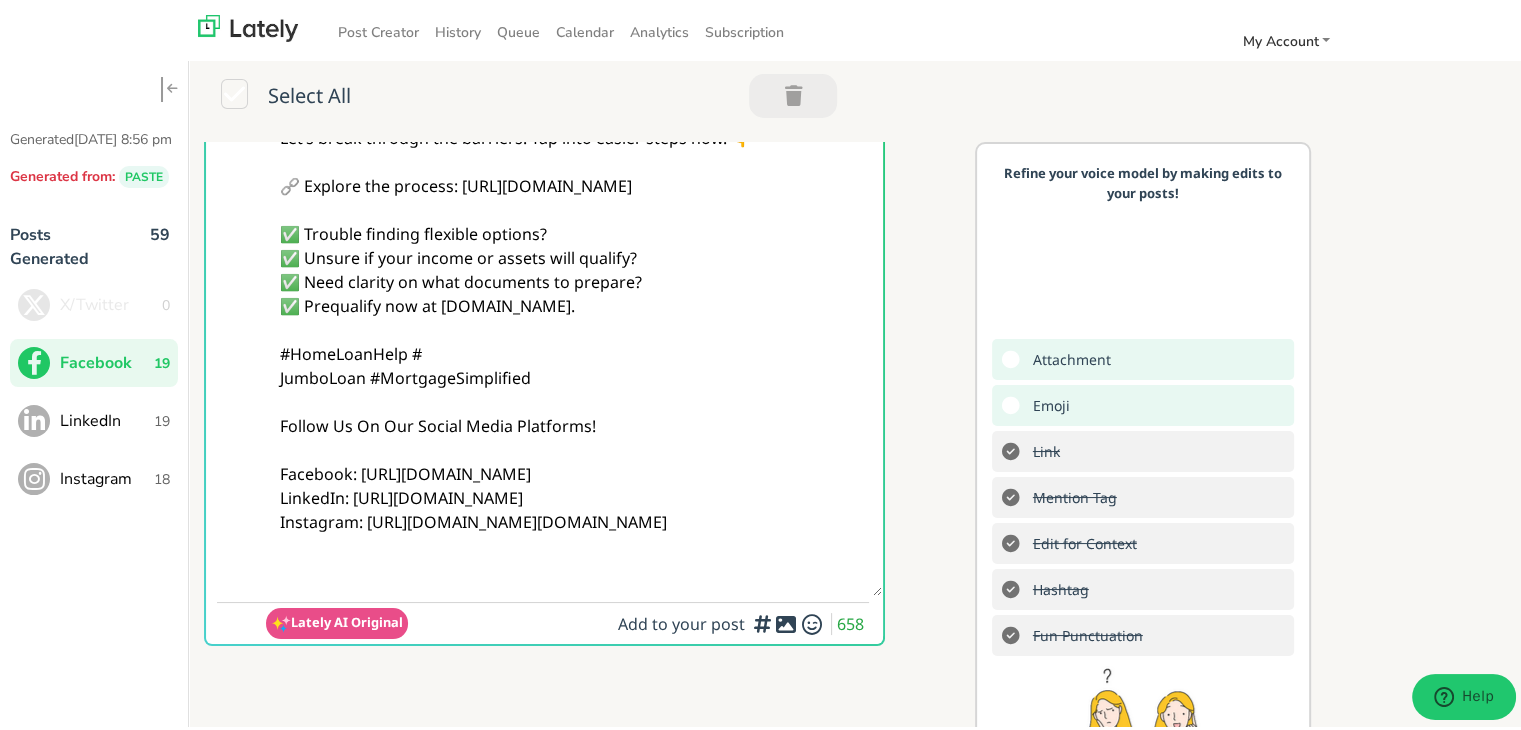 scroll, scrollTop: 0, scrollLeft: 0, axis: both 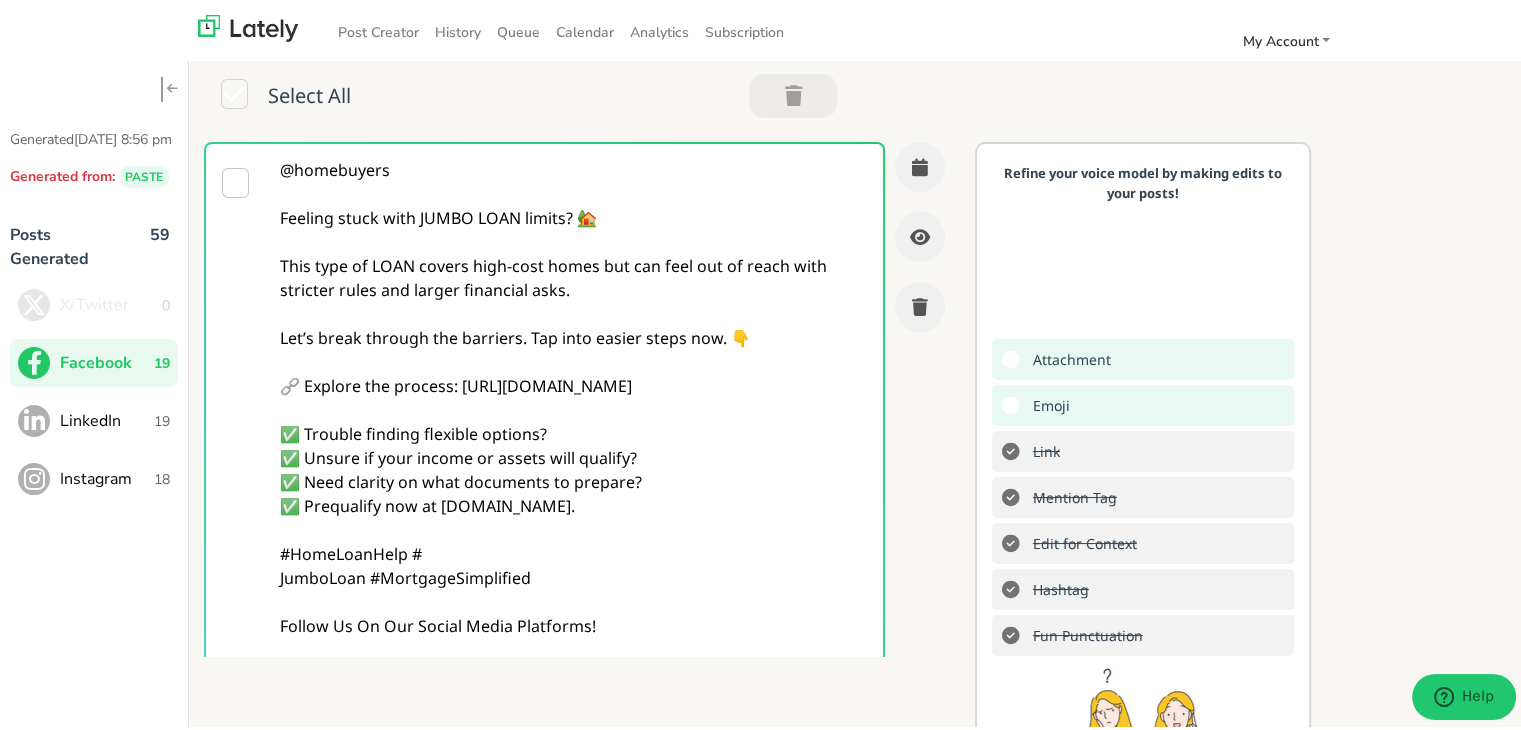 click on "@homebuyers
Feeling stuck with JUMBO LOAN limits? 🏡
This type of LOAN covers high-cost homes but can feel out of reach with stricter rules and larger financial asks.
Let’s break through the barriers. Tap into easier steps now. 👇
🔗 Explore the process: [URL][DOMAIN_NAME]
✅ Trouble finding flexible options?
✅ Unsure if your income or assets will qualify?
✅ Need clarity on what documents to prepare?
✅ Prequalify now at [DOMAIN_NAME].
#HomeLoanHelp #
JumboLoan #MortgageSimplified
Follow Us On Our Social Media Platforms!
Facebook: [URL][DOMAIN_NAME]
LinkedIn: [URL][DOMAIN_NAME]
Instagram: [URL][DOMAIN_NAME][DOMAIN_NAME]" at bounding box center (574, 466) 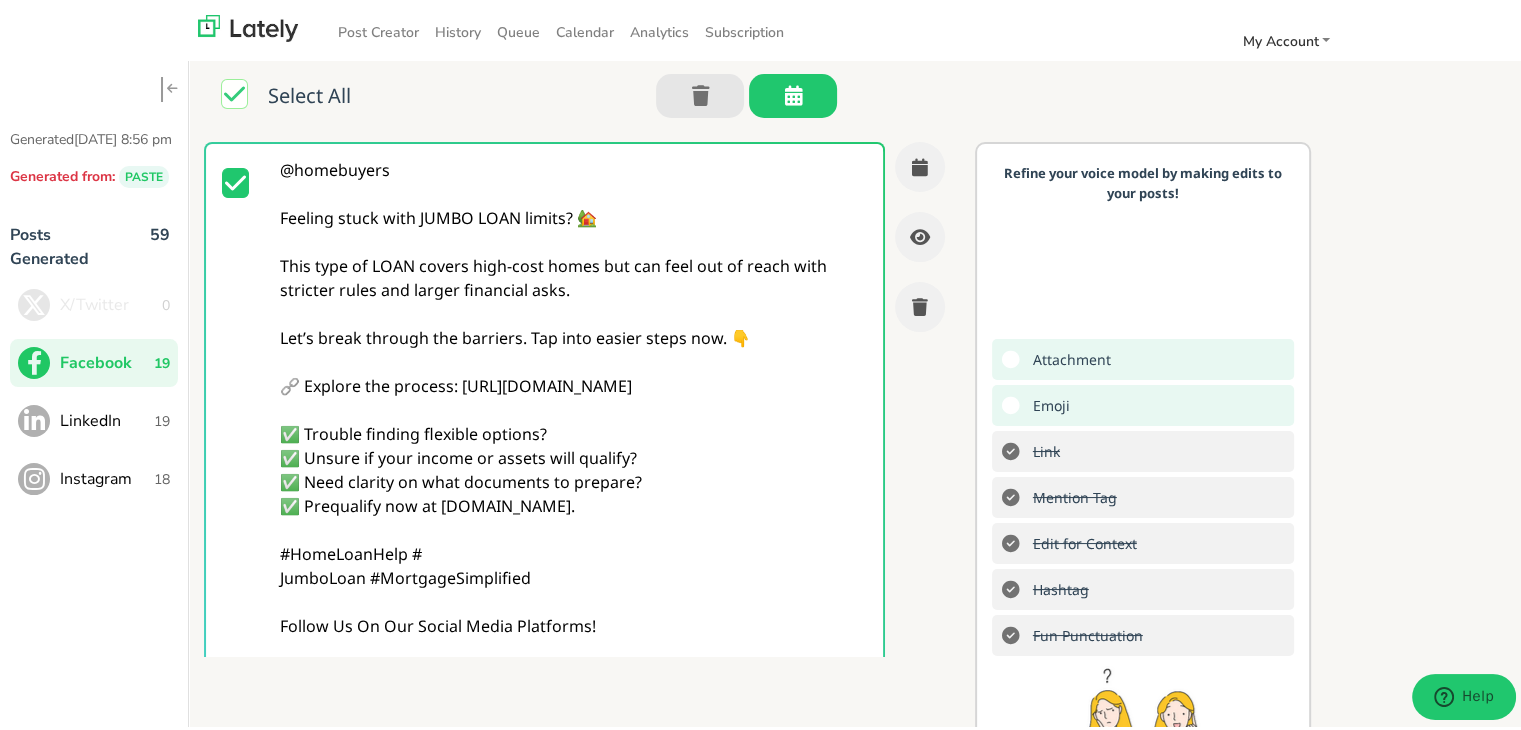 click at bounding box center (235, 179) 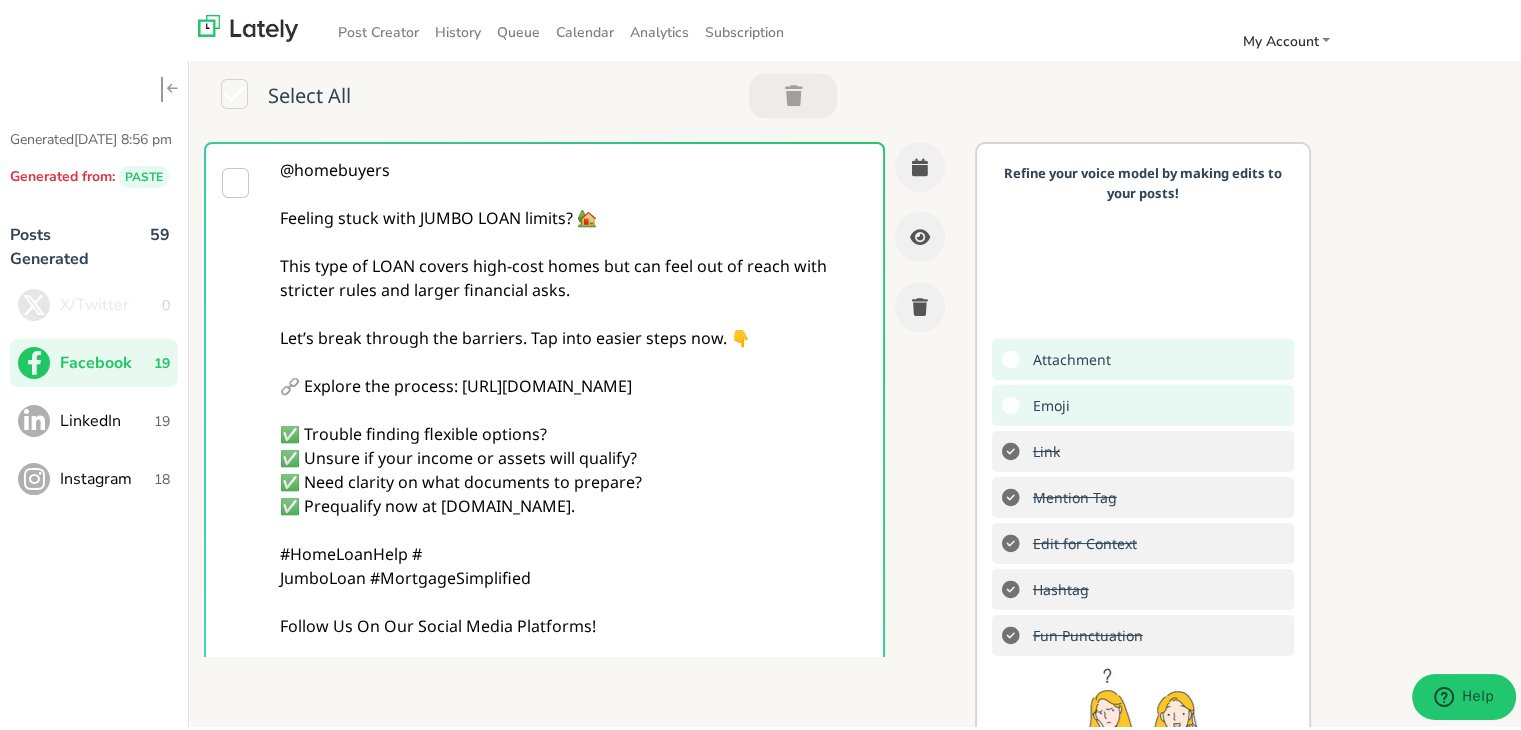 click on "@homebuyers
Feeling stuck with JUMBO LOAN limits? 🏡
This type of LOAN covers high-cost homes but can feel out of reach with stricter rules and larger financial asks.
Let’s break through the barriers. Tap into easier steps now. 👇
🔗 Explore the process: [URL][DOMAIN_NAME]
✅ Trouble finding flexible options?
✅ Unsure if your income or assets will qualify?
✅ Need clarity on what documents to prepare?
✅ Prequalify now at [DOMAIN_NAME].
#HomeLoanHelp #
JumboLoan #MortgageSimplified
Follow Us On Our Social Media Platforms!
Facebook: [URL][DOMAIN_NAME]
LinkedIn: [URL][DOMAIN_NAME]
Instagram: [URL][DOMAIN_NAME][DOMAIN_NAME]" at bounding box center (574, 466) 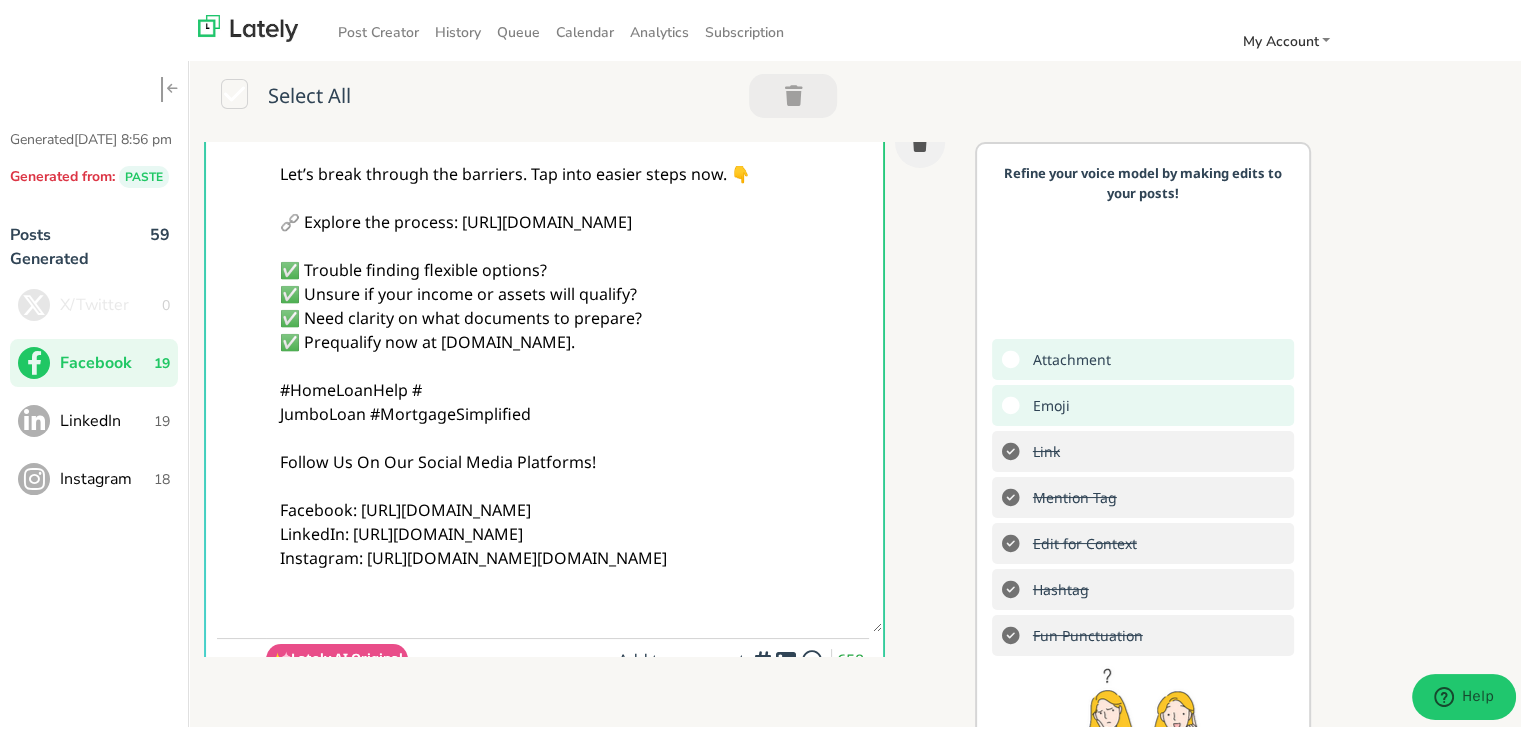 scroll, scrollTop: 300, scrollLeft: 0, axis: vertical 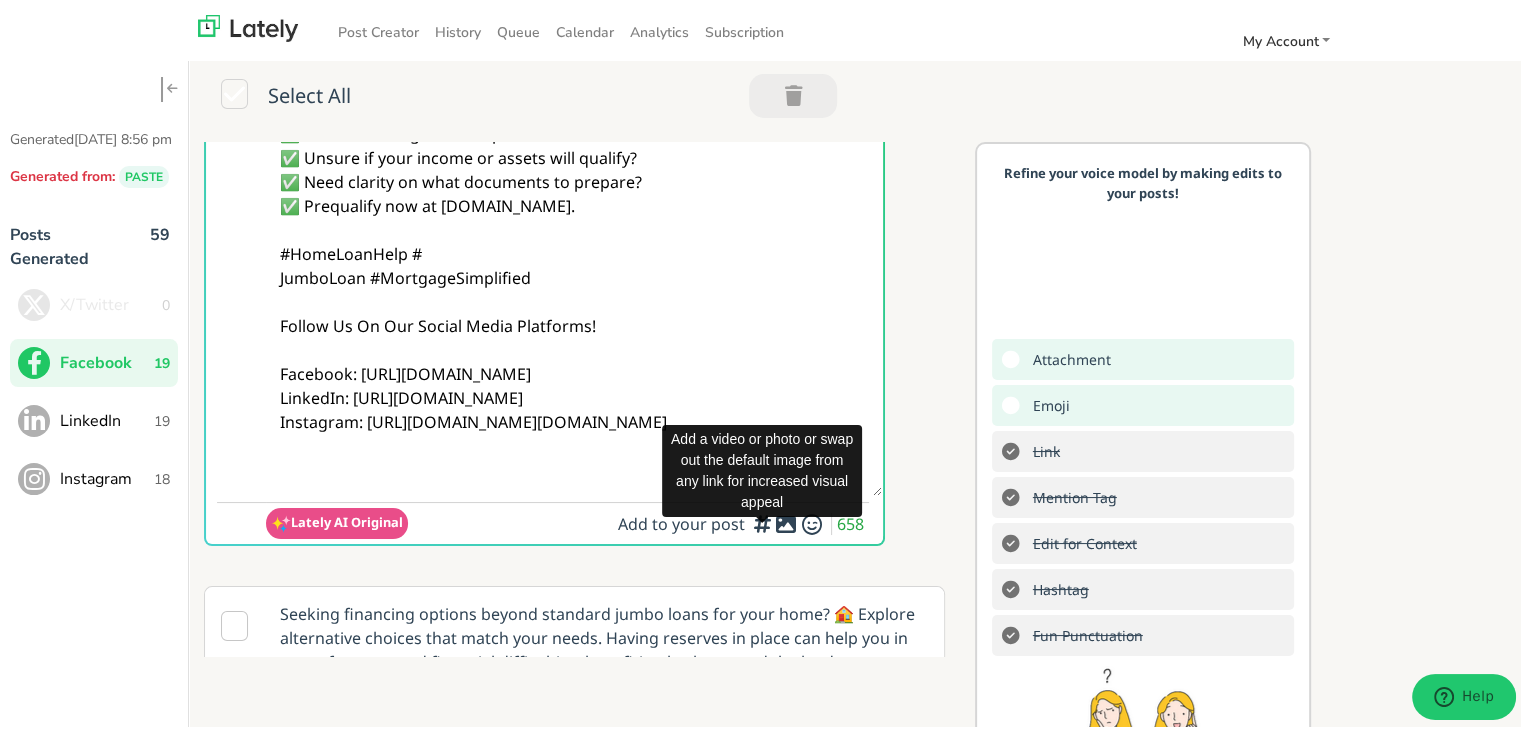 click at bounding box center (786, 520) 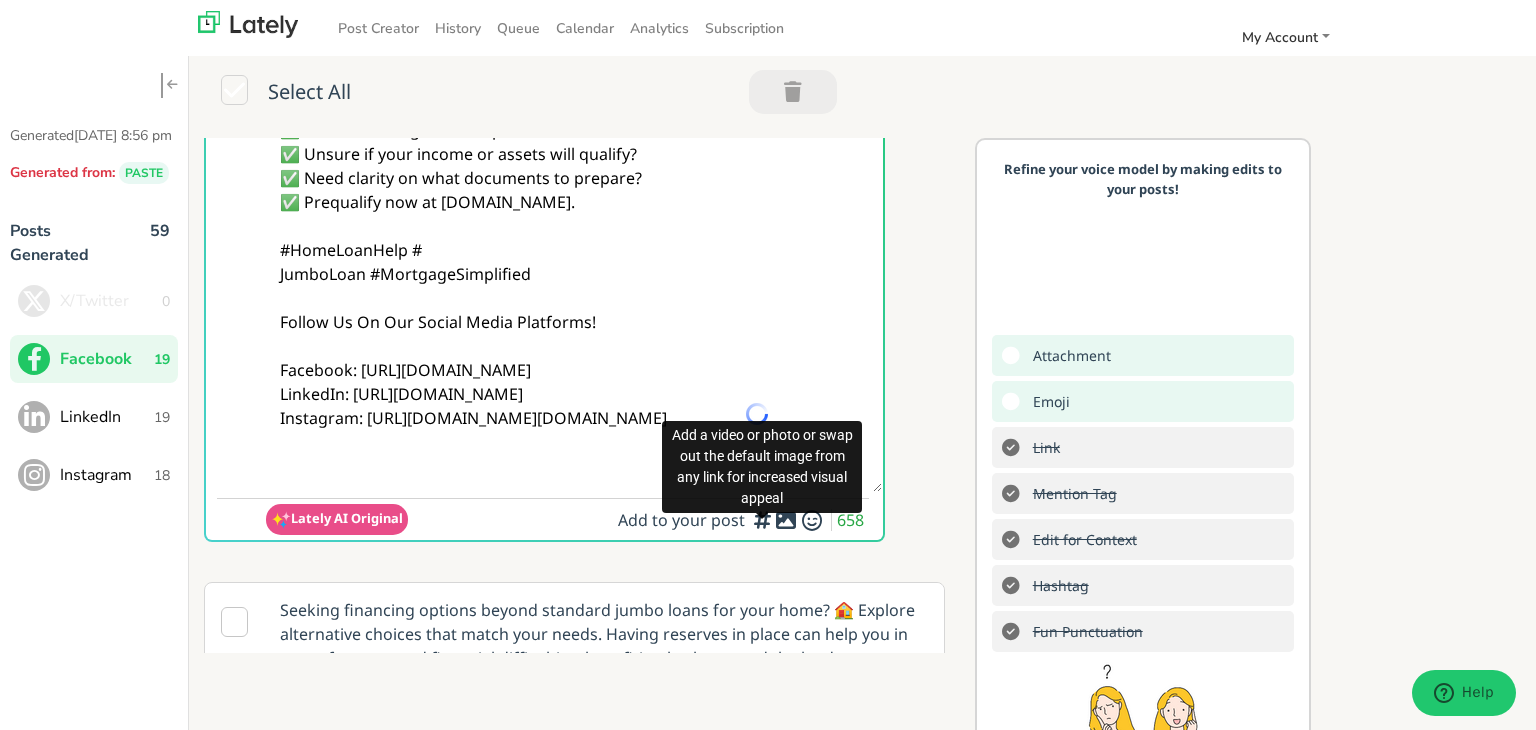 click on "Add to your post    658" at bounding box center (743, 520) 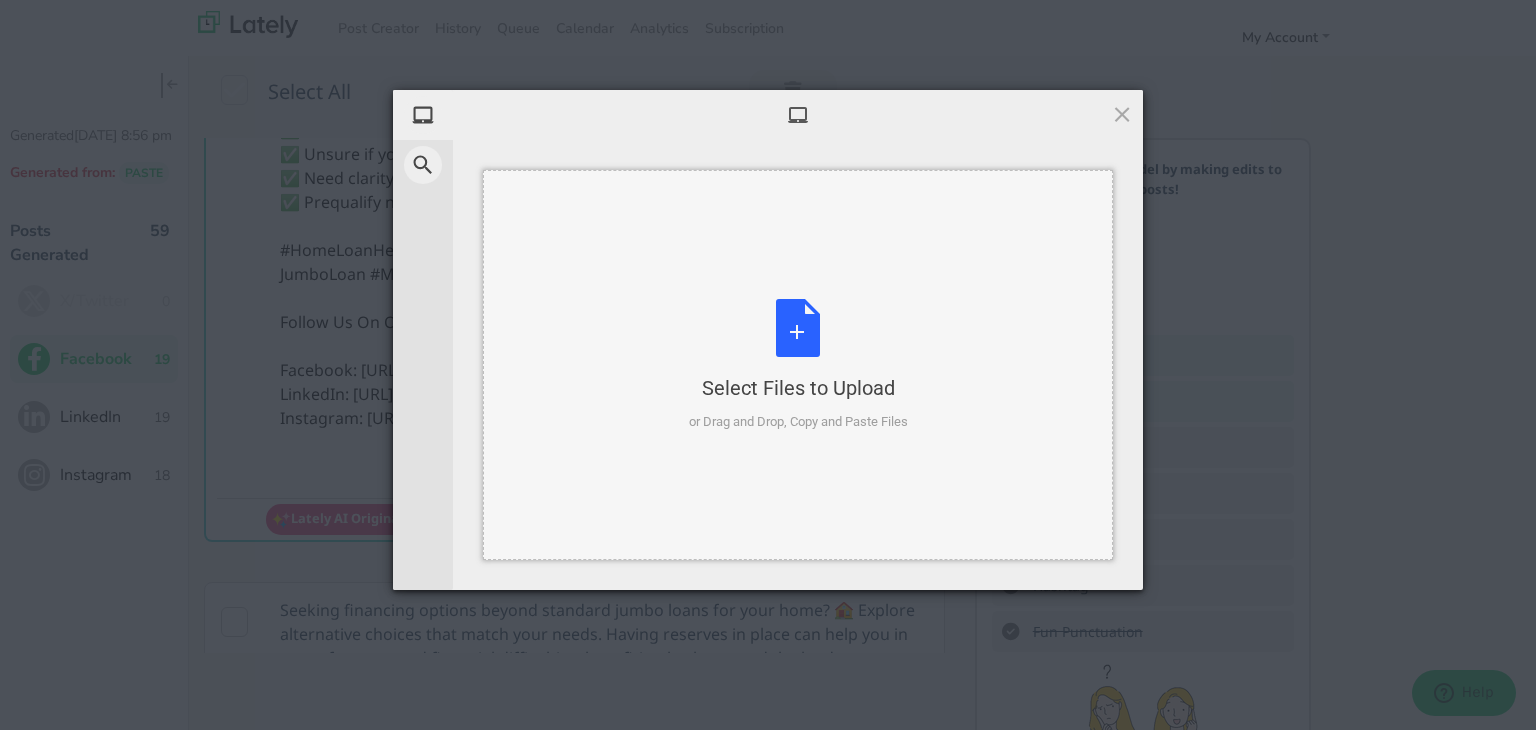 click on "Select Files to Upload
or Drag and Drop, Copy and Paste Files" at bounding box center (798, 365) 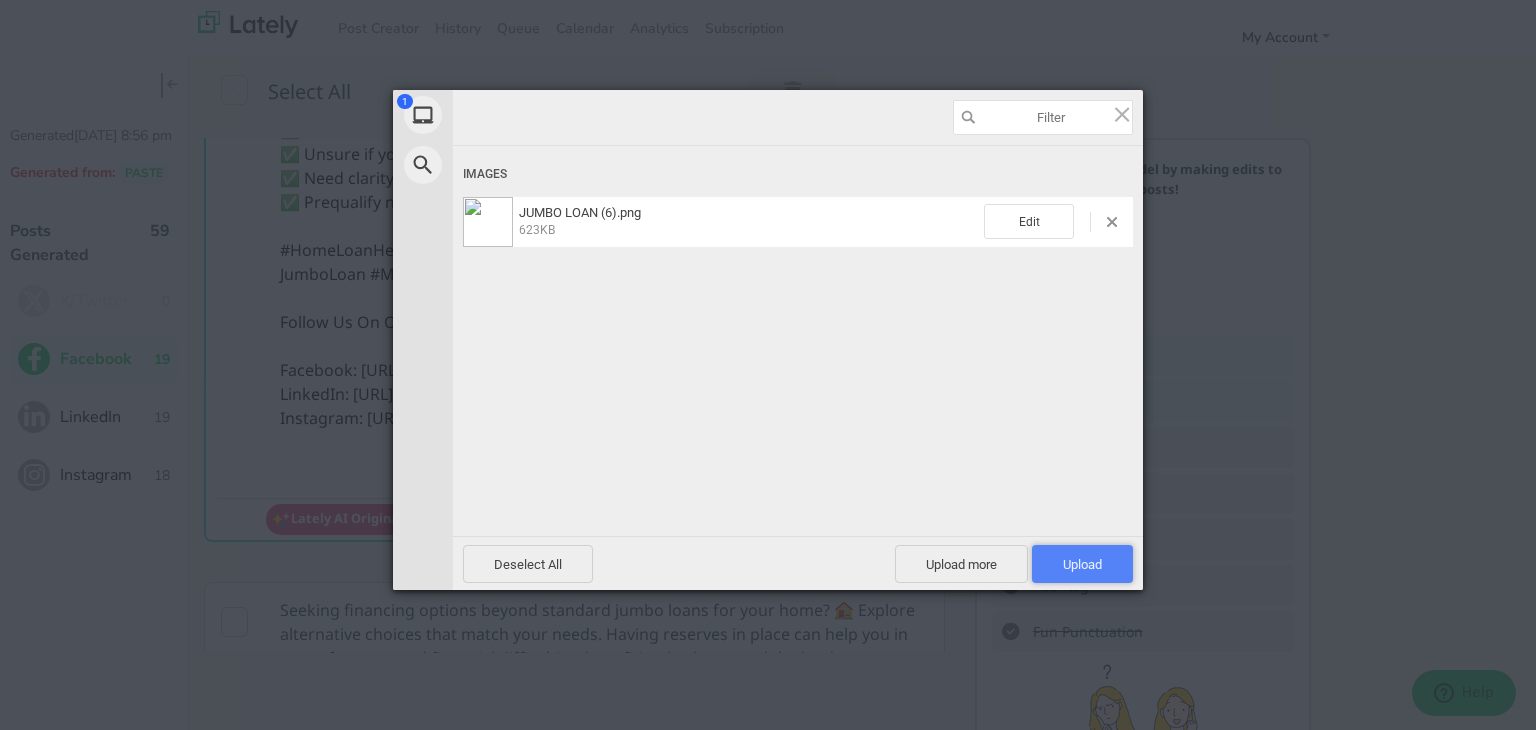 click on "Upload
1" at bounding box center [1082, 564] 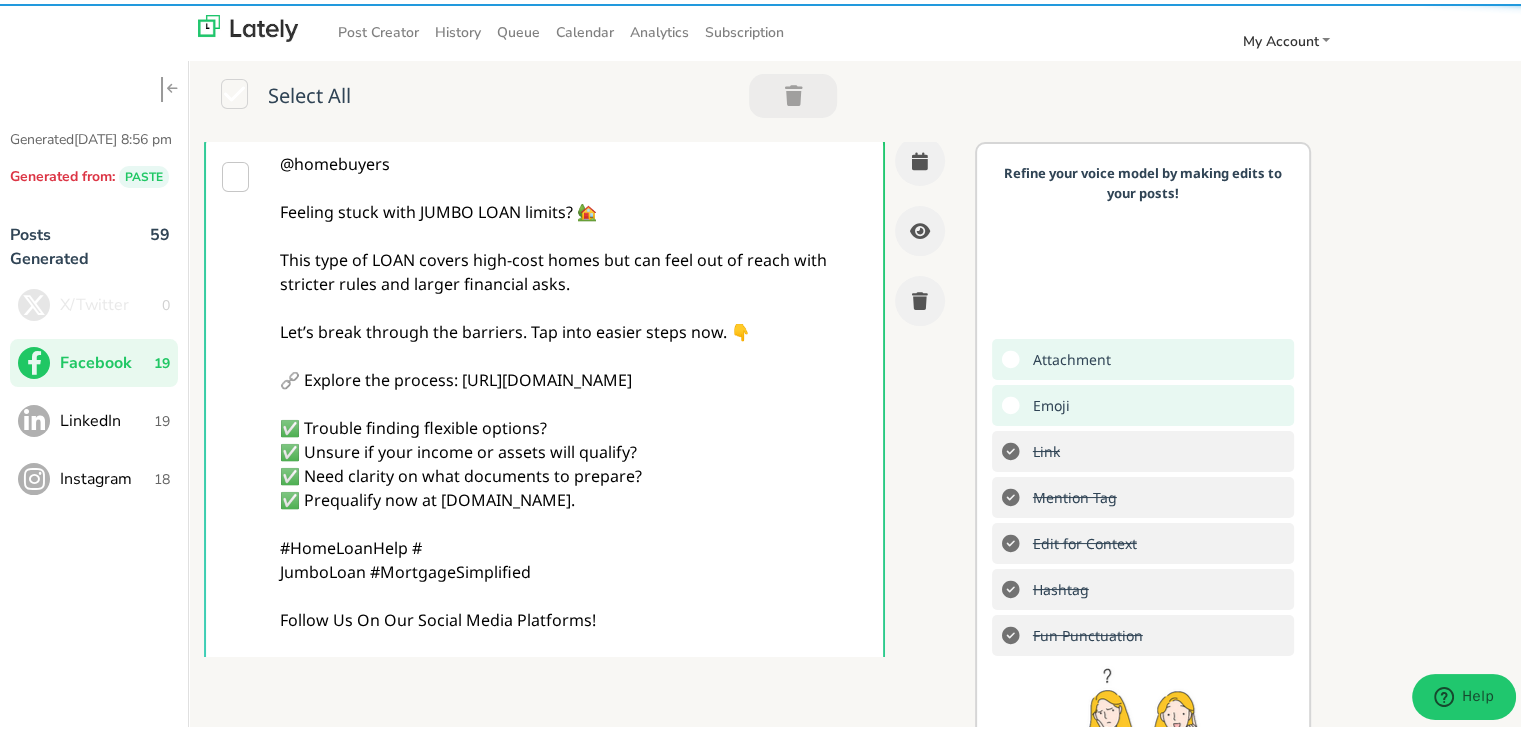 scroll, scrollTop: 0, scrollLeft: 0, axis: both 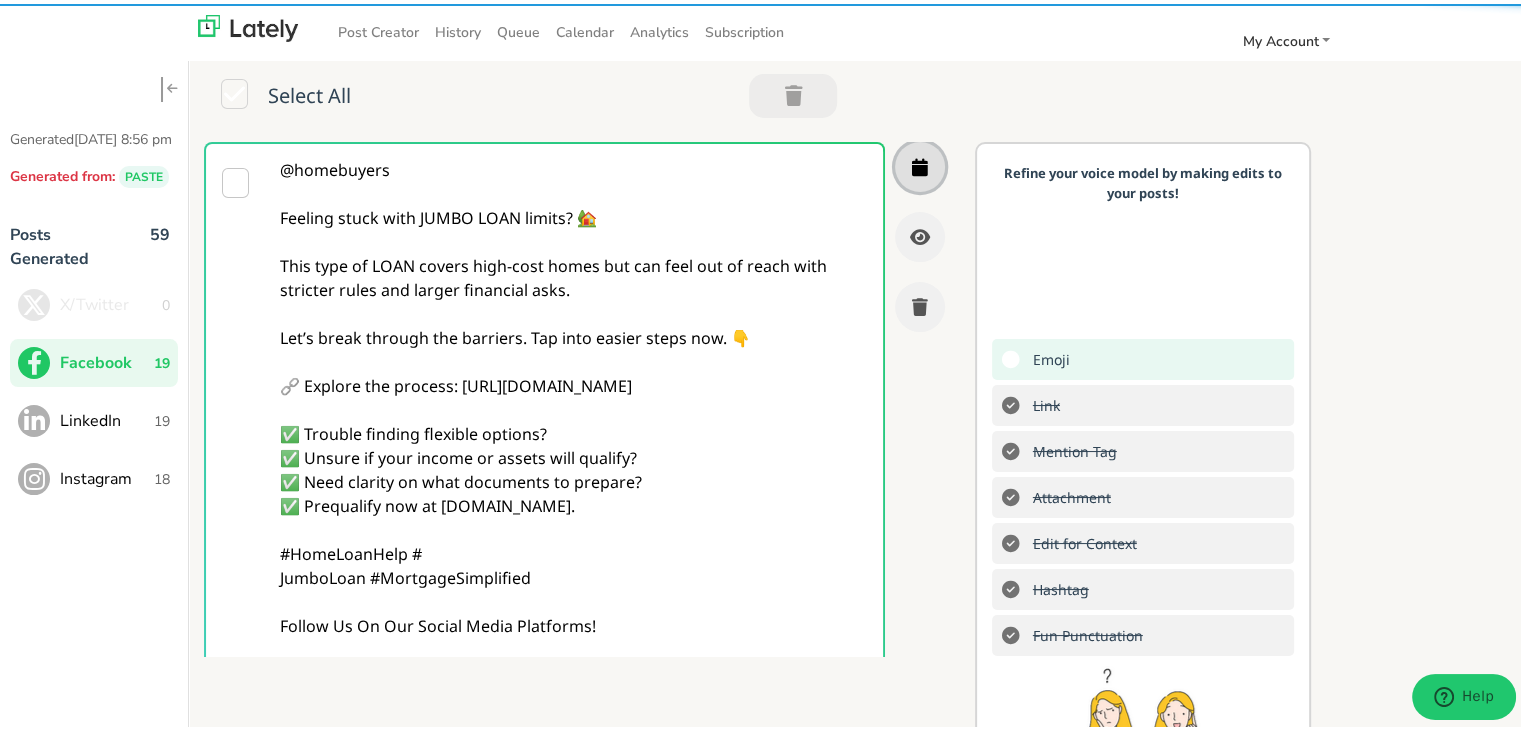 click at bounding box center (920, 163) 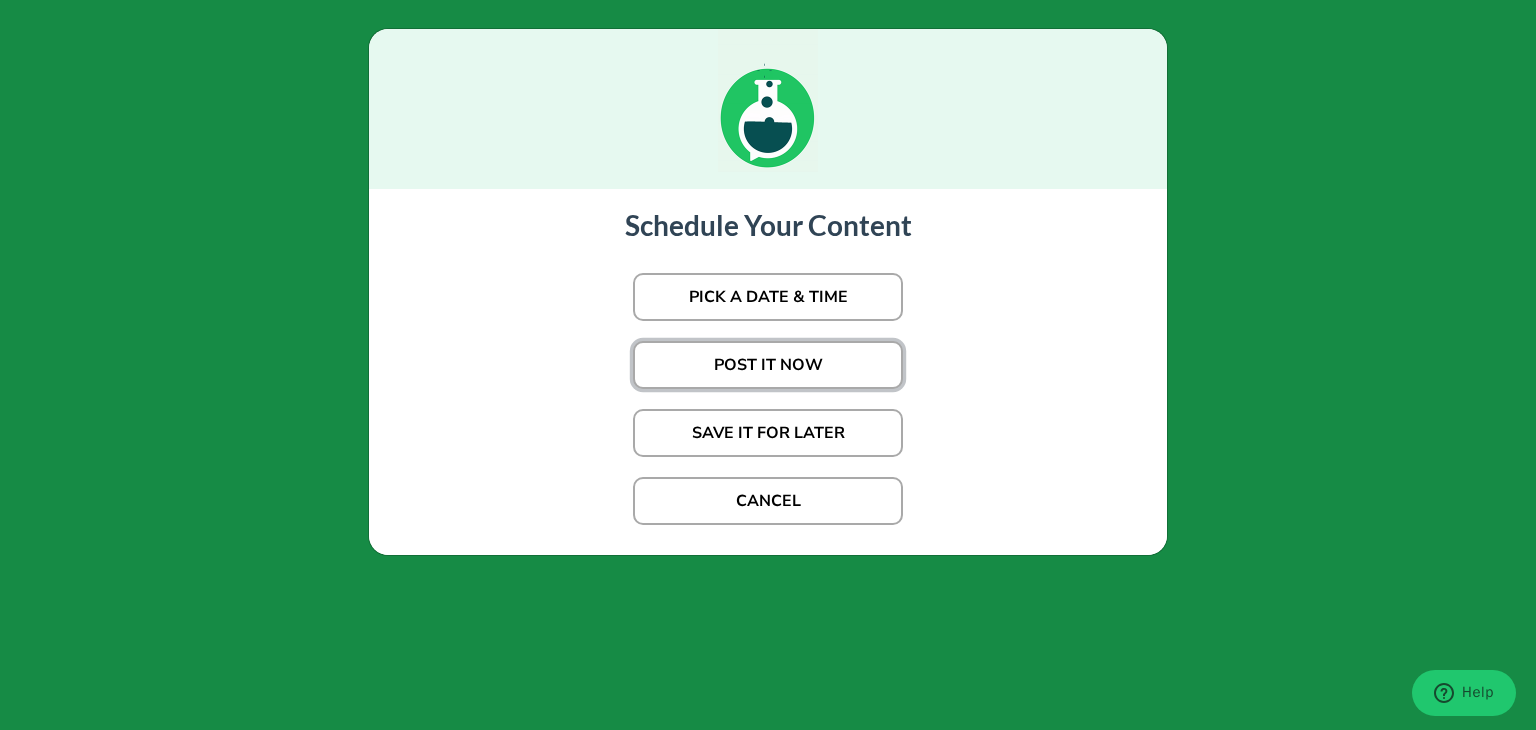 click on "POST IT NOW" at bounding box center [768, 365] 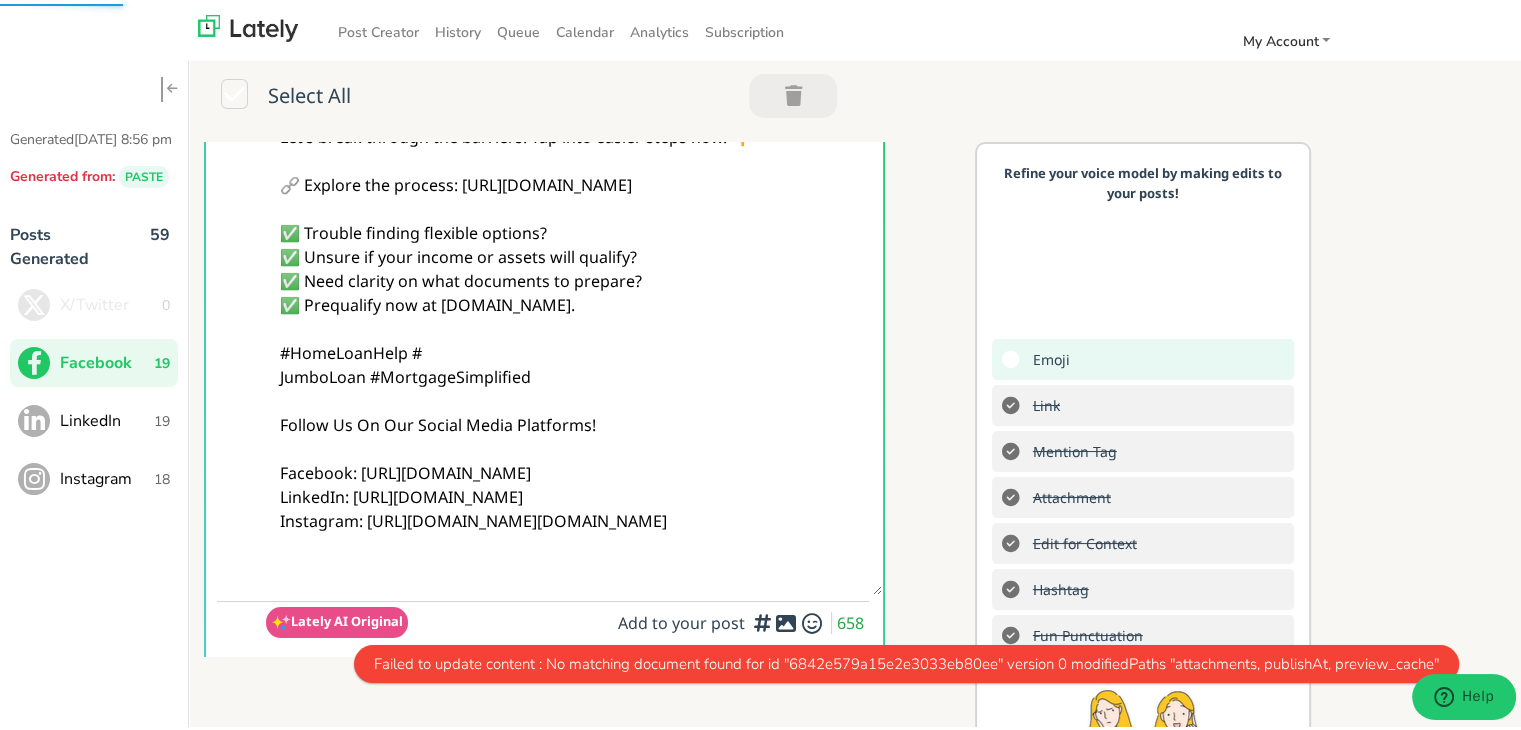 scroll, scrollTop: 0, scrollLeft: 0, axis: both 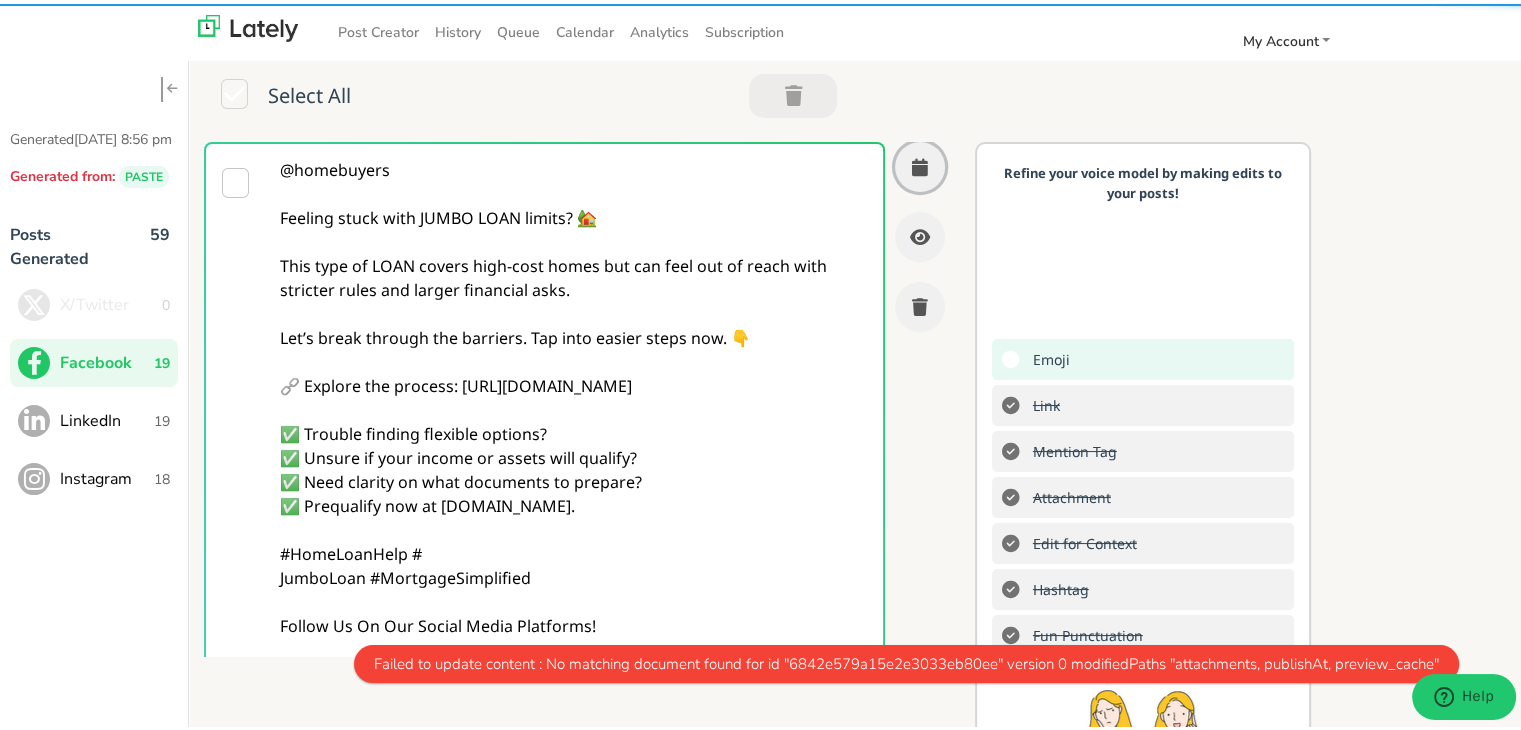 type 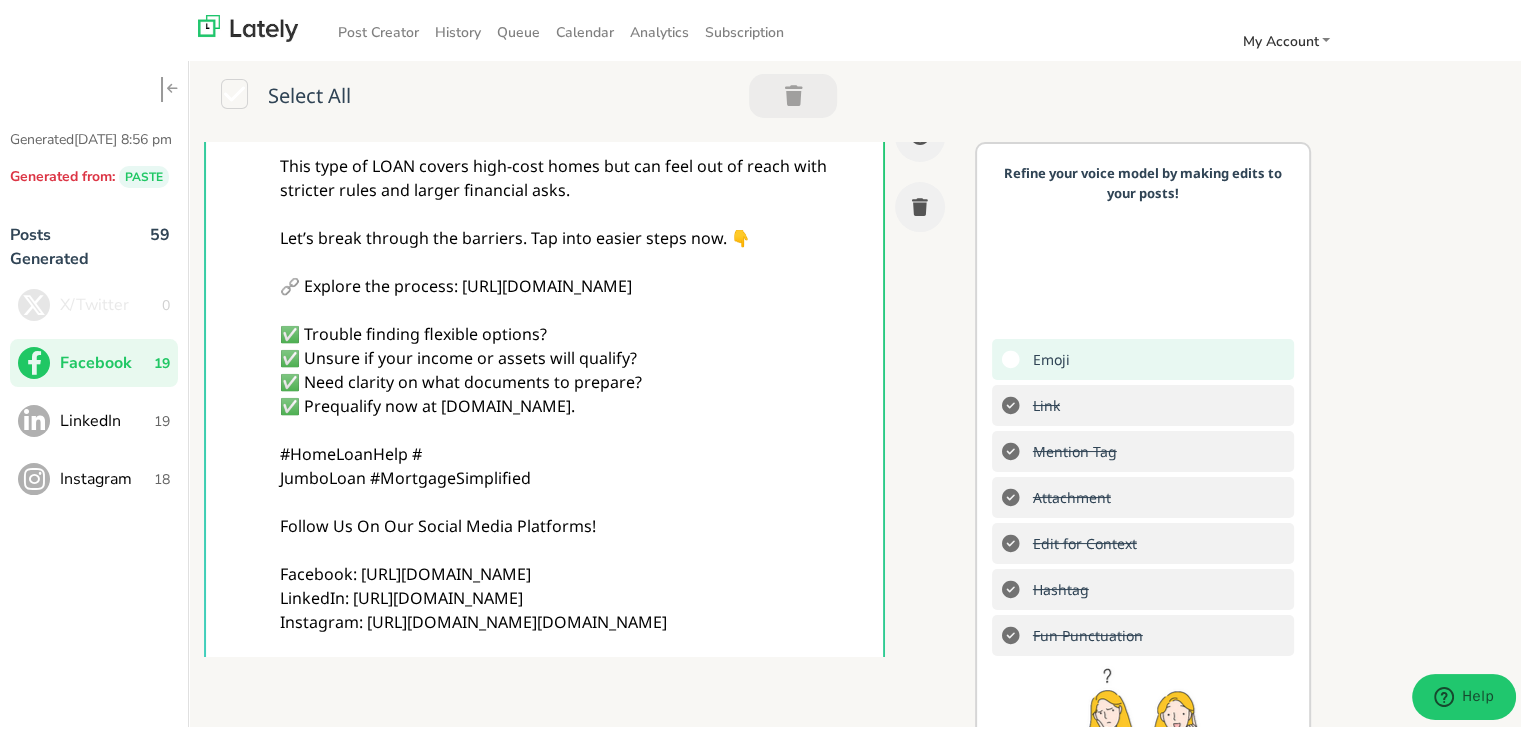 scroll, scrollTop: 0, scrollLeft: 0, axis: both 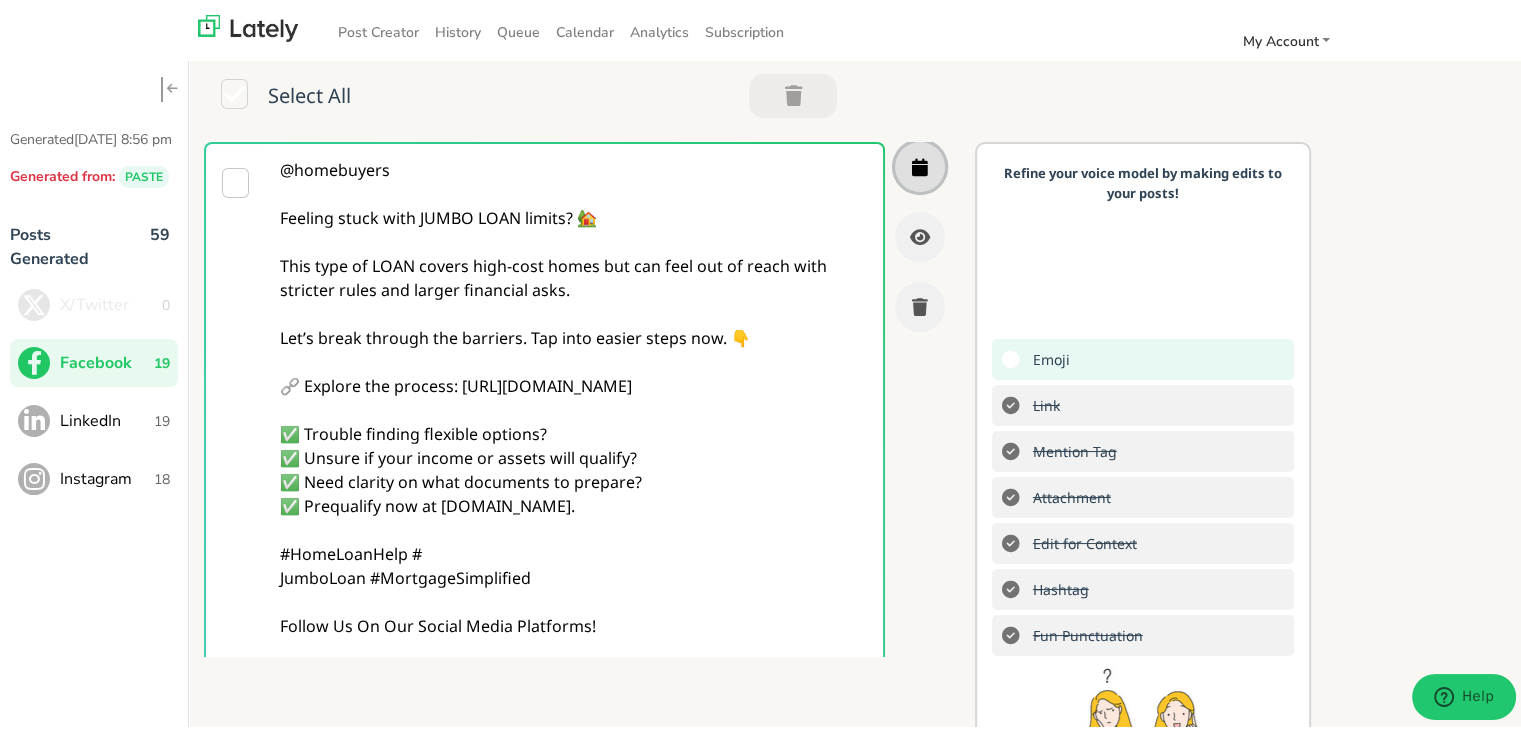 click at bounding box center (920, 163) 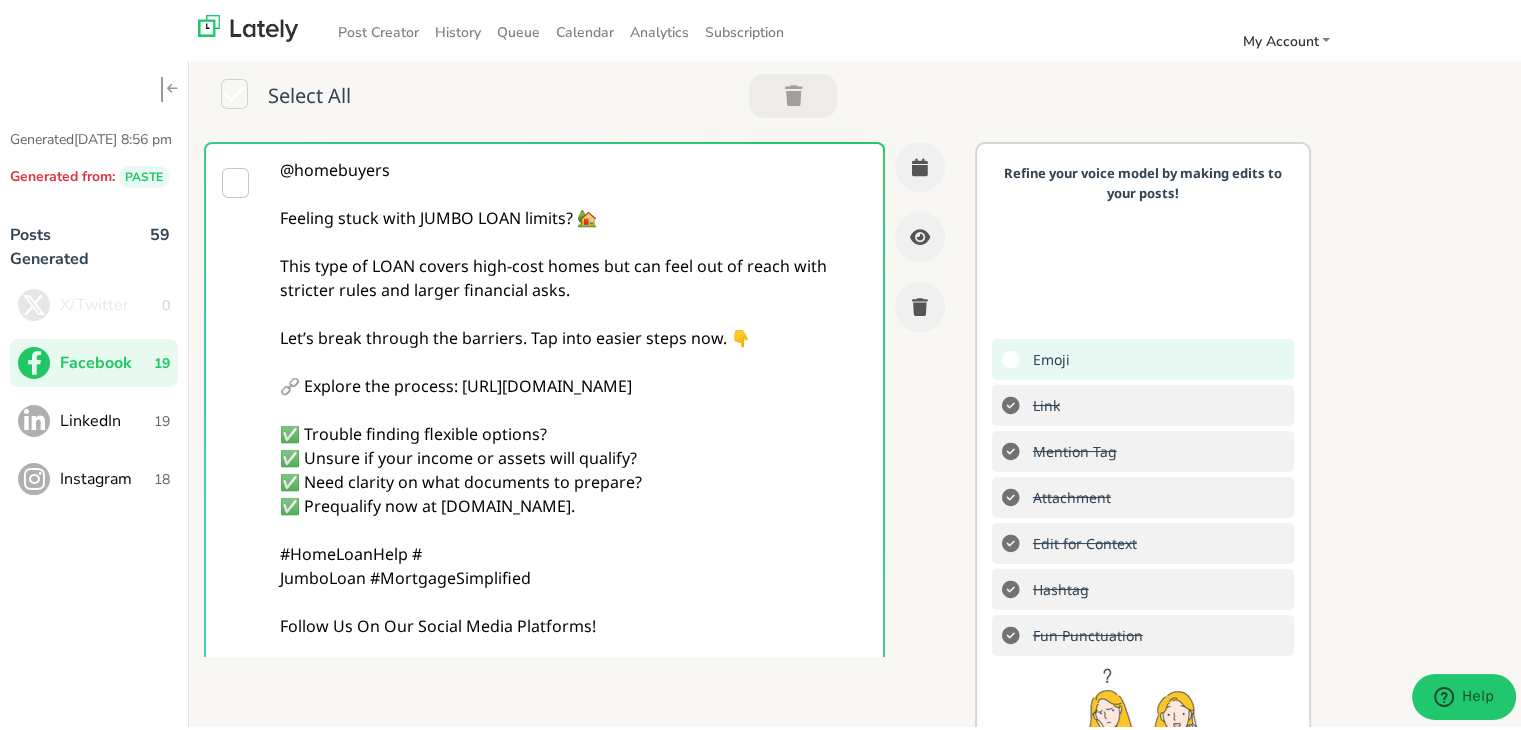 click on "LinkedIn" at bounding box center (107, 417) 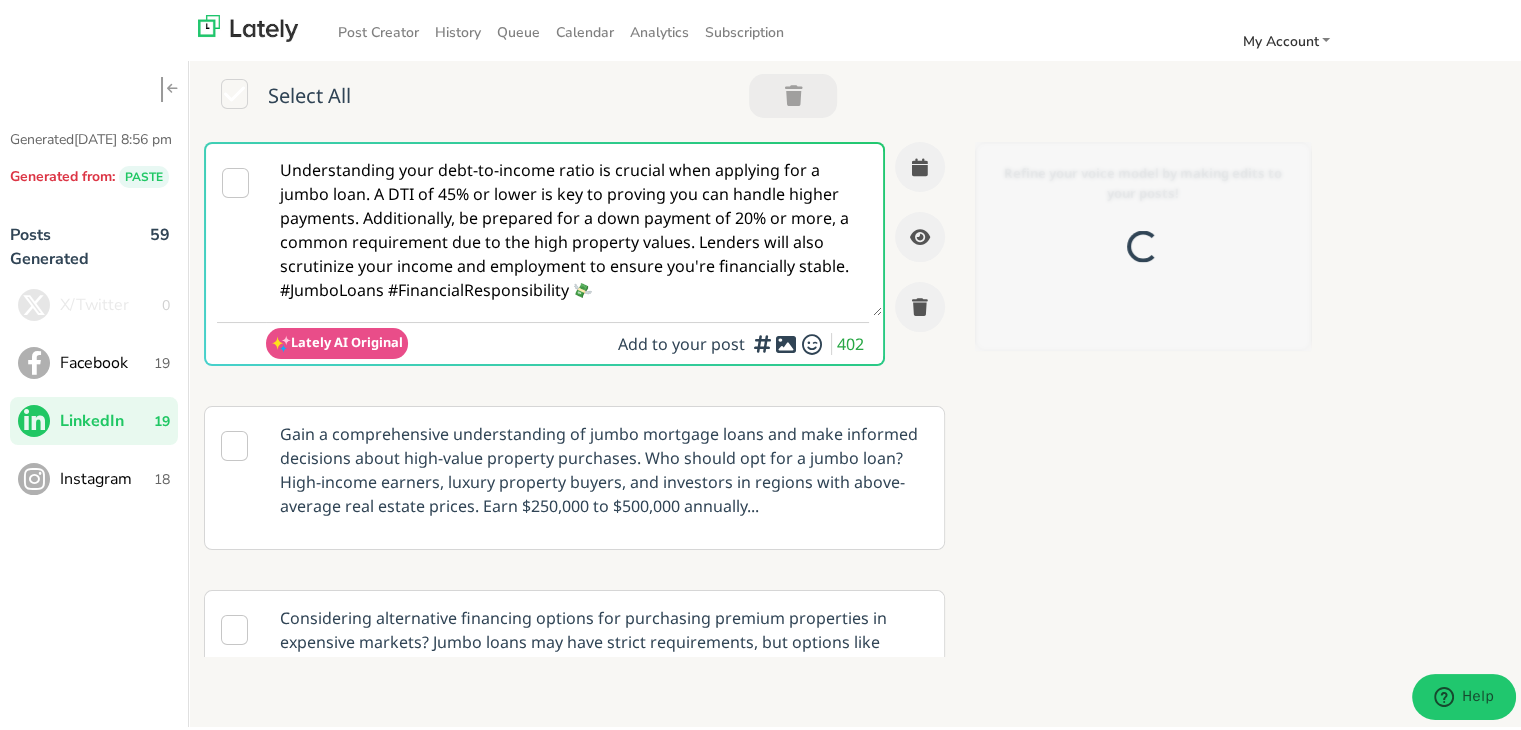 scroll, scrollTop: 0, scrollLeft: 0, axis: both 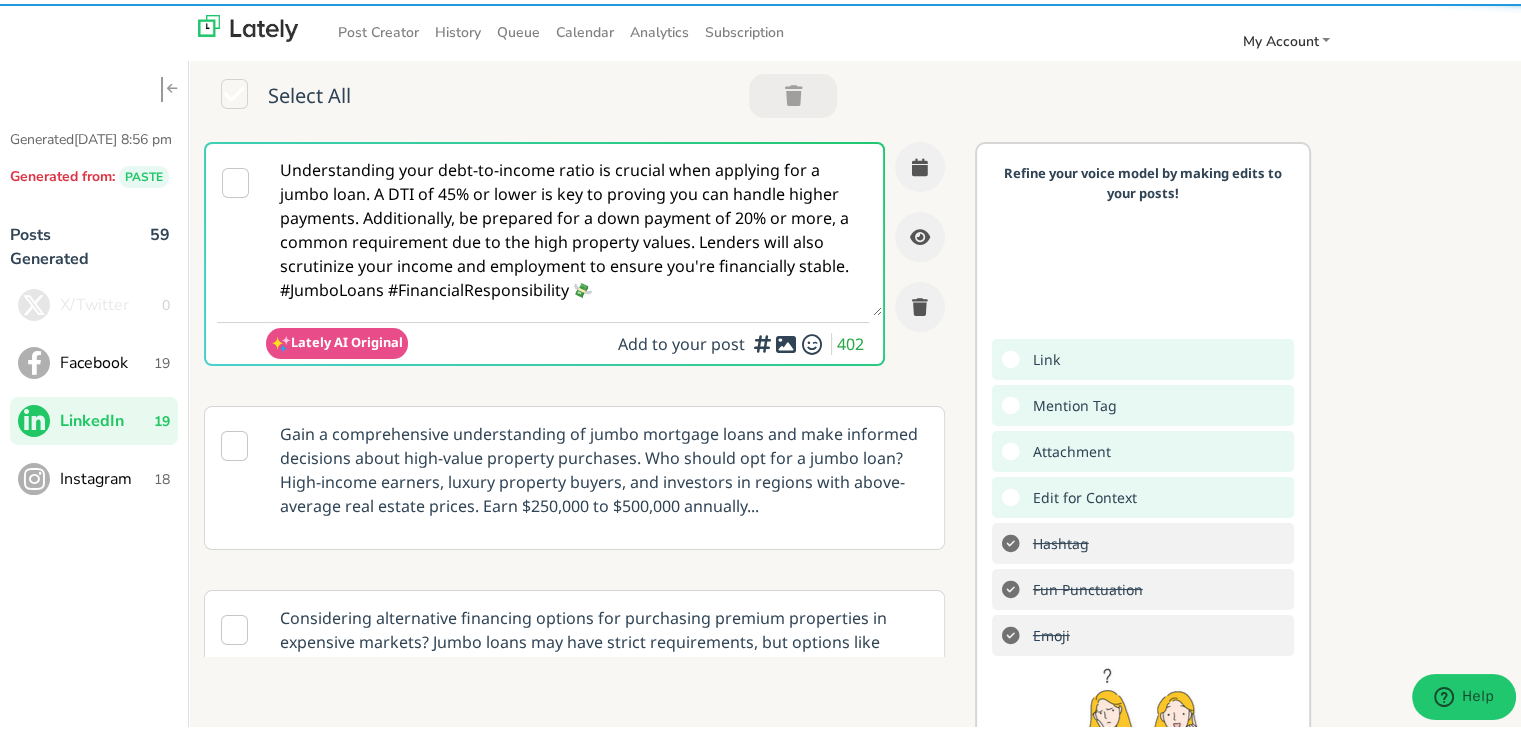 click on "Facebook" at bounding box center [107, 359] 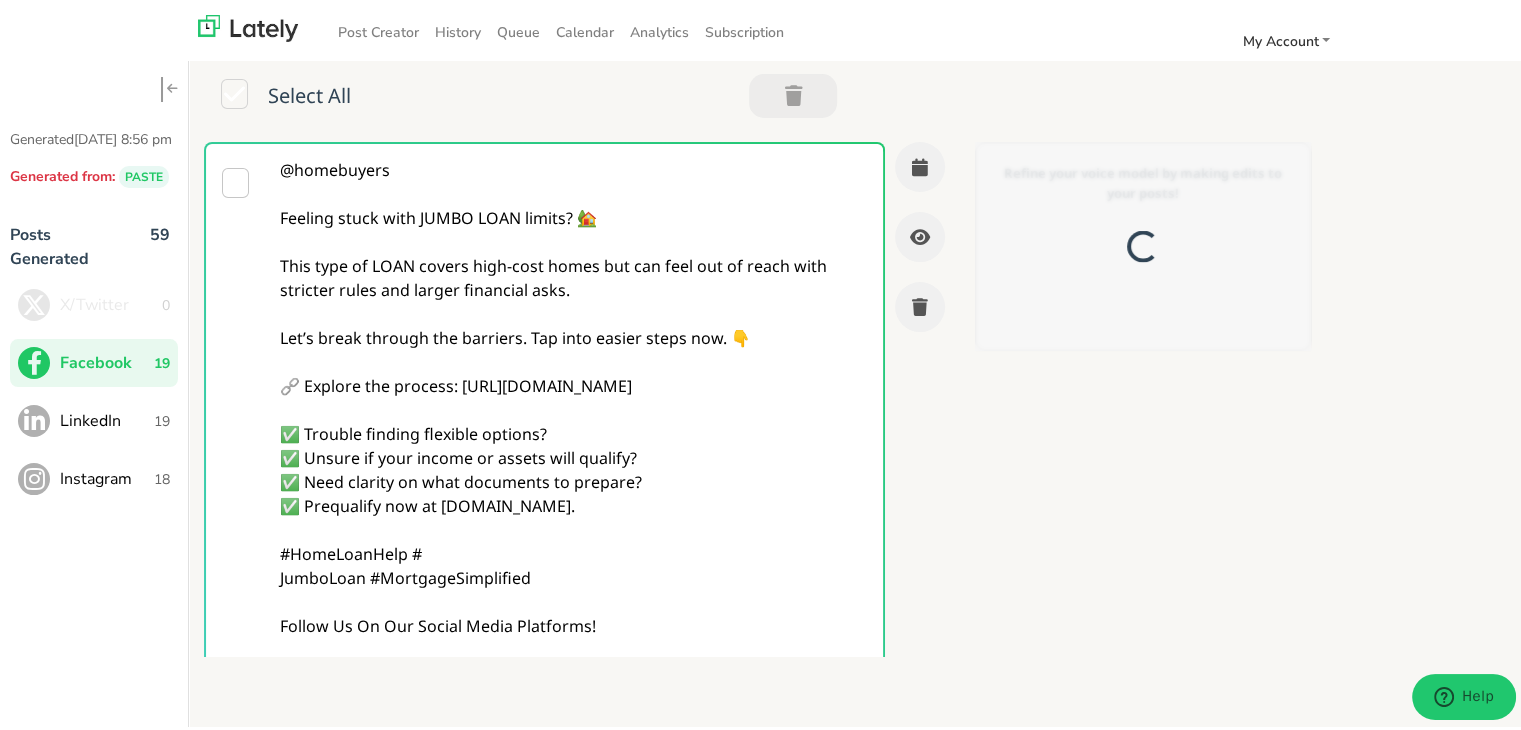 scroll, scrollTop: 0, scrollLeft: 0, axis: both 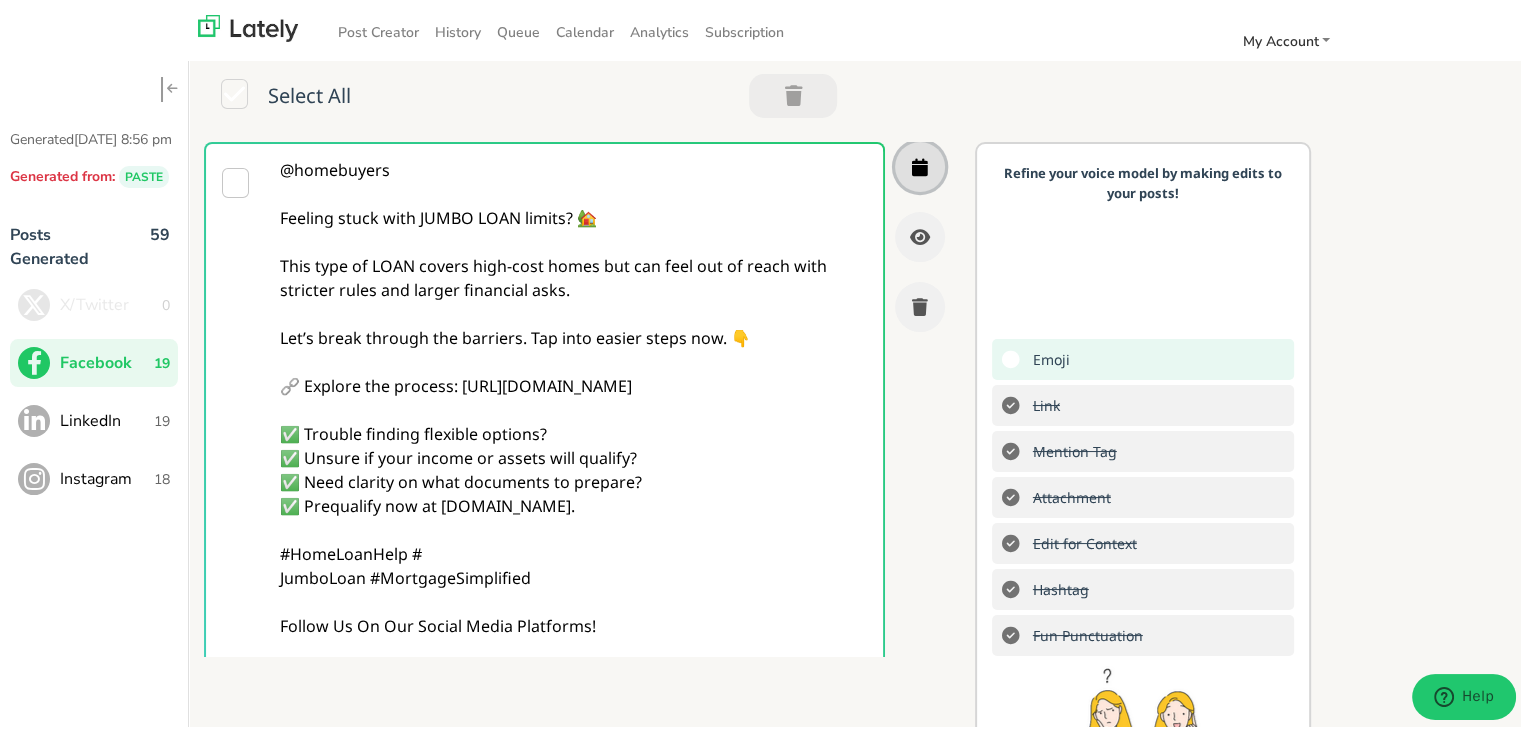 click at bounding box center [920, 163] 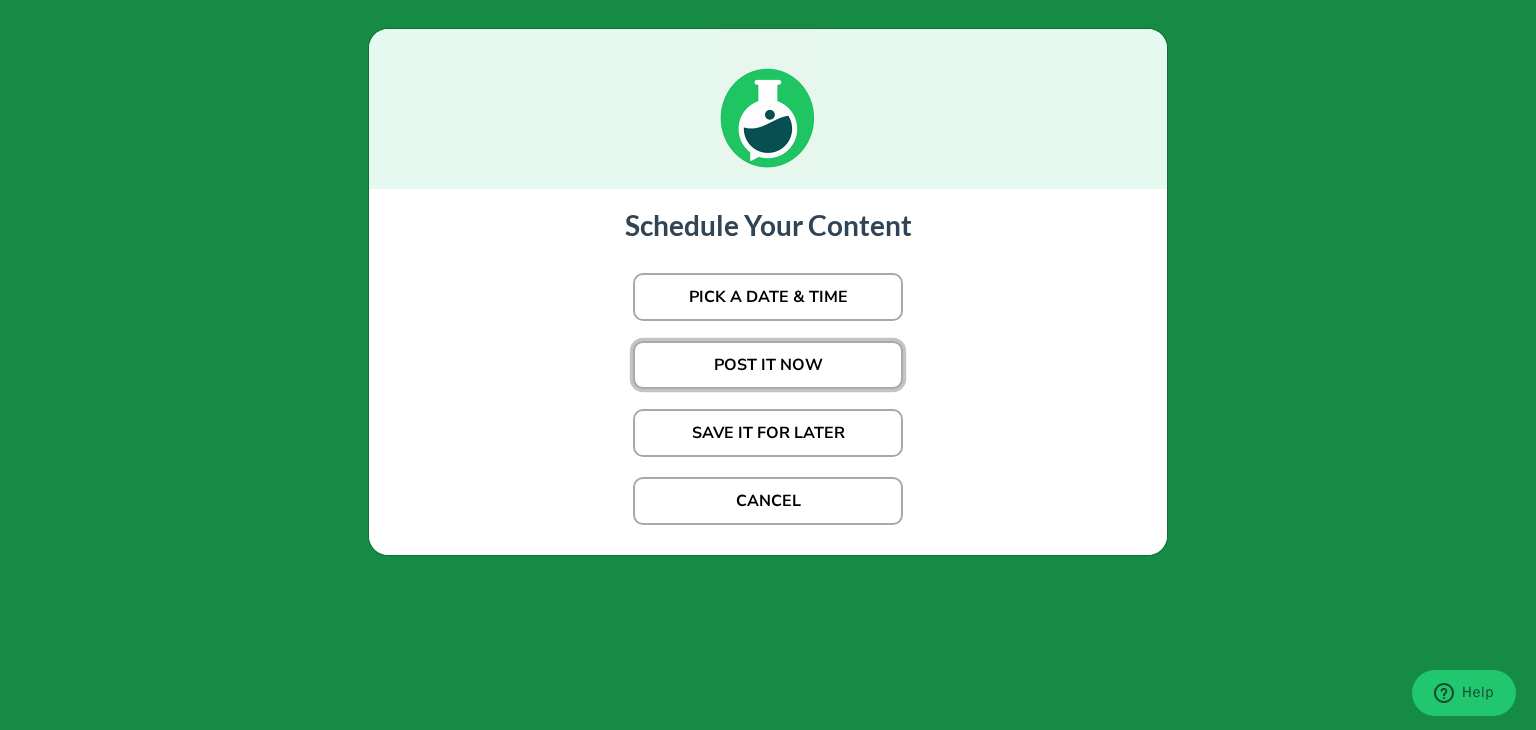 click on "POST IT NOW" at bounding box center (768, 365) 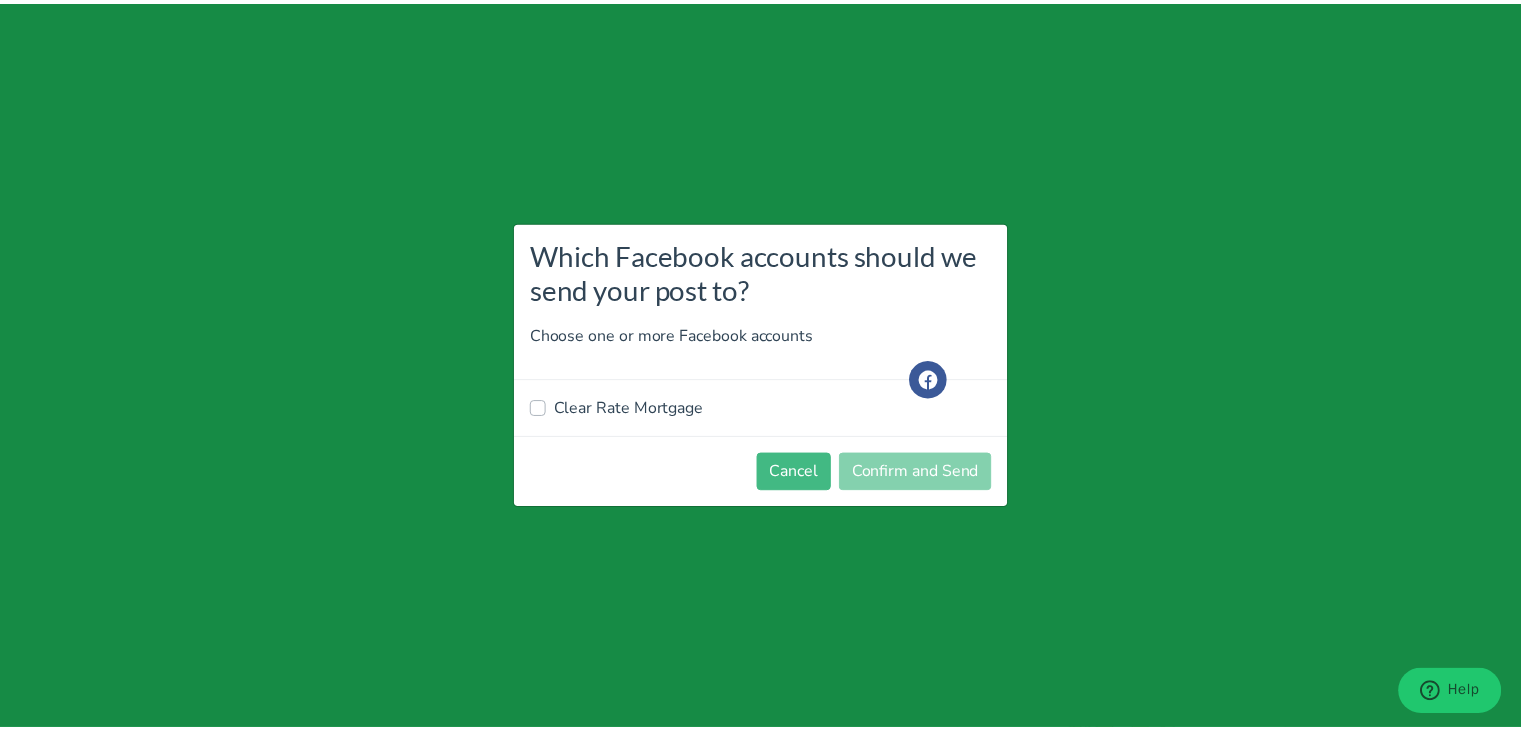 scroll, scrollTop: 800, scrollLeft: 0, axis: vertical 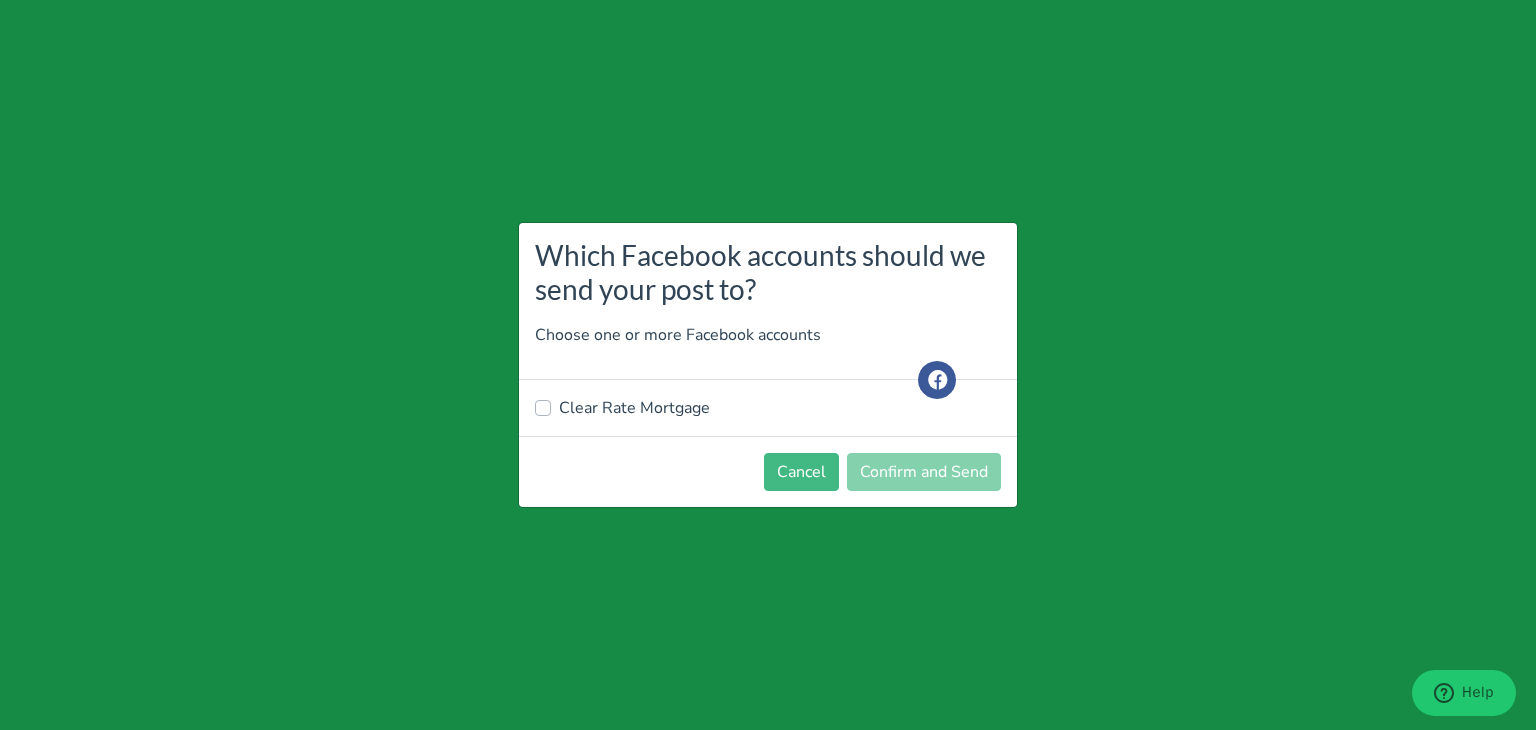 click on "Clear Rate Mortgage" at bounding box center (634, 408) 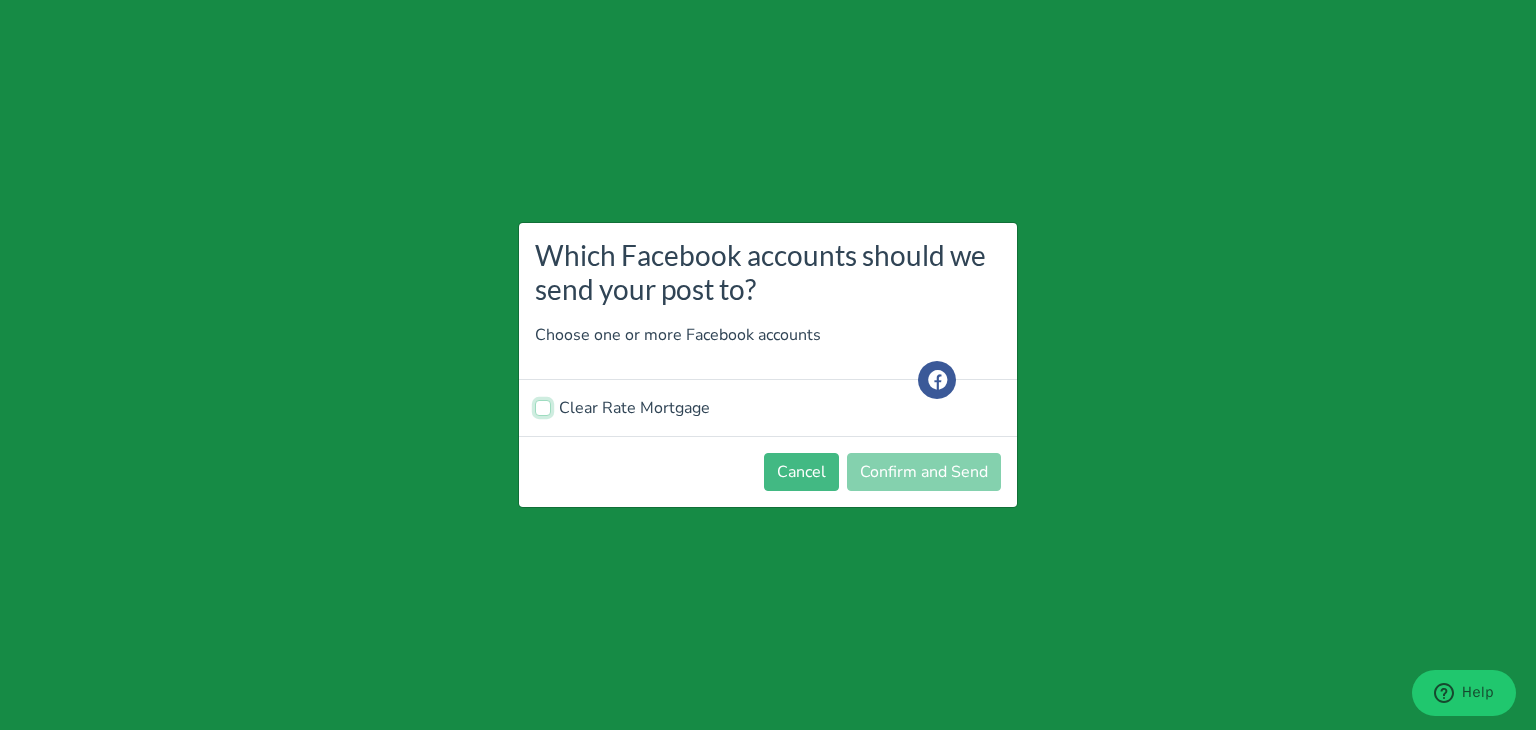 click on "Clear Rate Mortgage" at bounding box center [543, 406] 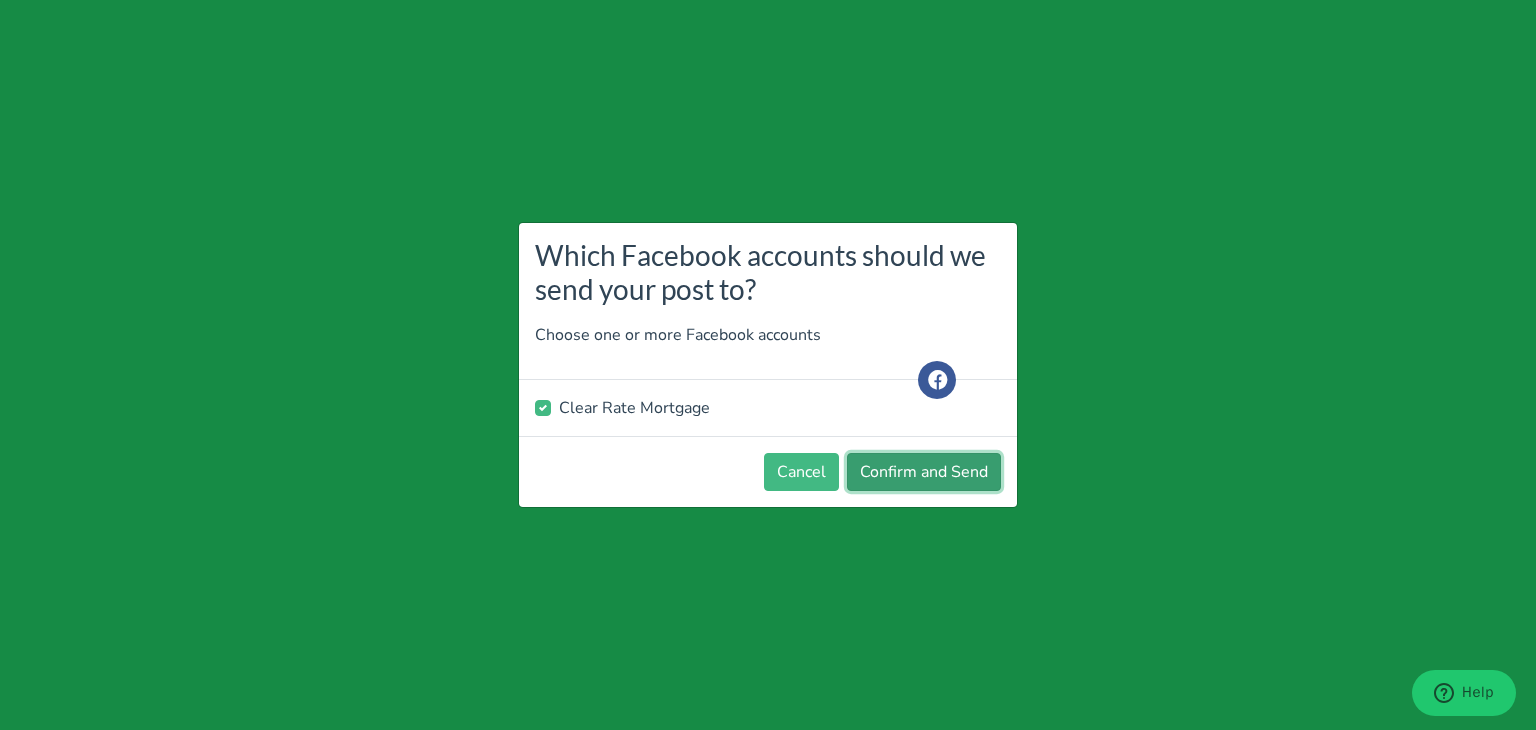 click on "Confirm and Send" at bounding box center (924, 472) 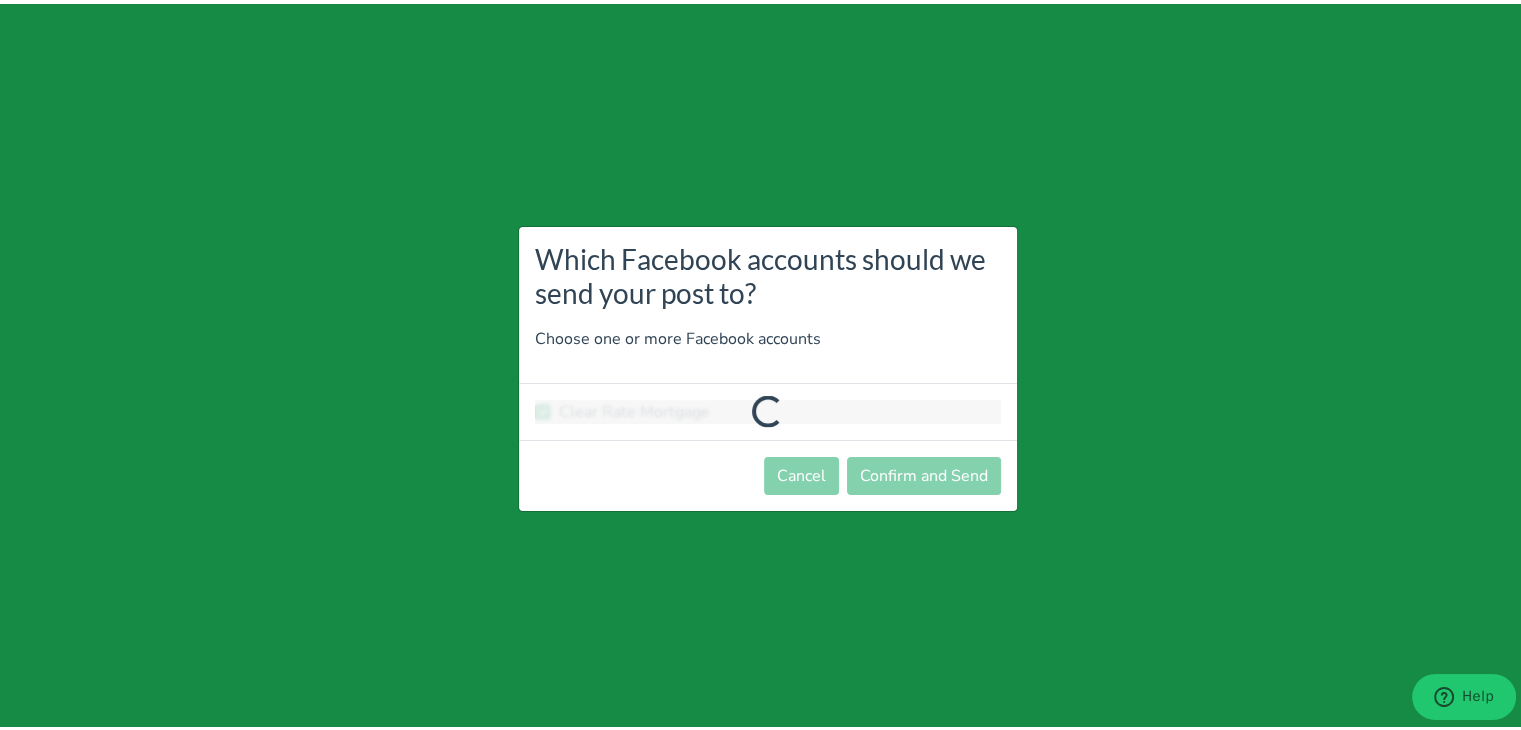 scroll, scrollTop: 0, scrollLeft: 0, axis: both 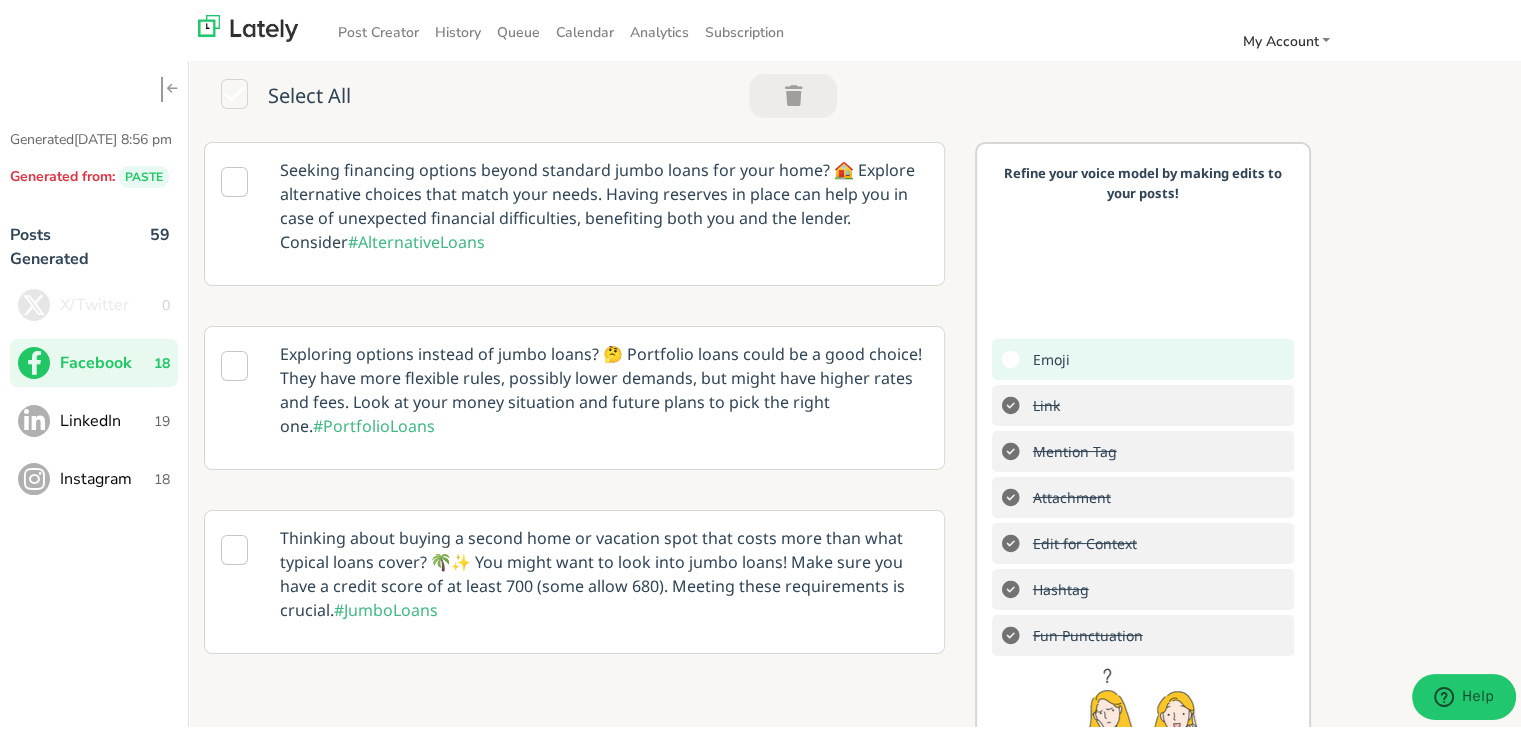 click on "LinkedIn" at bounding box center [107, 417] 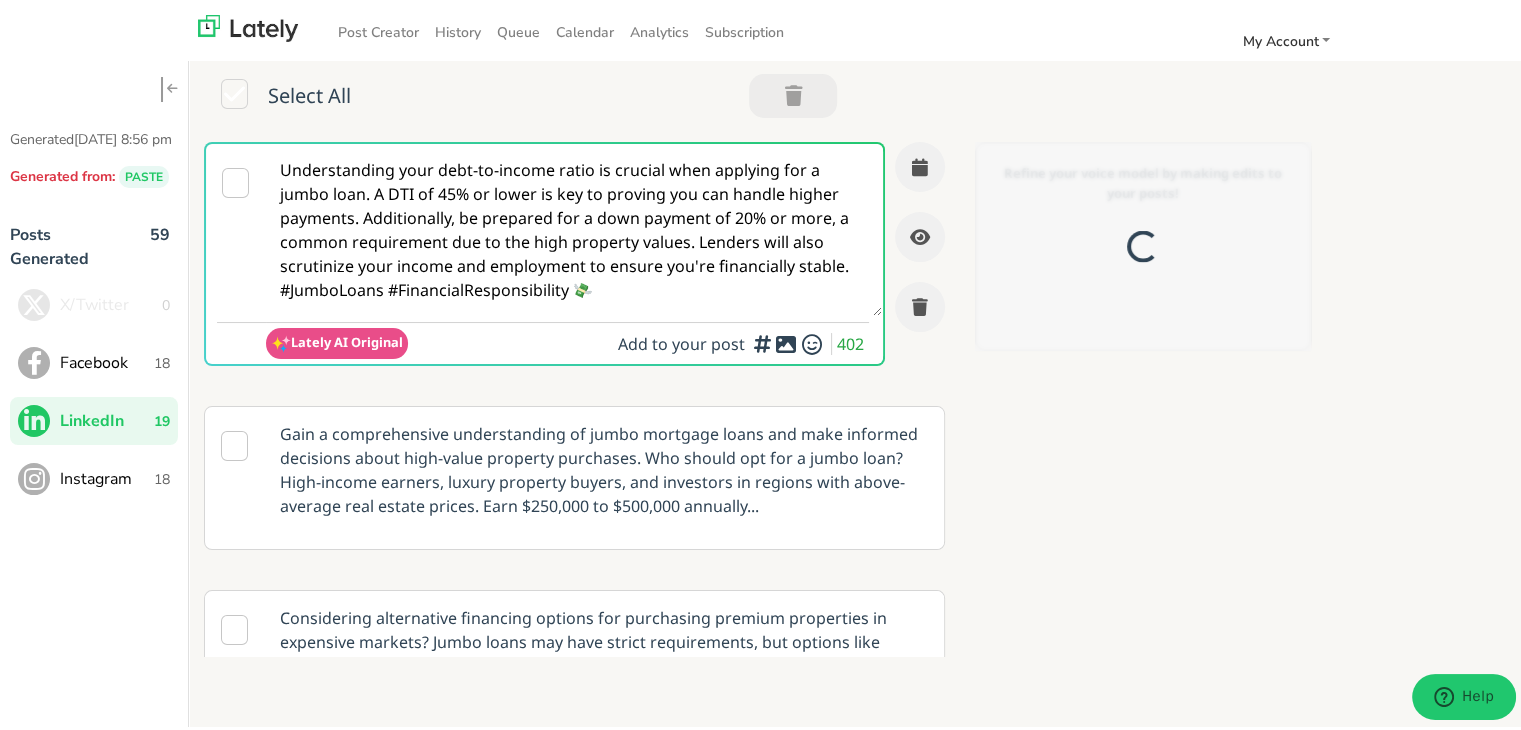 click on "Understanding your debt-to-income ratio is crucial when applying for a jumbo loan. A DTI of 45% or lower is key to proving you can handle higher payments. Additionally, be prepared for a down payment of 20% or more, a common requirement due to the high property values. Lenders will also scrutinize your income and employment to ensure you're financially stable. #JumboLoans #FinancialResponsibility 💸" at bounding box center (574, 226) 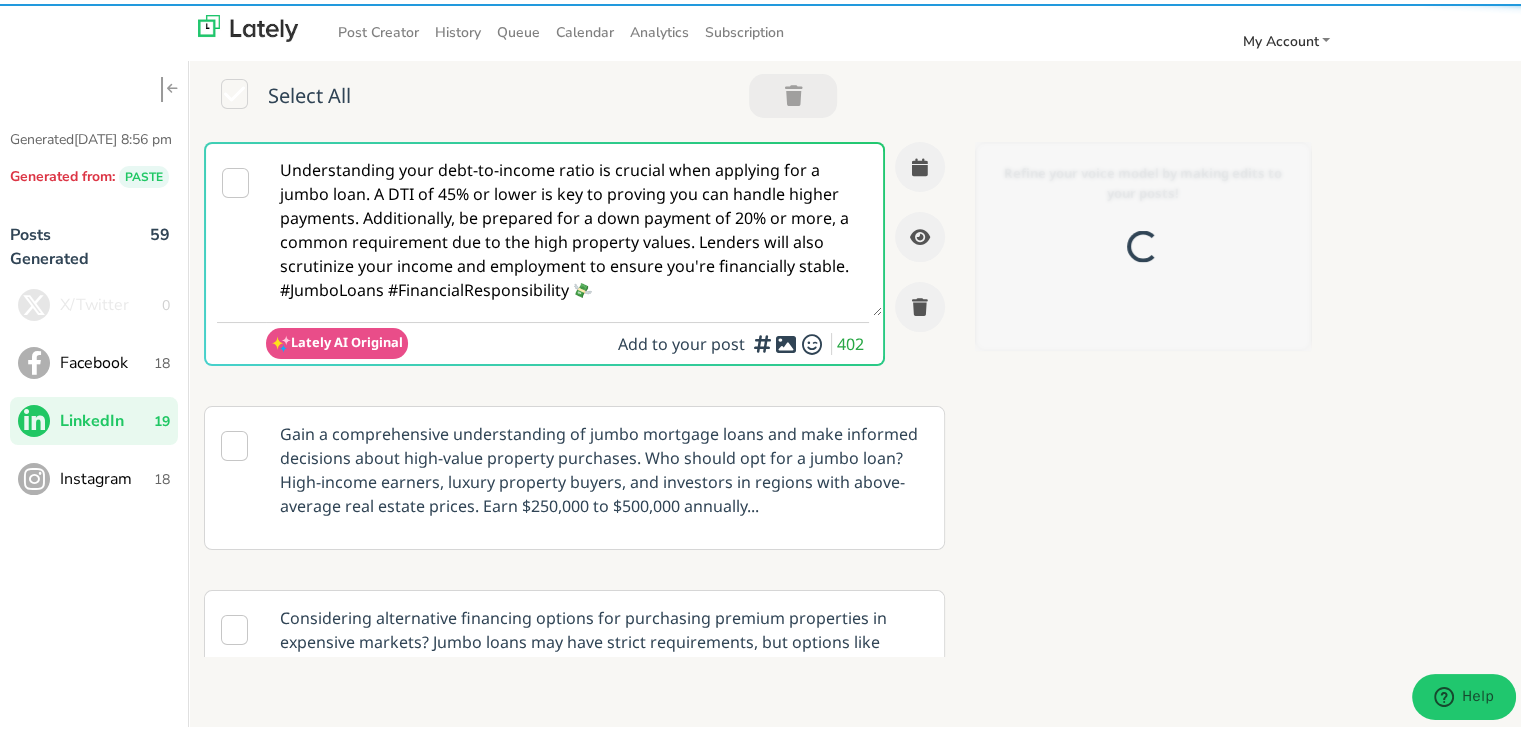 click on "Understanding your debt-to-income ratio is crucial when applying for a jumbo loan. A DTI of 45% or lower is key to proving you can handle higher payments. Additionally, be prepared for a down payment of 20% or more, a common requirement due to the high property values. Lenders will also scrutinize your income and employment to ensure you're financially stable. #JumboLoans #FinancialResponsibility 💸" at bounding box center [574, 226] 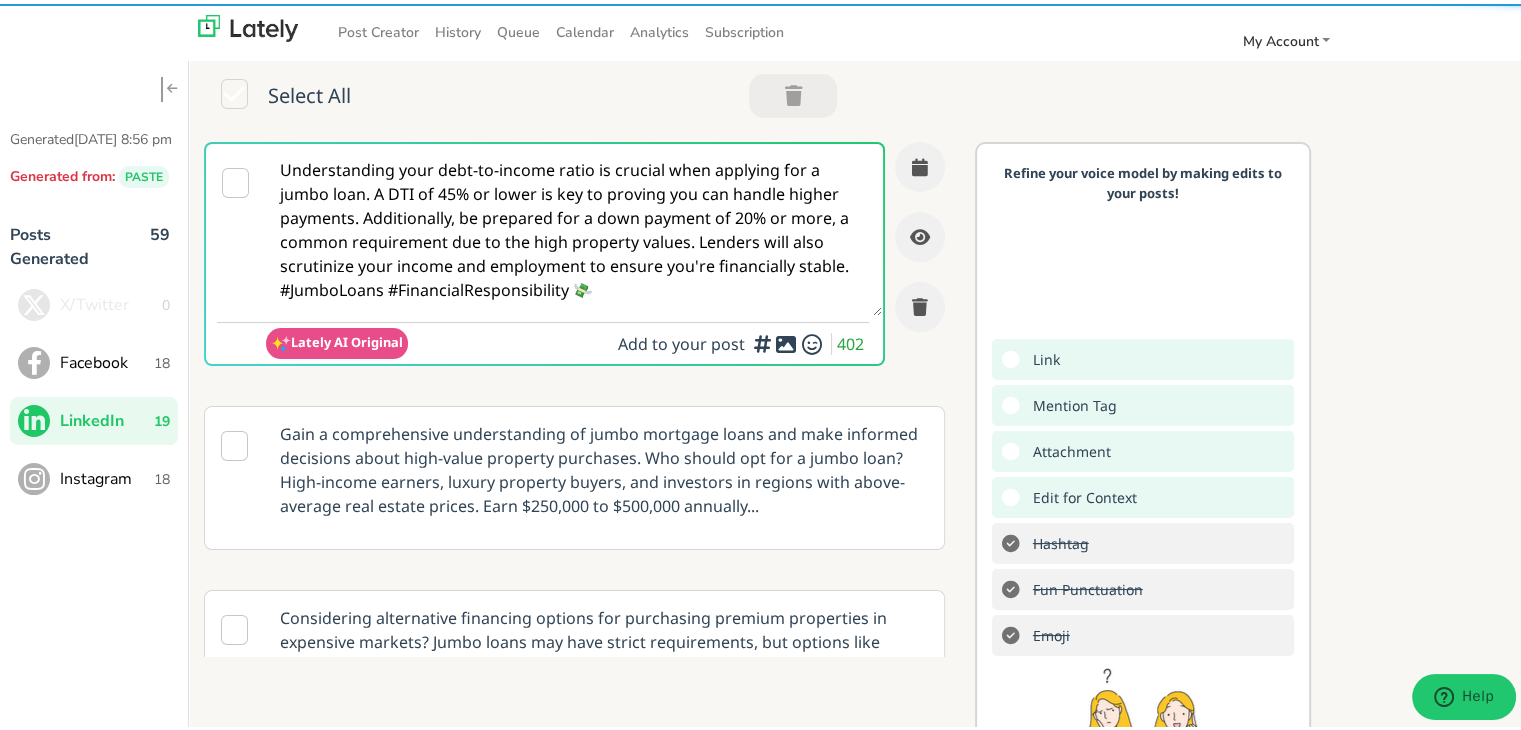 click on "Understanding your debt-to-income ratio is crucial when applying for a jumbo loan. A DTI of 45% or lower is key to proving you can handle higher payments. Additionally, be prepared for a down payment of 20% or more, a common requirement due to the high property values. Lenders will also scrutinize your income and employment to ensure you're financially stable. #JumboLoans #FinancialResponsibility 💸" at bounding box center [574, 226] 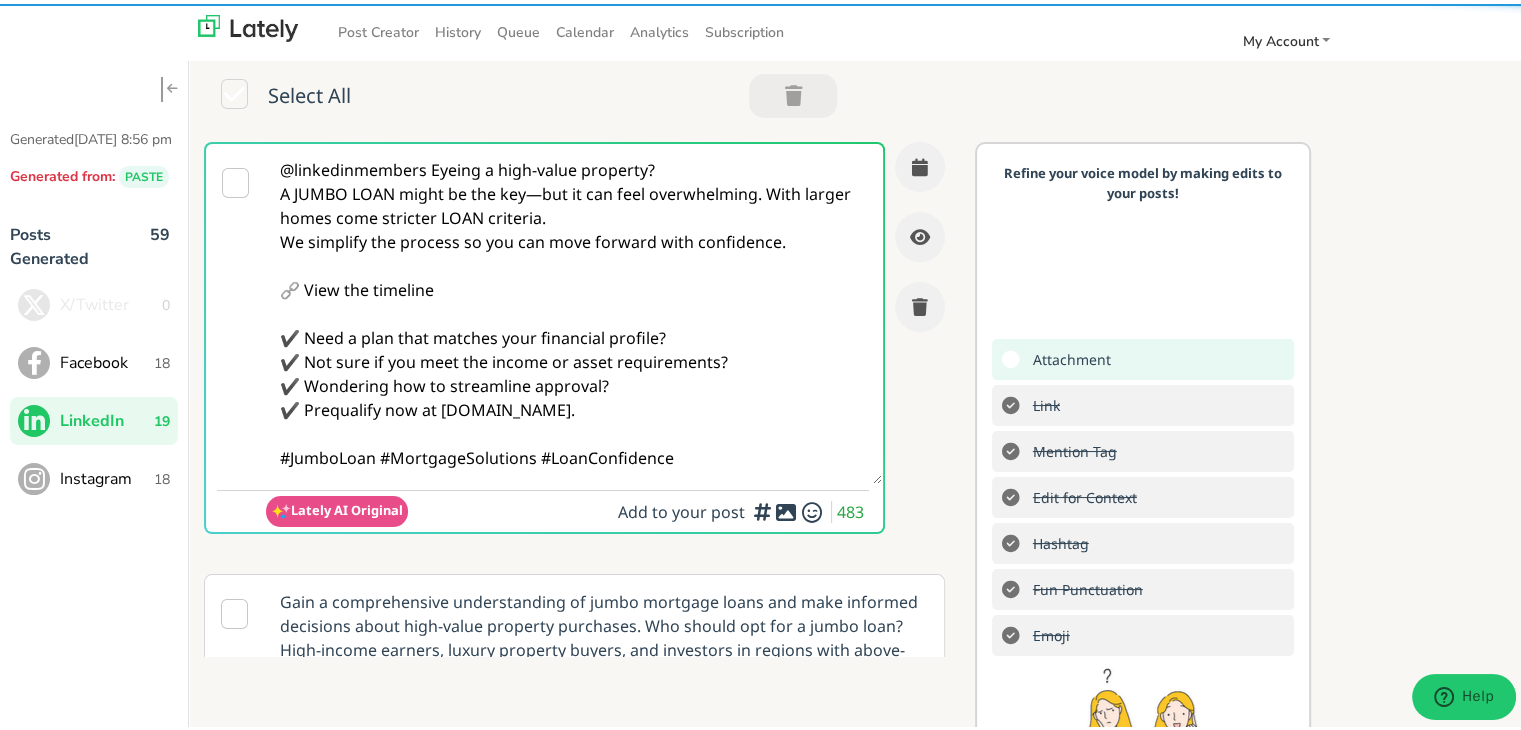 click on "@linkedinmembers Eyeing a high-value property?
A JUMBO LOAN might be the key—but it can feel overwhelming. With larger homes come stricter LOAN criteria.
We simplify the process so you can move forward with confidence.
🔗 View the timeline
✔️ Need a plan that matches your financial profile?
✔️ Not sure if you meet the income or asset requirements?
✔️ Wondering how to streamline approval?
✔️ Prequalify now at [DOMAIN_NAME].
#JumboLoan #MortgageSolutions #LoanConfidence" at bounding box center [574, 310] 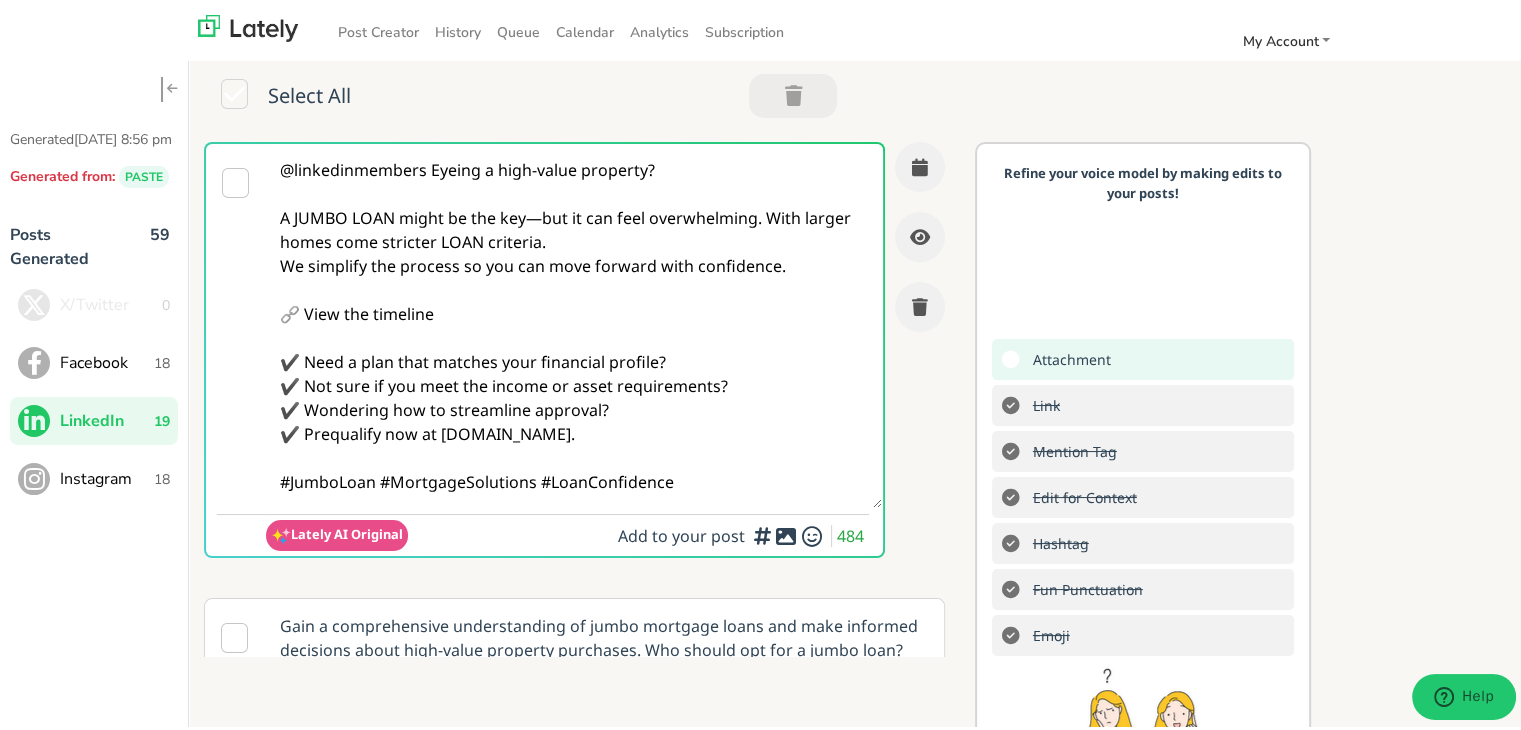 click on "@linkedinmembers Eyeing a high-value property?
A JUMBO LOAN might be the key—but it can feel overwhelming. With larger homes come stricter LOAN criteria.
We simplify the process so you can move forward with confidence.
🔗 View the timeline
✔️ Need a plan that matches your financial profile?
✔️ Not sure if you meet the income or asset requirements?
✔️ Wondering how to streamline approval?
✔️ Prequalify now at [DOMAIN_NAME].
#JumboLoan #MortgageSolutions #LoanConfidence" at bounding box center [574, 322] 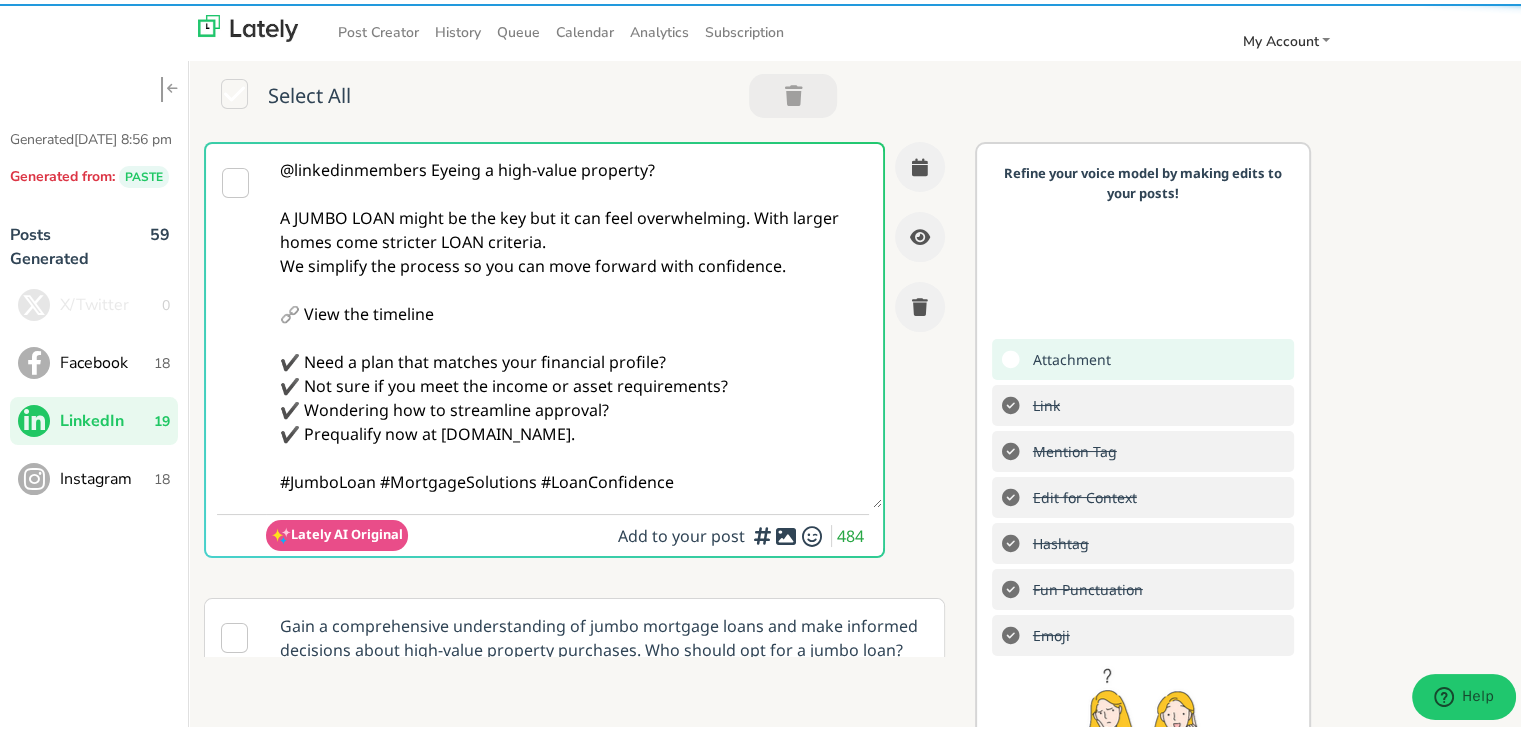 click on "@linkedinmembers Eyeing a high-value property?
A JUMBO LOAN might be the key but it can feel overwhelming. With larger homes come stricter LOAN criteria.
We simplify the process so you can move forward with confidence.
🔗 View the timeline
✔️ Need a plan that matches your financial profile?
✔️ Not sure if you meet the income or asset requirements?
✔️ Wondering how to streamline approval?
✔️ Prequalify now at [DOMAIN_NAME].
#JumboLoan #MortgageSolutions #LoanConfidence" at bounding box center [574, 322] 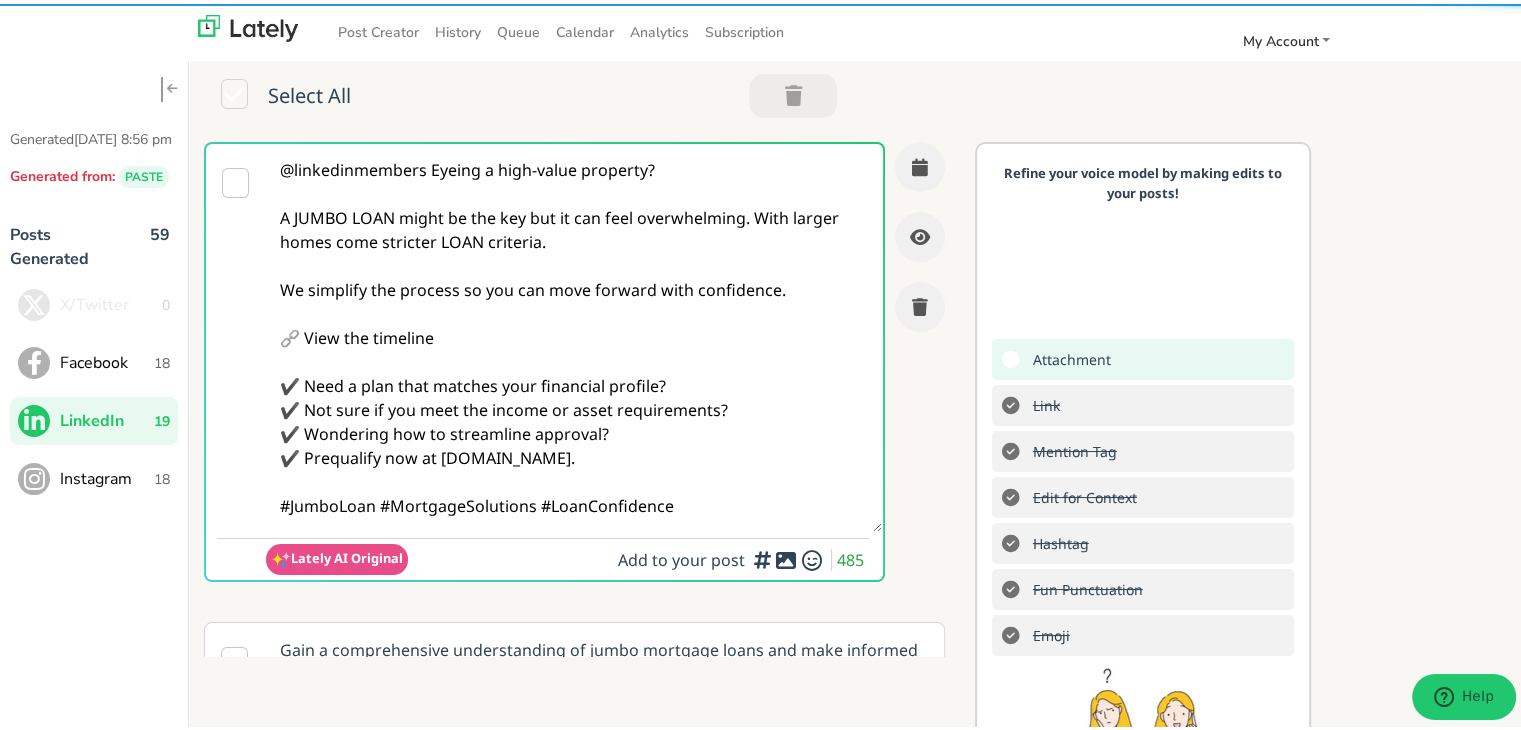 click on "@linkedinmembers Eyeing a high-value property?
A JUMBO LOAN might be the key but it can feel overwhelming. With larger homes come stricter LOAN criteria.
We simplify the process so you can move forward with confidence.
🔗 View the timeline
✔️ Need a plan that matches your financial profile?
✔️ Not sure if you meet the income or asset requirements?
✔️ Wondering how to streamline approval?
✔️ Prequalify now at [DOMAIN_NAME].
#JumboLoan #MortgageSolutions #LoanConfidence" at bounding box center [574, 334] 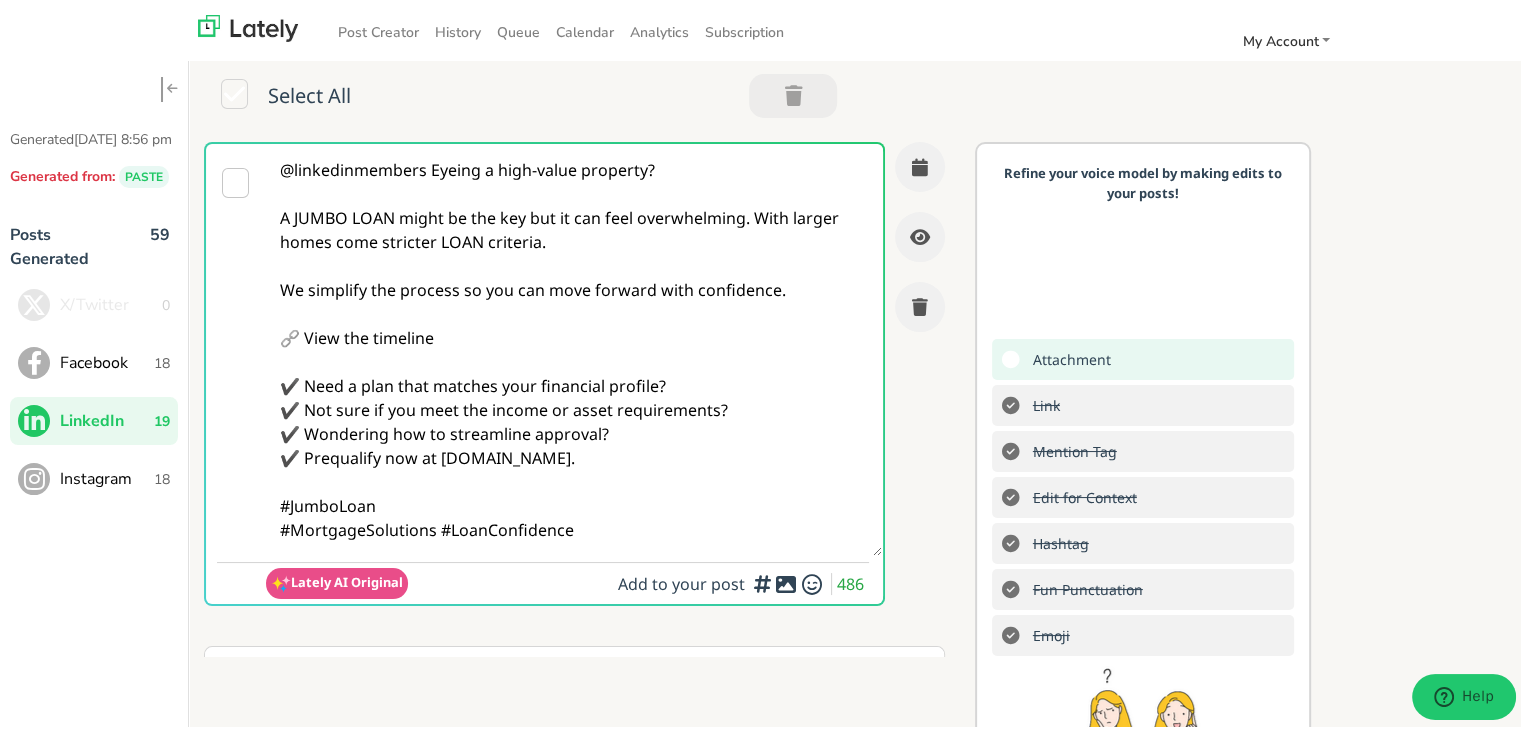 click on "@linkedinmembers Eyeing a high-value property?
A JUMBO LOAN might be the key but it can feel overwhelming. With larger homes come stricter LOAN criteria.
We simplify the process so you can move forward with confidence.
🔗 View the timeline
✔️ Need a plan that matches your financial profile?
✔️ Not sure if you meet the income or asset requirements?
✔️ Wondering how to streamline approval?
✔️ Prequalify now at [DOMAIN_NAME].
#JumboLoan
#MortgageSolutions #LoanConfidence" at bounding box center (574, 346) 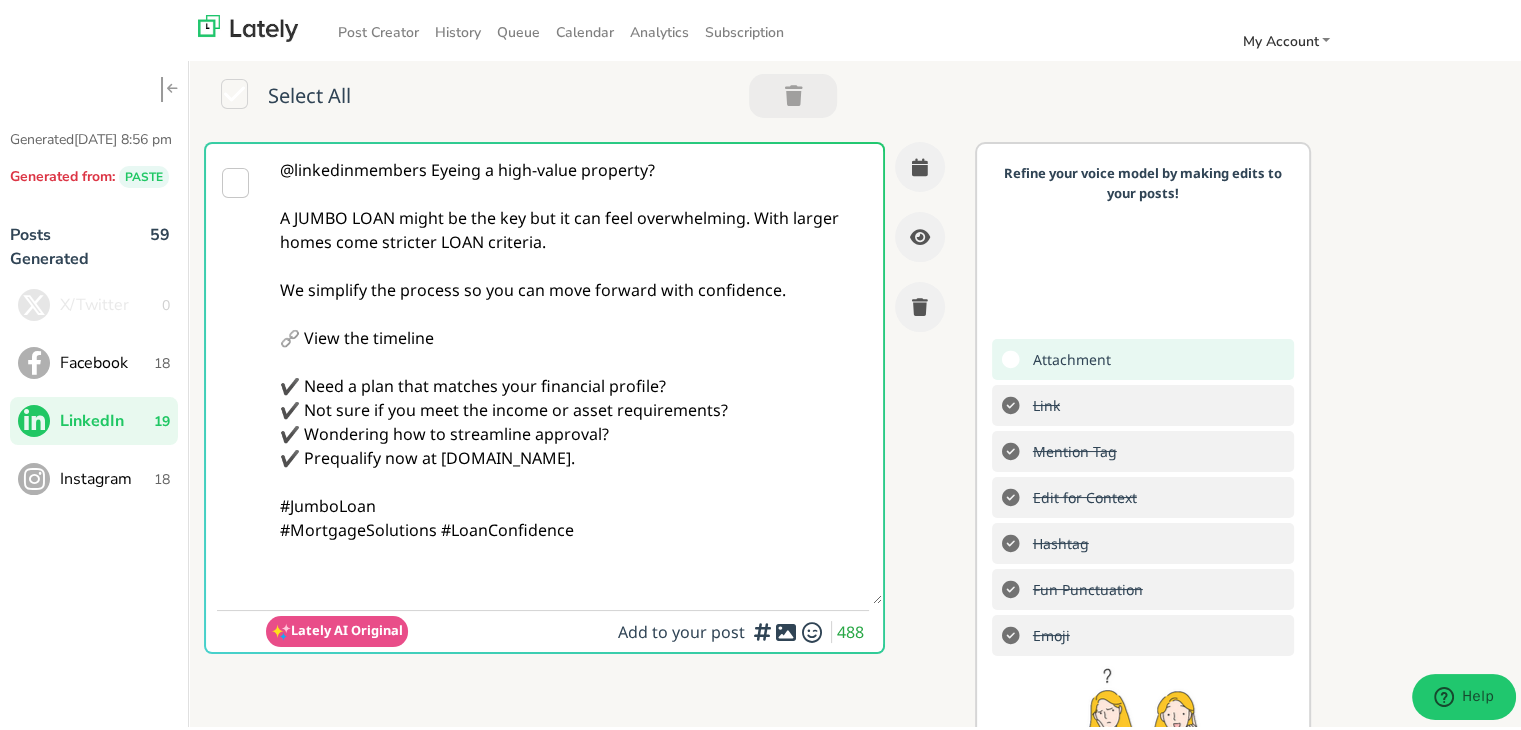 paste on "Follow Us On Our Social Media Platforms!
Facebook: [URL][DOMAIN_NAME]
LinkedIn: [URL][DOMAIN_NAME]
Instagram: [URL][DOMAIN_NAME][DOMAIN_NAME]" 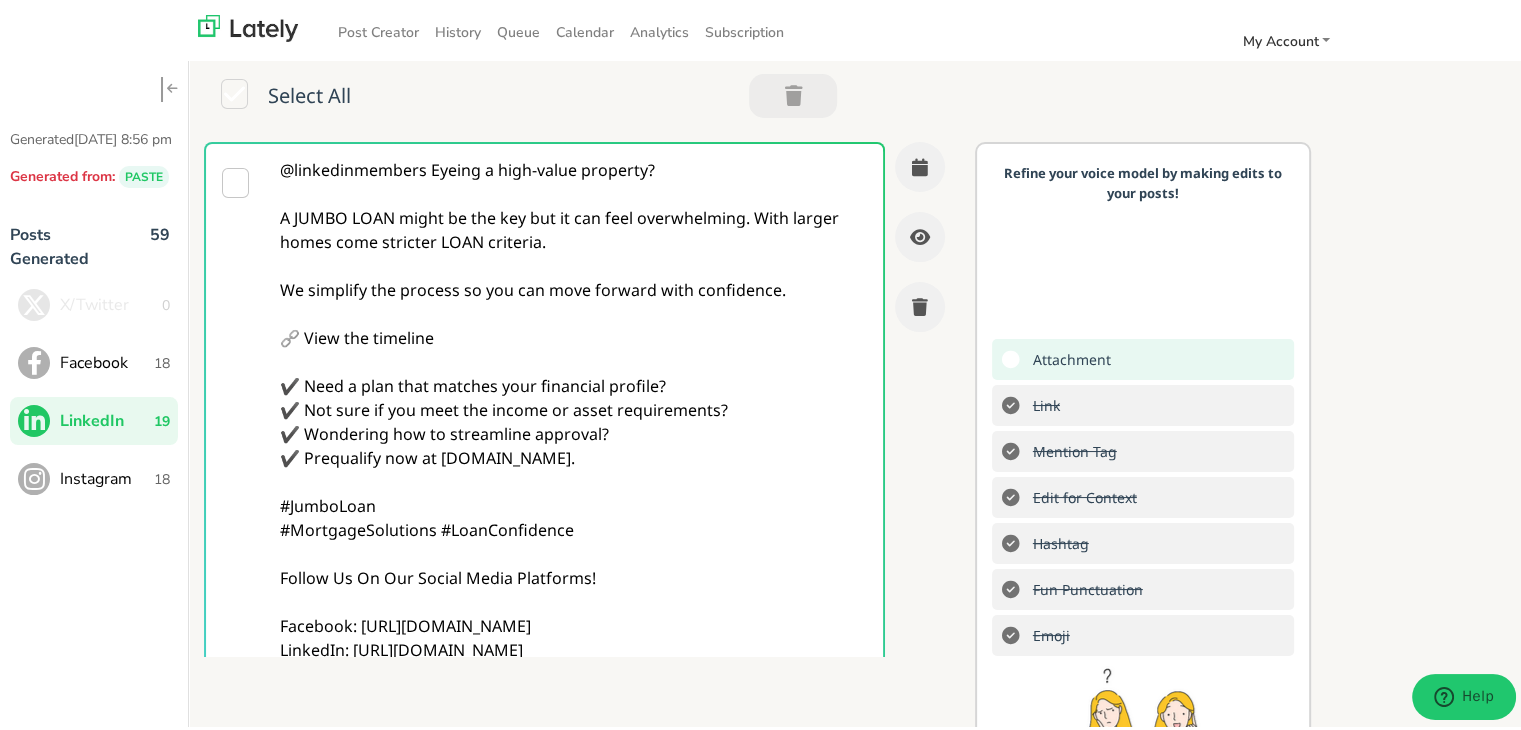click on "@linkedinmembers Eyeing a high-value property?
A JUMBO LOAN might be the key but it can feel overwhelming. With larger homes come stricter LOAN criteria.
We simplify the process so you can move forward with confidence.
🔗 View the timeline
✔️ Need a plan that matches your financial profile?
✔️ Not sure if you meet the income or asset requirements?
✔️ Wondering how to streamline approval?
✔️ Prequalify now at [DOMAIN_NAME].
#JumboLoan
#MortgageSolutions #LoanConfidence
Follow Us On Our Social Media Platforms!
Facebook: [URL][DOMAIN_NAME]
LinkedIn: [URL][DOMAIN_NAME]
Instagram: [URL][DOMAIN_NAME][DOMAIN_NAME]" at bounding box center (574, 442) 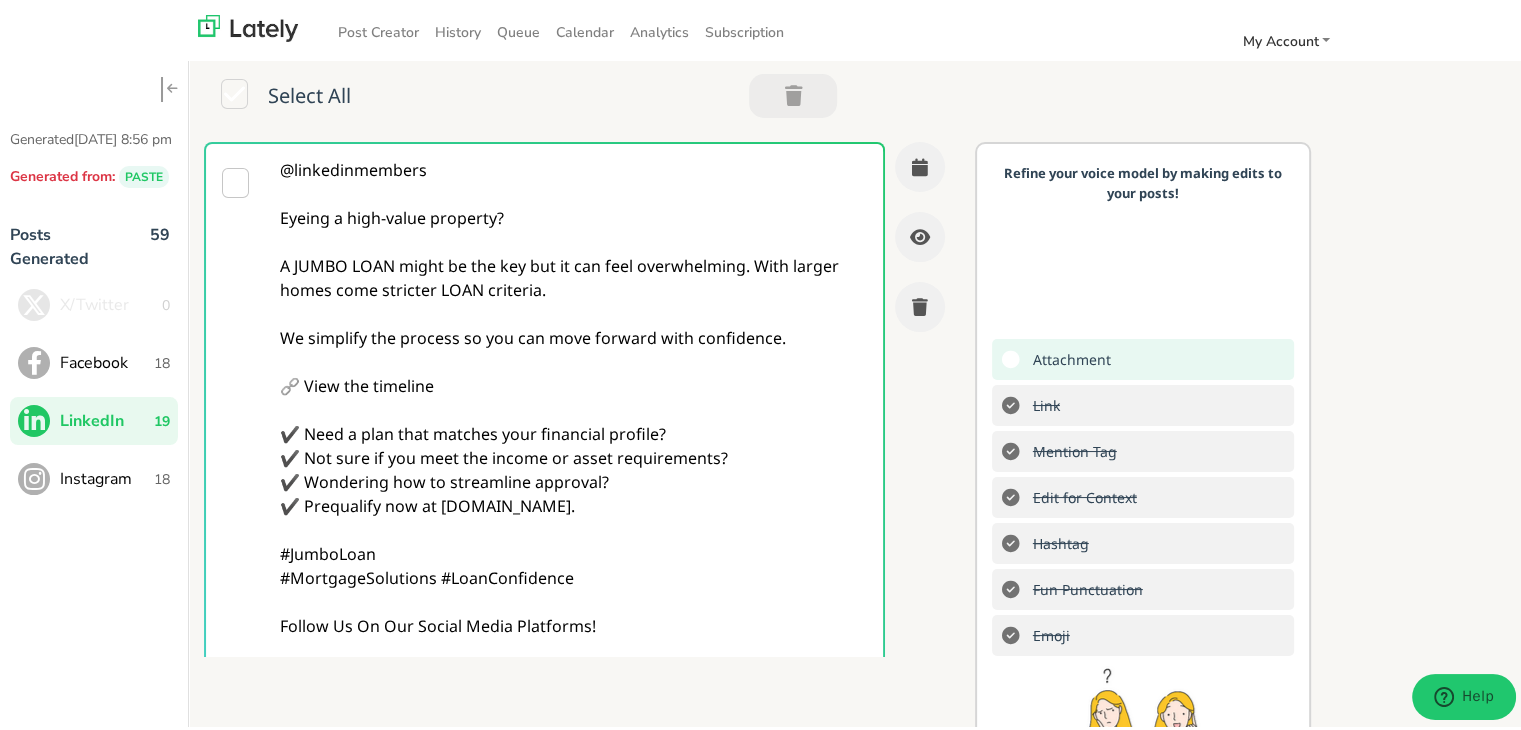 click on "@linkedinmembers
Eyeing a high-value property?
A JUMBO LOAN might be the key but it can feel overwhelming. With larger homes come stricter LOAN criteria.
We simplify the process so you can move forward with confidence.
🔗 View the timeline
✔️ Need a plan that matches your financial profile?
✔️ Not sure if you meet the income or asset requirements?
✔️ Wondering how to streamline approval?
✔️ Prequalify now at [DOMAIN_NAME].
#JumboLoan
#MortgageSolutions #LoanConfidence
Follow Us On Our Social Media Platforms!
Facebook: [URL][DOMAIN_NAME]
LinkedIn: [URL][DOMAIN_NAME]
Instagram: [URL][DOMAIN_NAME][DOMAIN_NAME]" at bounding box center [574, 466] 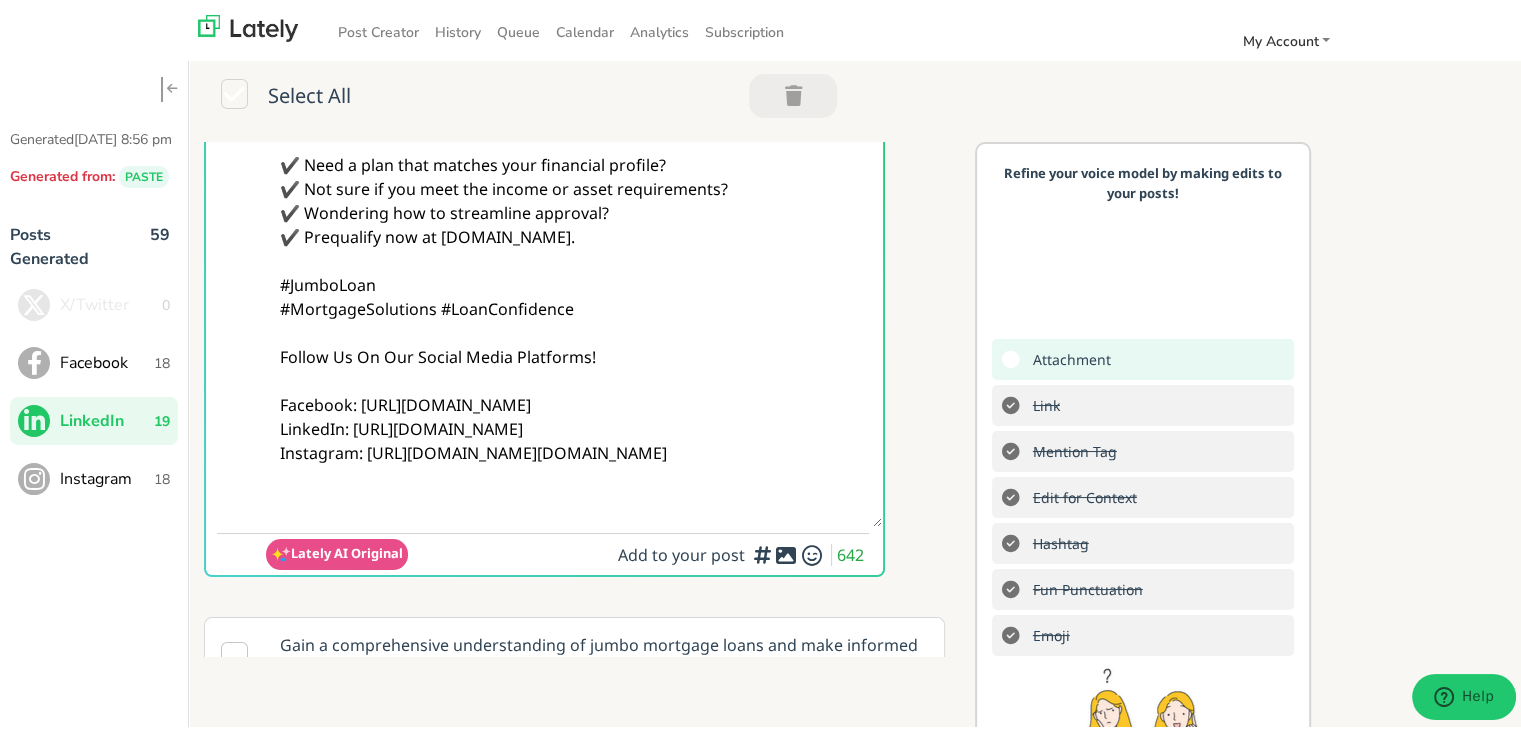 scroll, scrollTop: 400, scrollLeft: 0, axis: vertical 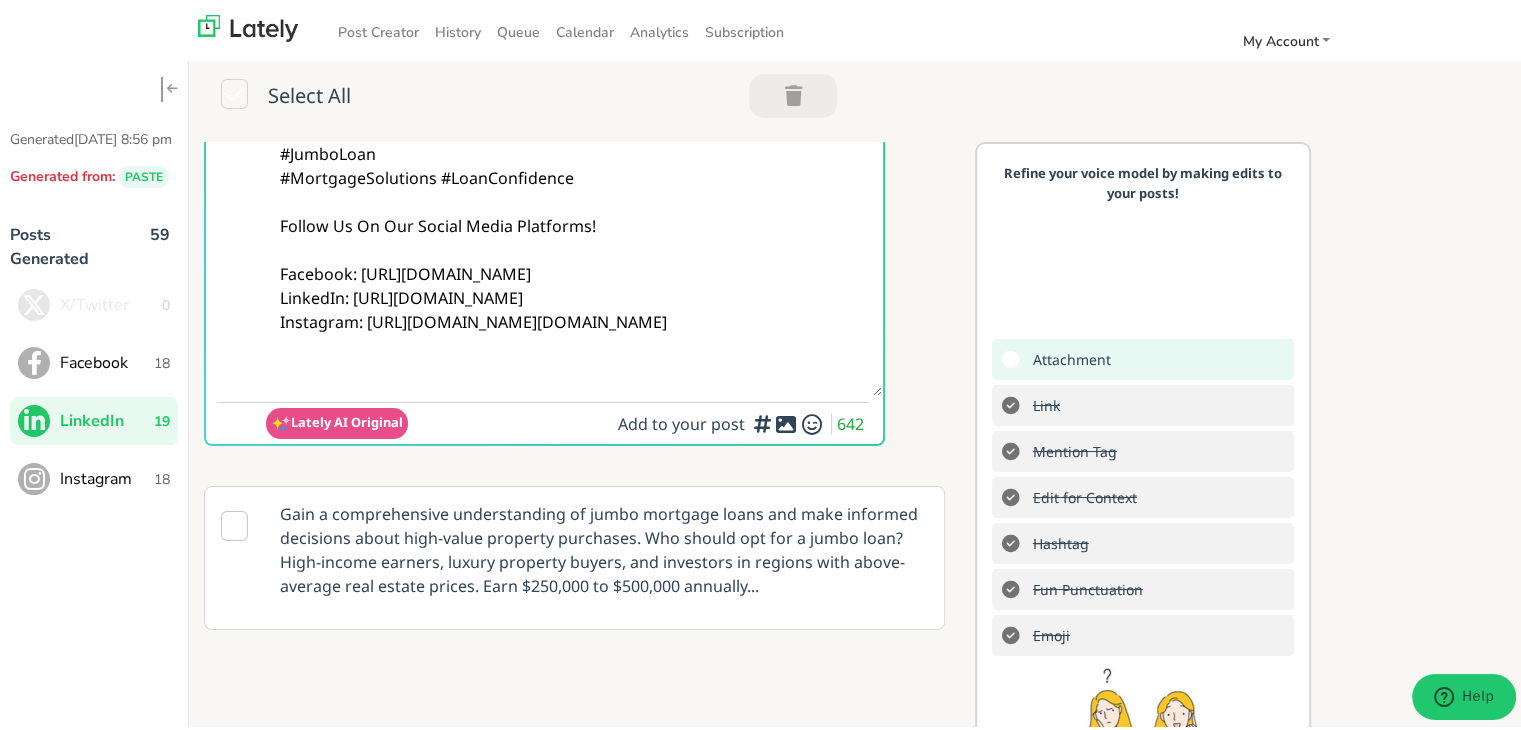 click on "@linkedinmembers
Eyeing a high-value property?
A JUMBO LOAN might be the key but it can feel overwhelming. With larger homes come stricter LOAN criteria.
We simplify the process so you can move forward with confidence.
🔗 View the timeline
✔️ Need a plan that matches your financial profile?
✔️ Not sure if you meet the income or asset requirements?
✔️ Wondering how to streamline approval?
✔️ Prequalify now at [DOMAIN_NAME].
#JumboLoan
#MortgageSolutions #LoanConfidence
Follow Us On Our Social Media Platforms!
Facebook: [URL][DOMAIN_NAME]
LinkedIn: [URL][DOMAIN_NAME]
Instagram: [URL][DOMAIN_NAME][DOMAIN_NAME]" at bounding box center (574, 66) 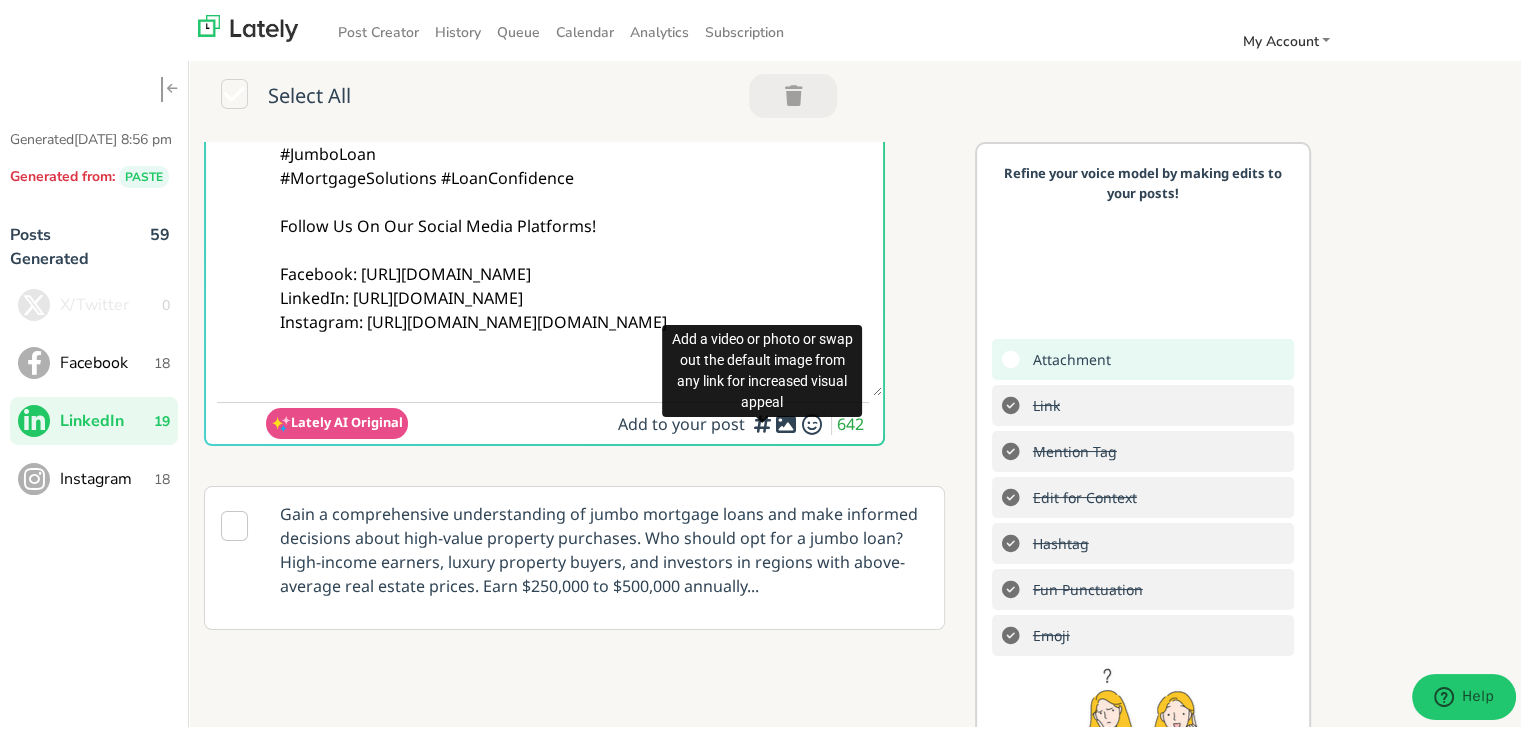 click at bounding box center [786, 420] 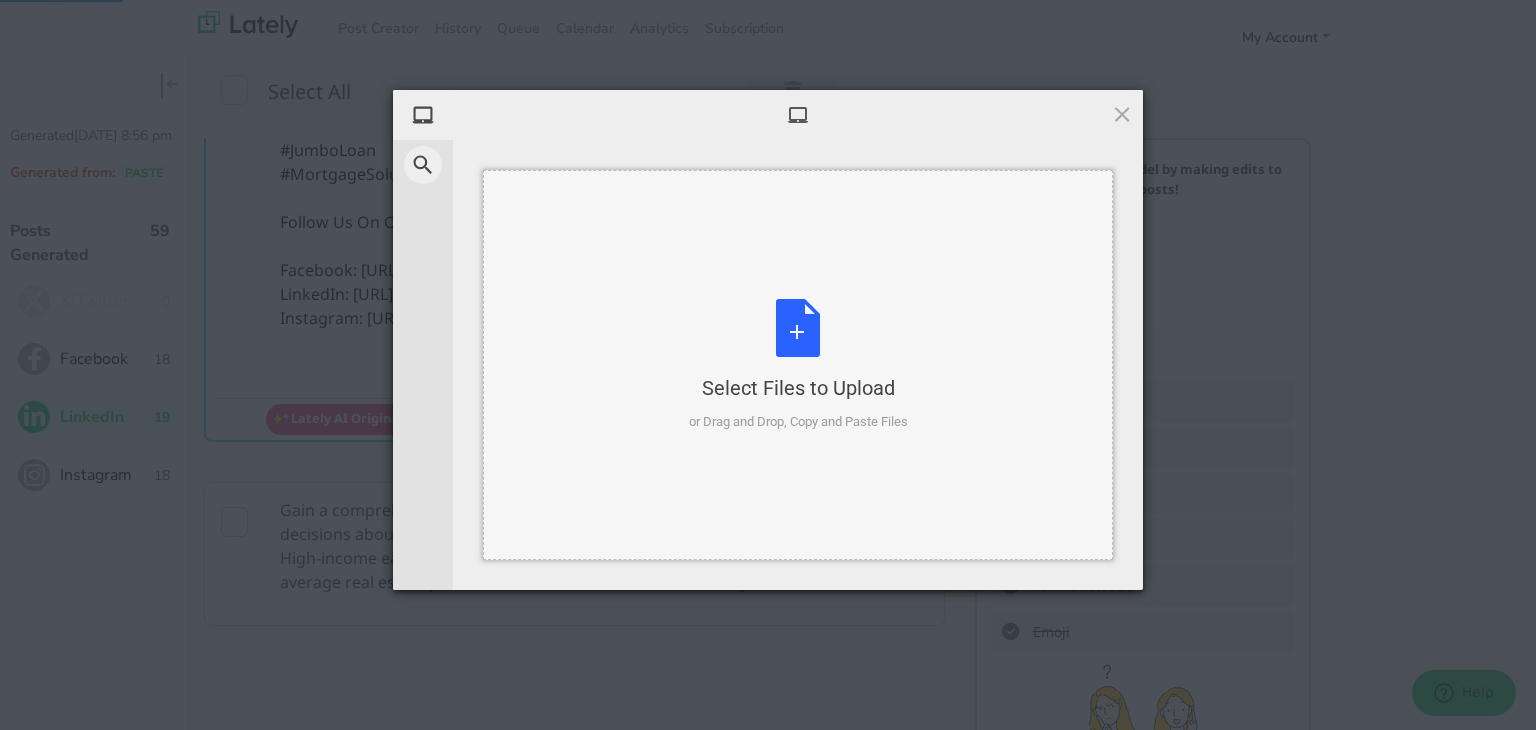click on "Select Files to Upload
or Drag and Drop, Copy and Paste Files" at bounding box center [798, 365] 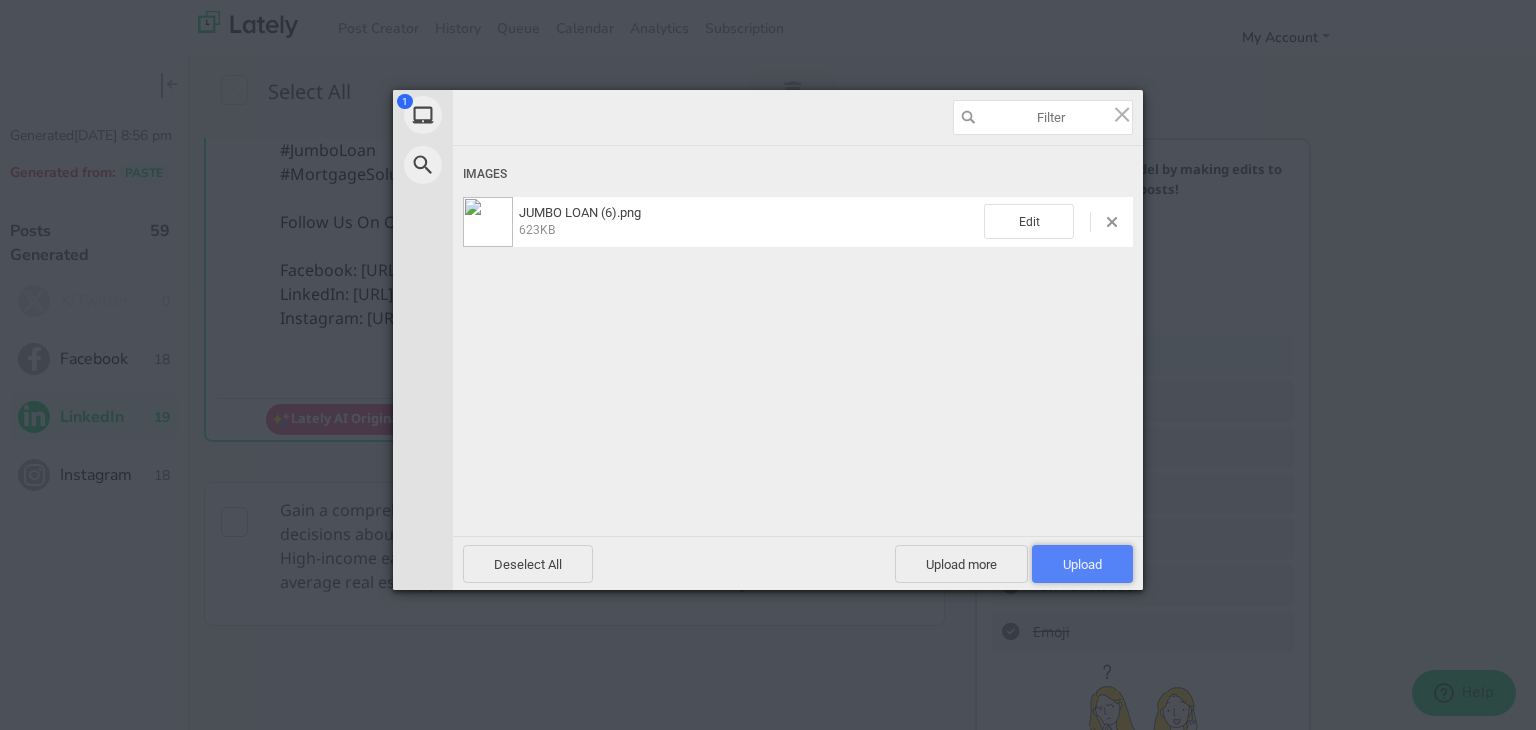 click on "Upload
1" at bounding box center [1082, 564] 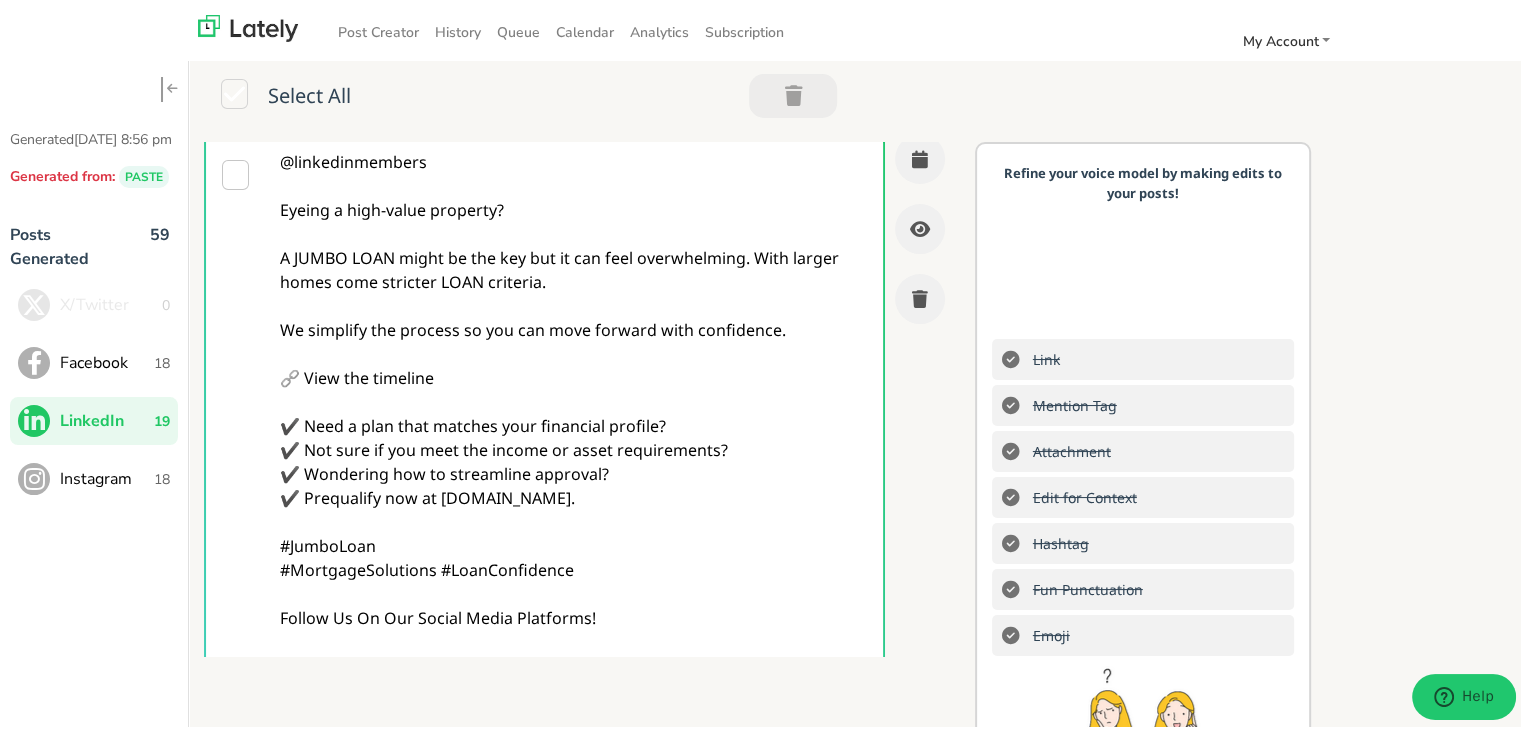 scroll, scrollTop: 0, scrollLeft: 0, axis: both 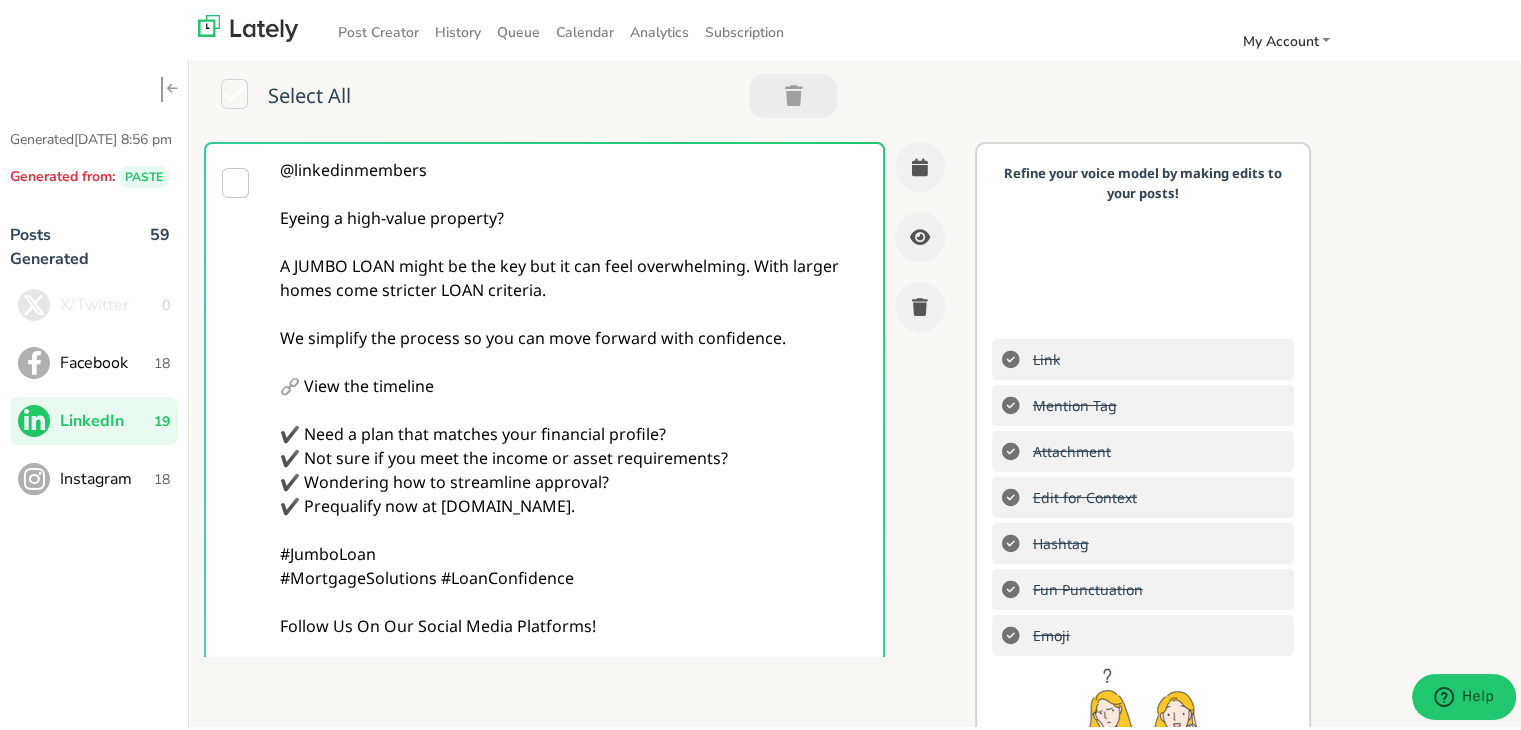 click on "@linkedinmembers
Eyeing a high-value property?
A JUMBO LOAN might be the key but it can feel overwhelming. With larger homes come stricter LOAN criteria.
We simplify the process so you can move forward with confidence.
🔗 View the timeline
✔️ Need a plan that matches your financial profile?
✔️ Not sure if you meet the income or asset requirements?
✔️ Wondering how to streamline approval?
✔️ Prequalify now at [DOMAIN_NAME].
#JumboLoan
#MortgageSolutions #LoanConfidence
Follow Us On Our Social Media Platforms!
Facebook: [URL][DOMAIN_NAME]
LinkedIn: [URL][DOMAIN_NAME]
Instagram: [URL][DOMAIN_NAME][DOMAIN_NAME]" at bounding box center [574, 466] 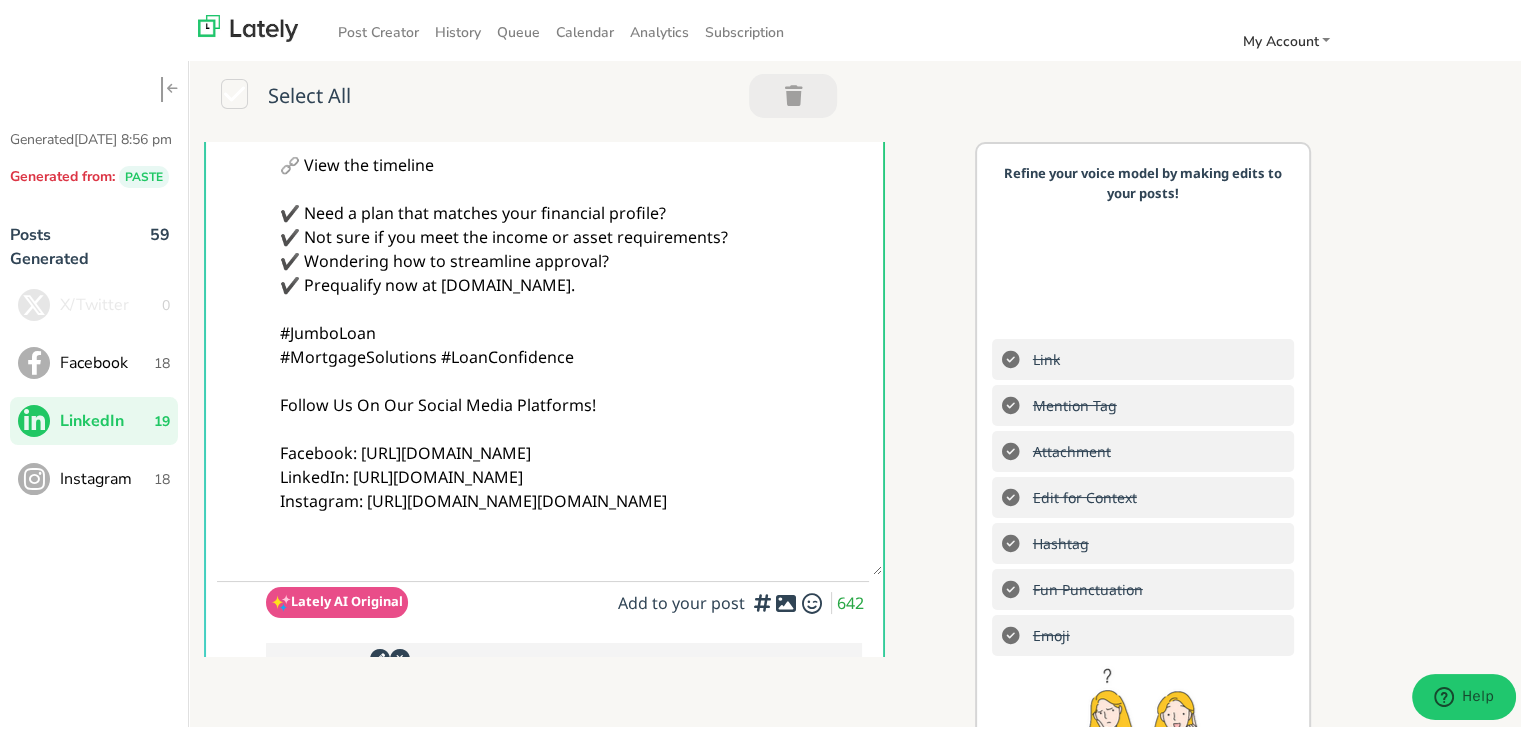 scroll, scrollTop: 0, scrollLeft: 0, axis: both 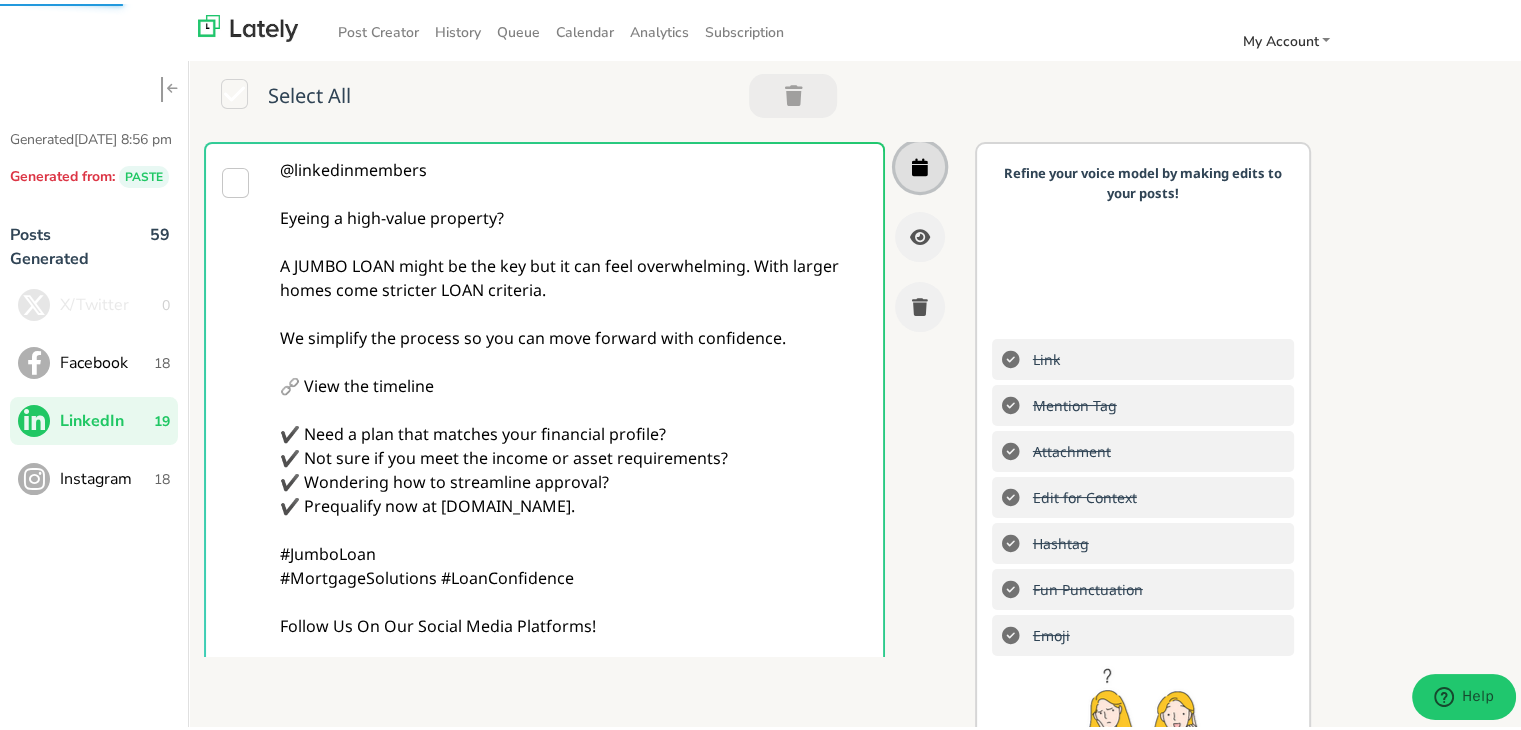 click at bounding box center [920, 163] 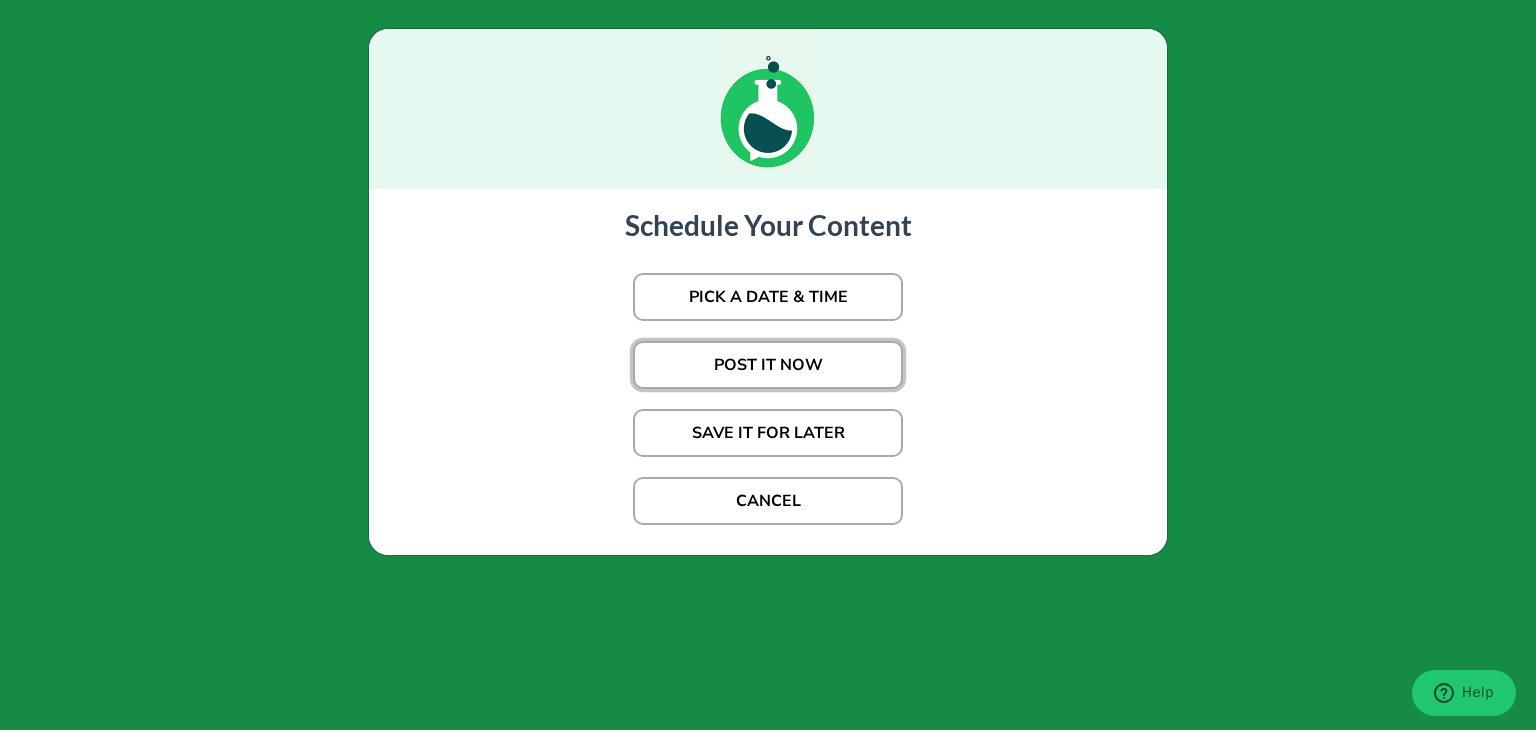 click on "POST IT NOW" at bounding box center (768, 365) 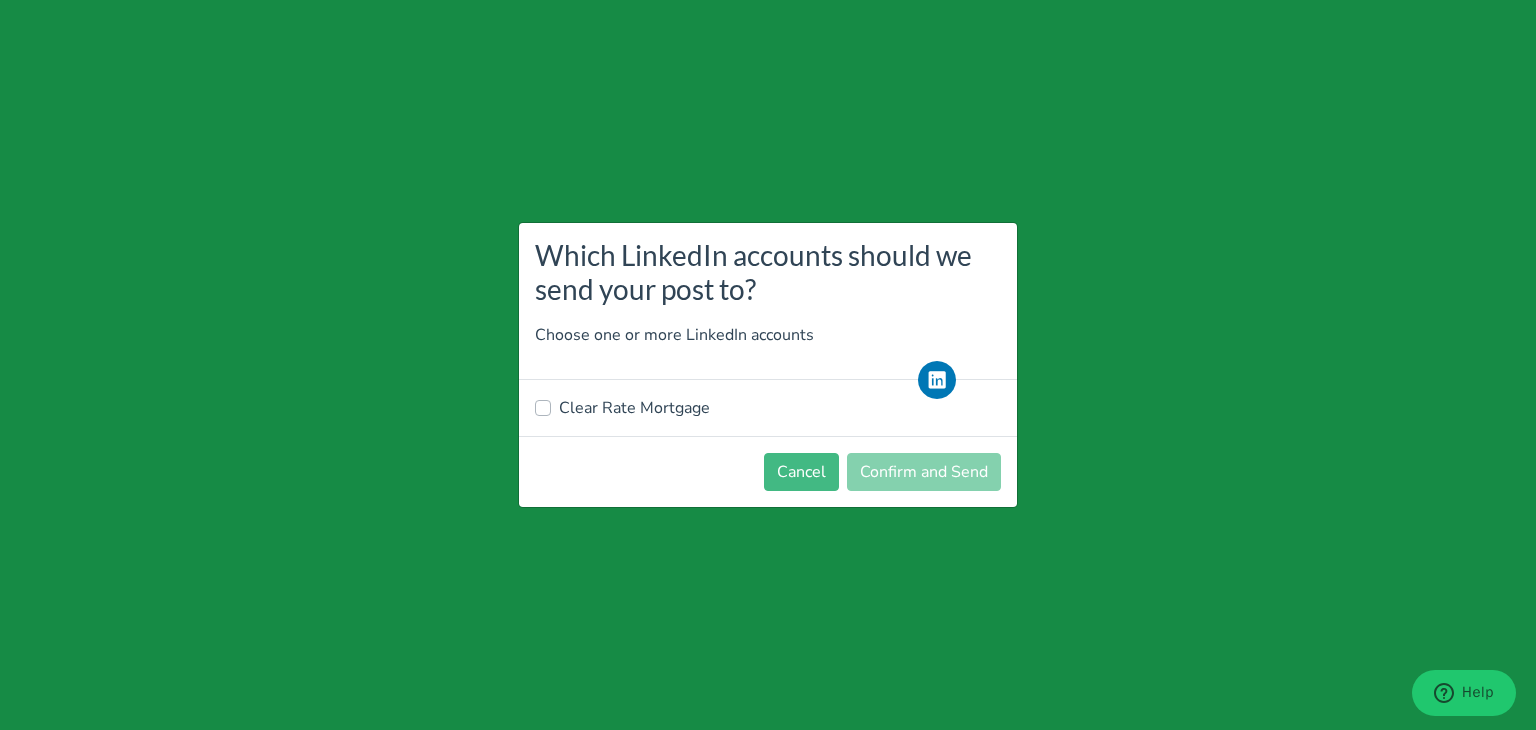 click on "Clear Rate Mortgage" at bounding box center [634, 408] 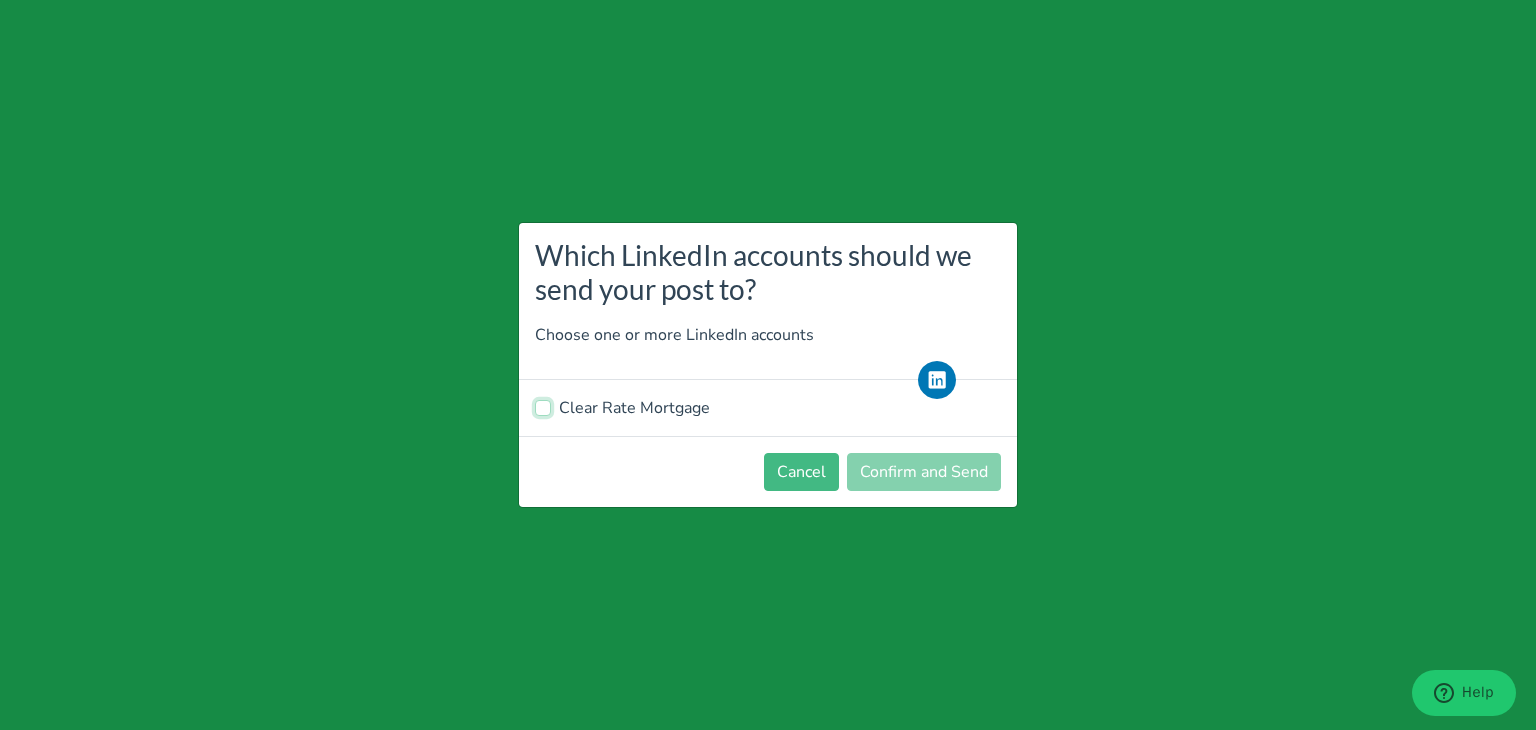 click on "Clear Rate Mortgage" at bounding box center [543, 406] 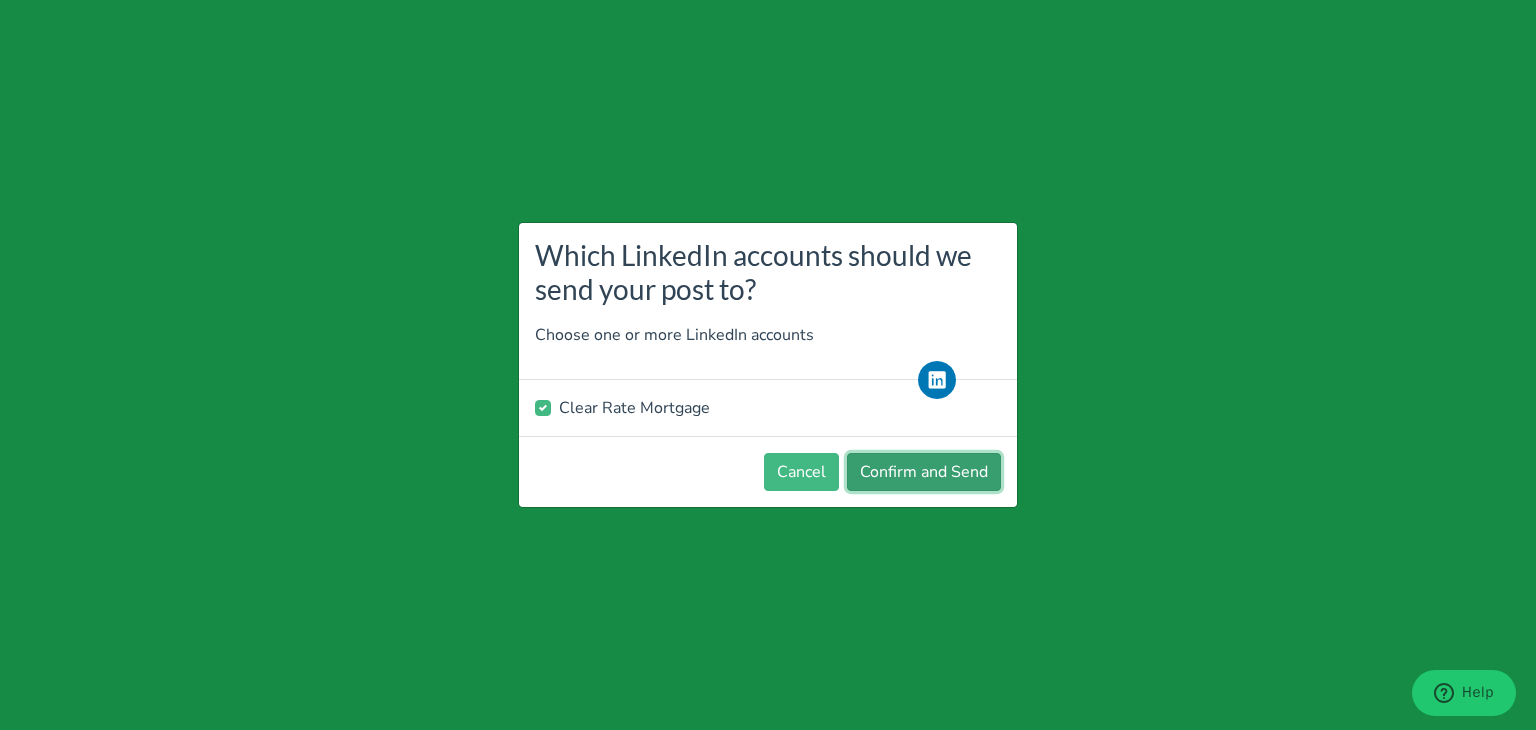 click on "Confirm and Send" at bounding box center [924, 472] 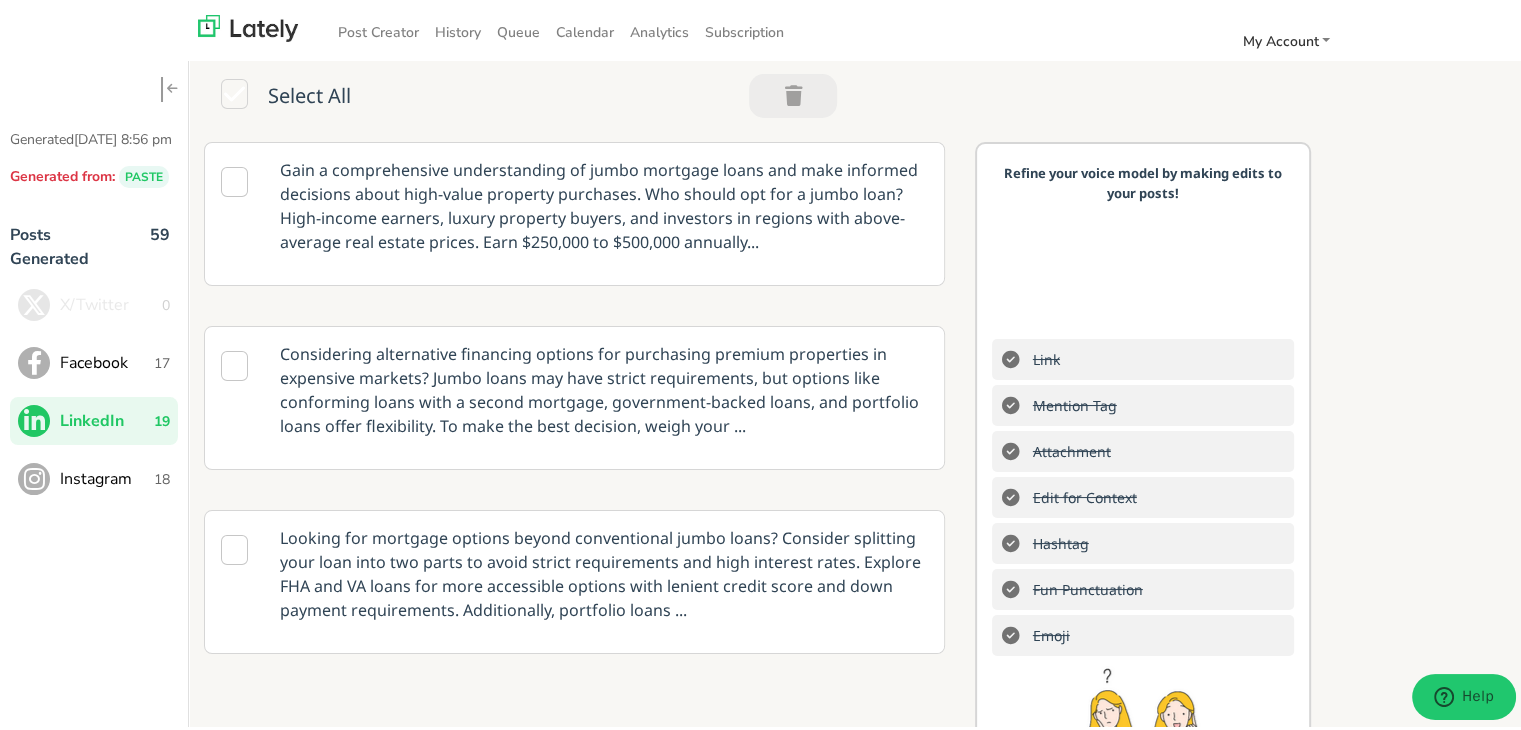 click on "Instagram 18" at bounding box center [94, 475] 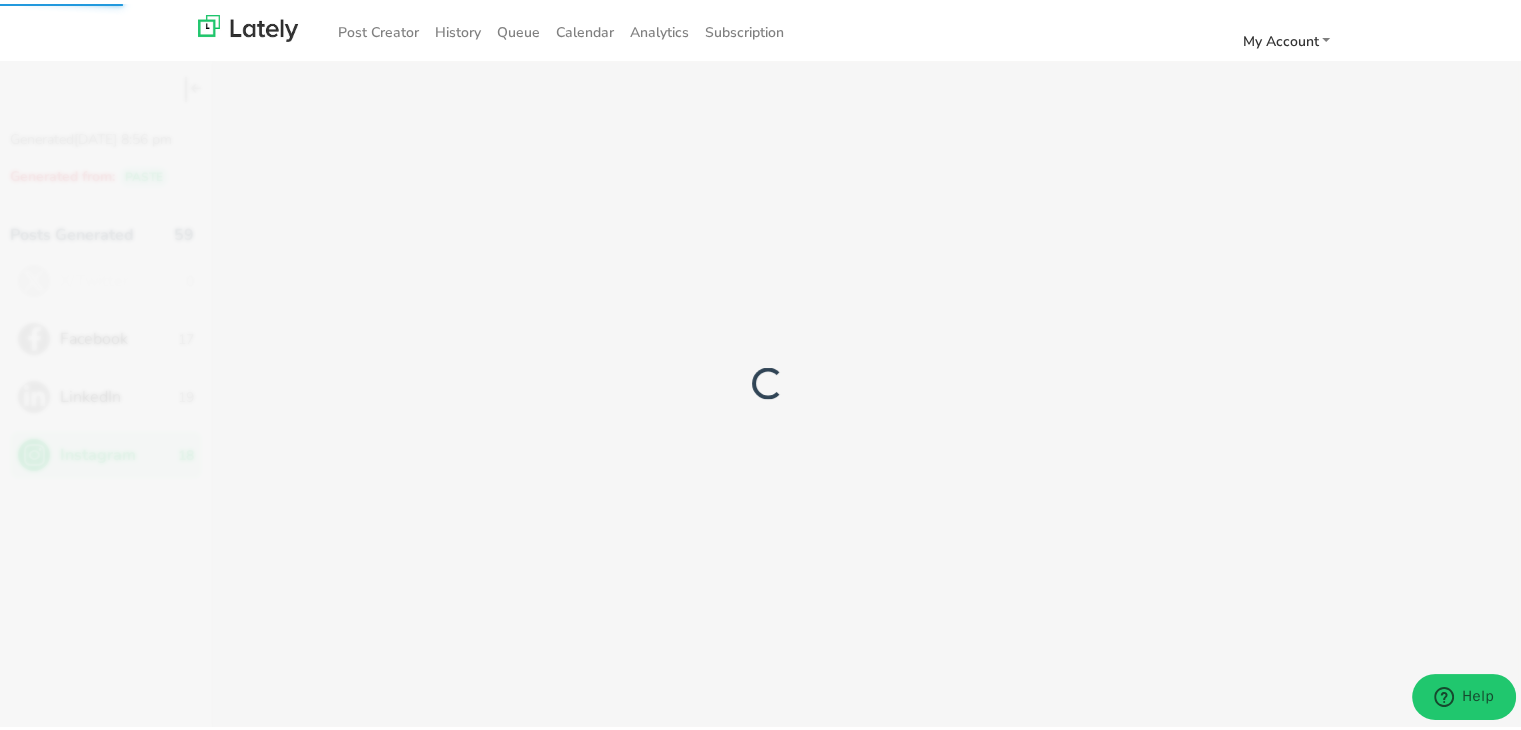 type 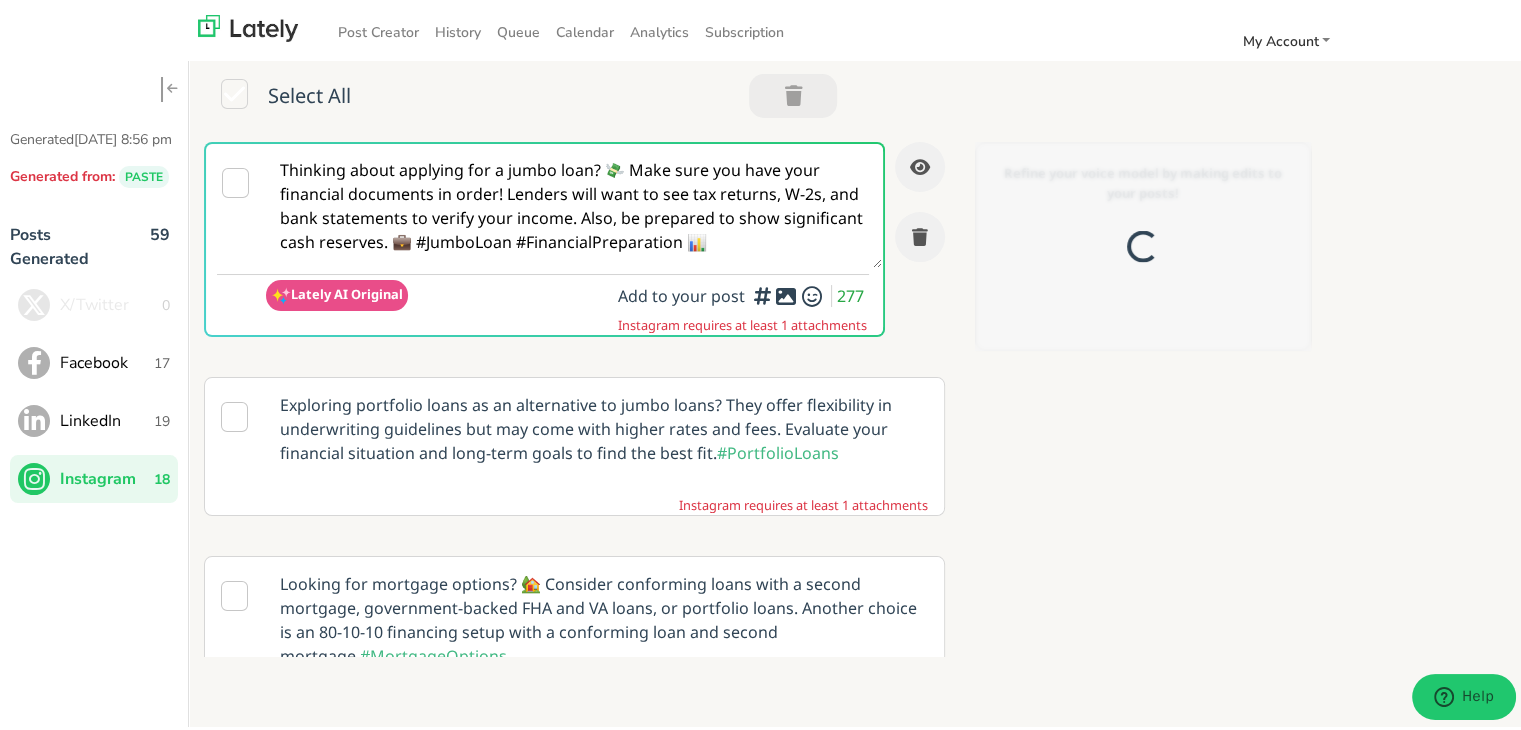 scroll, scrollTop: 0, scrollLeft: 0, axis: both 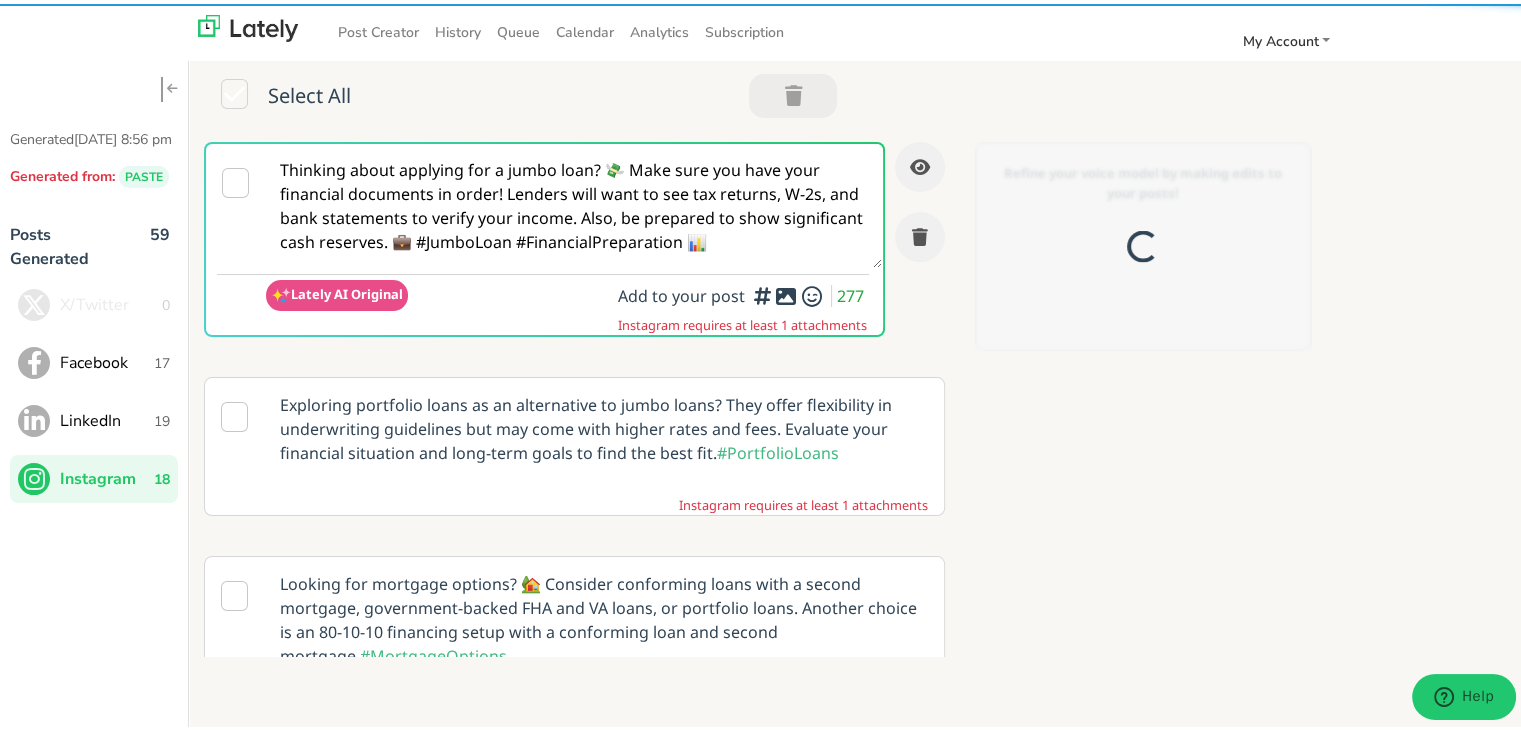 click on "Thinking about applying for a jumbo loan? 💸 Make sure you have your financial documents in order! Lenders will want to see tax returns, W-2s, and bank statements to verify your income. Also, be prepared to show significant cash reserves. 💼 #JumboLoan #FinancialPreparation 📊" at bounding box center [574, 202] 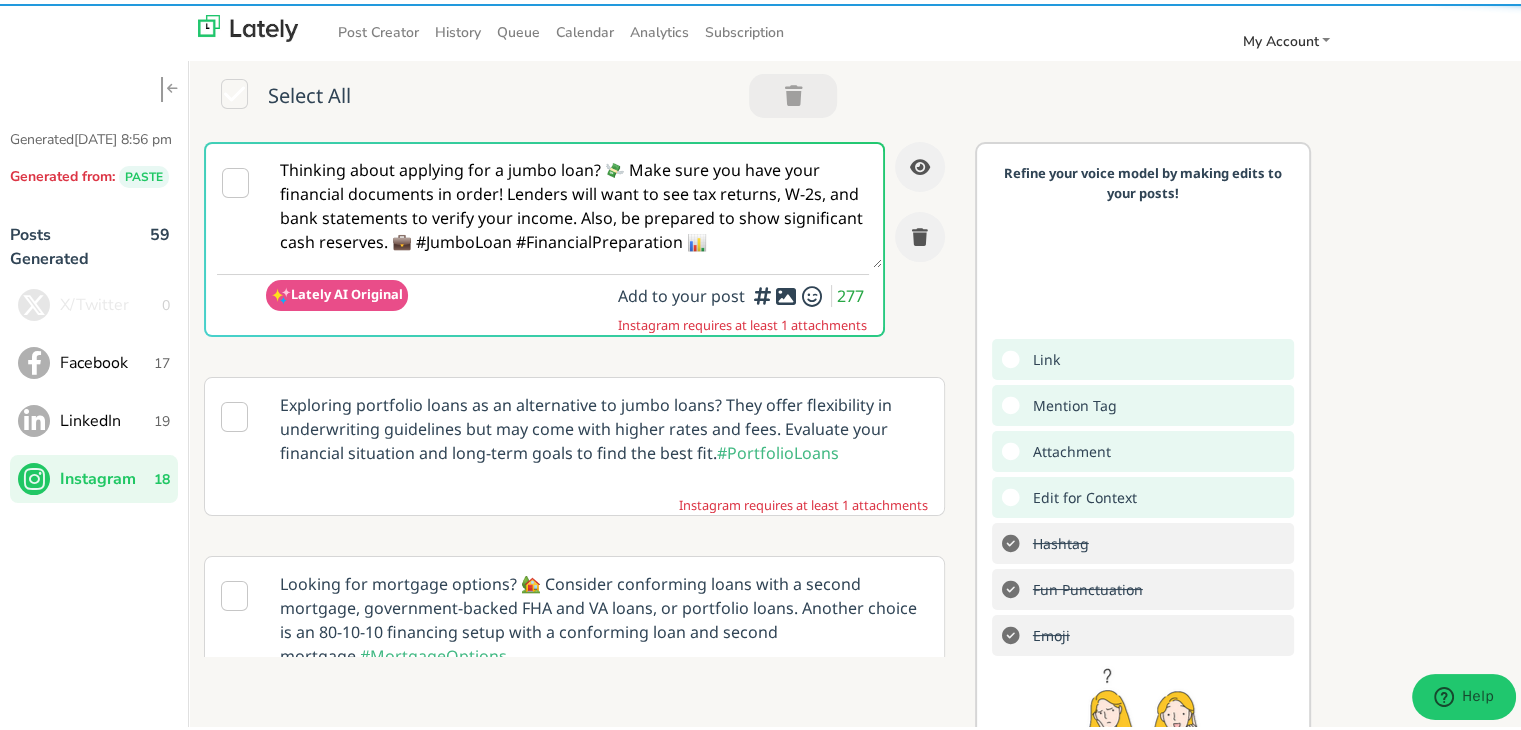 click on "Thinking about applying for a jumbo loan? 💸 Make sure you have your financial documents in order! Lenders will want to see tax returns, W-2s, and bank statements to verify your income. Also, be prepared to show significant cash reserves. 💼 #JumboLoan #FinancialPreparation 📊" at bounding box center (574, 202) 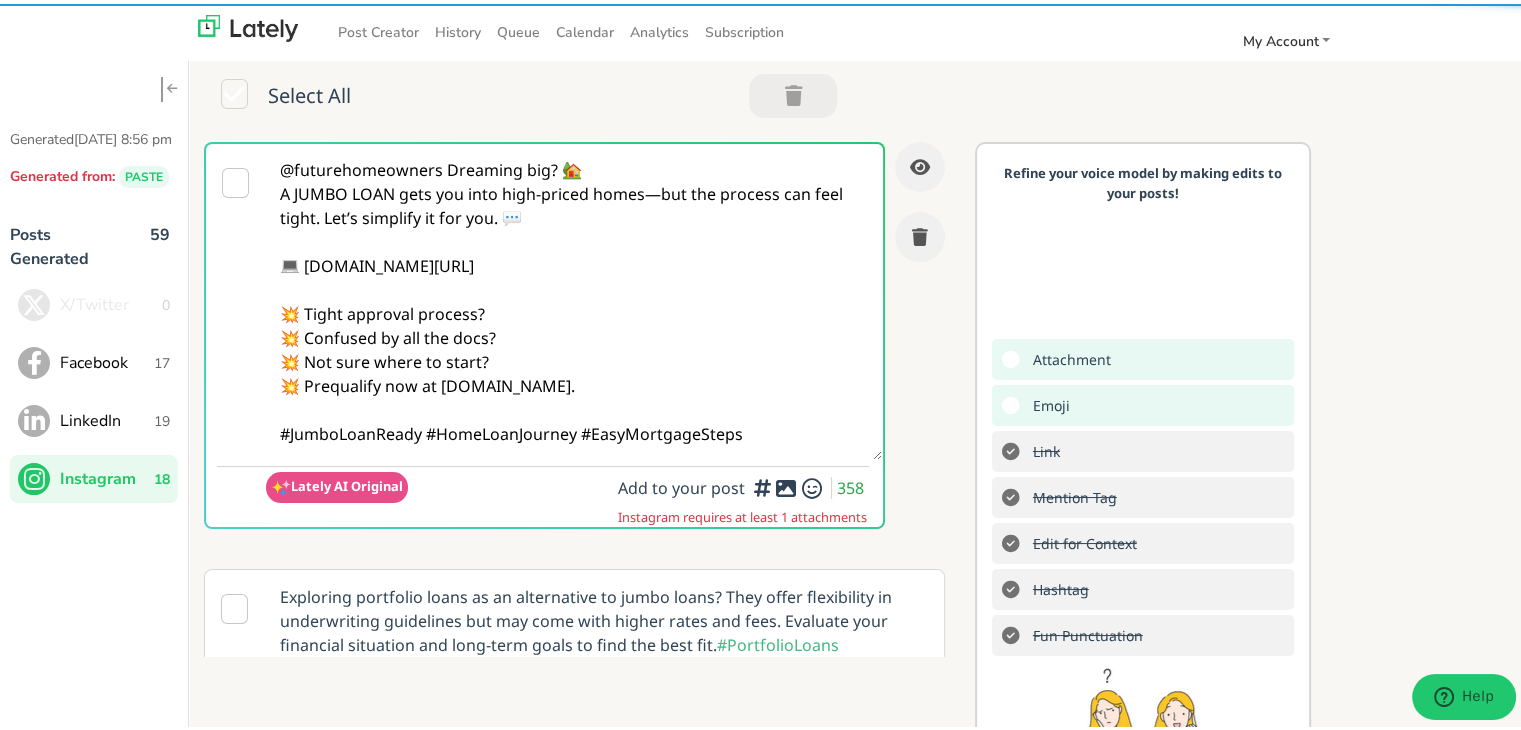click on "@futurehomeowners Dreaming big? 🏡
A JUMBO LOAN gets you into high-priced homes—but the process can feel tight. Let’s simplify it for you. 💬
💻 [DOMAIN_NAME][URL]
💥 Tight approval process?
💥 Confused by all the docs?
💥 Not sure where to start?
💥 Prequalify now at [DOMAIN_NAME].
#JumboLoanReady #HomeLoanJourney #EasyMortgageSteps" at bounding box center [574, 298] 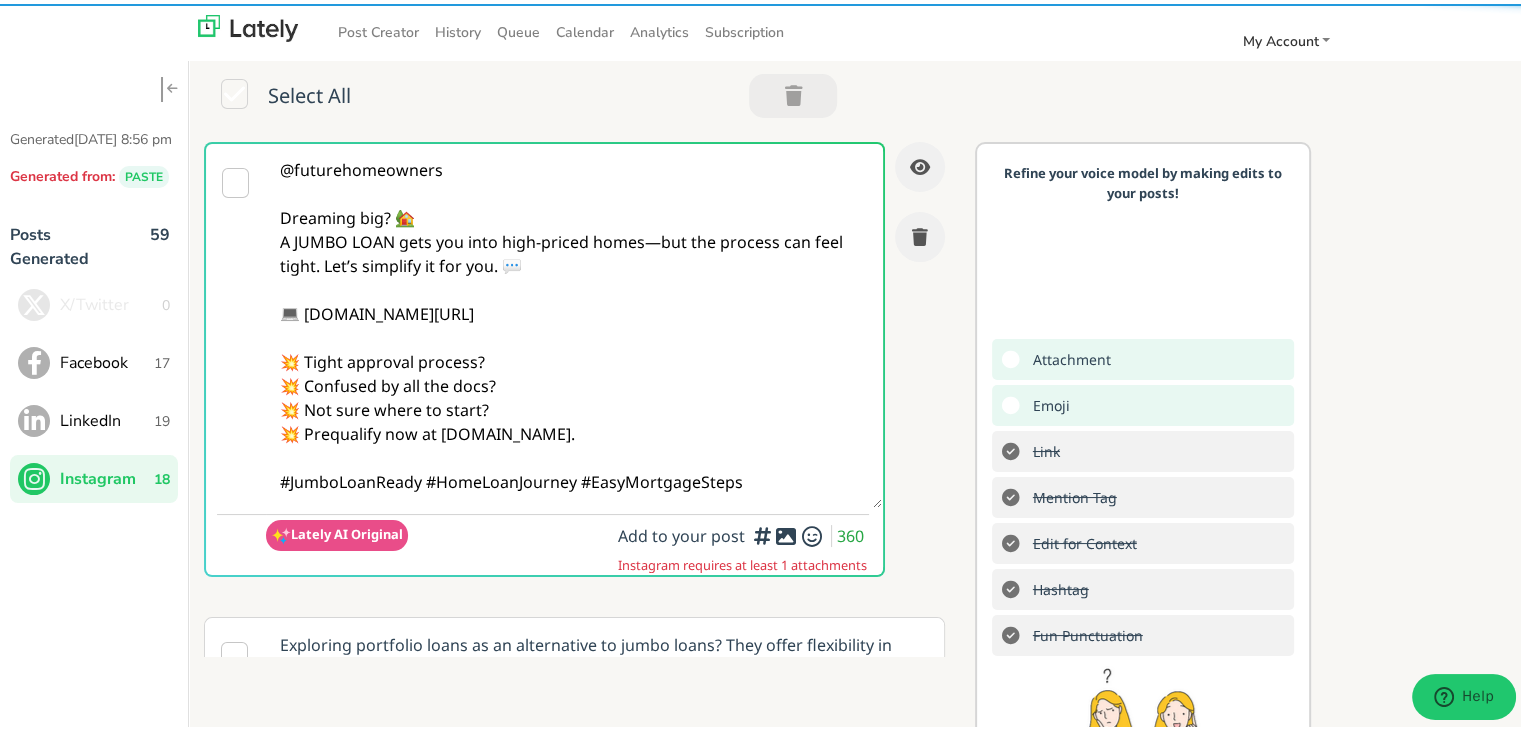 drag, startPoint x: 457, startPoint y: 208, endPoint x: 633, endPoint y: 246, distance: 180.05554 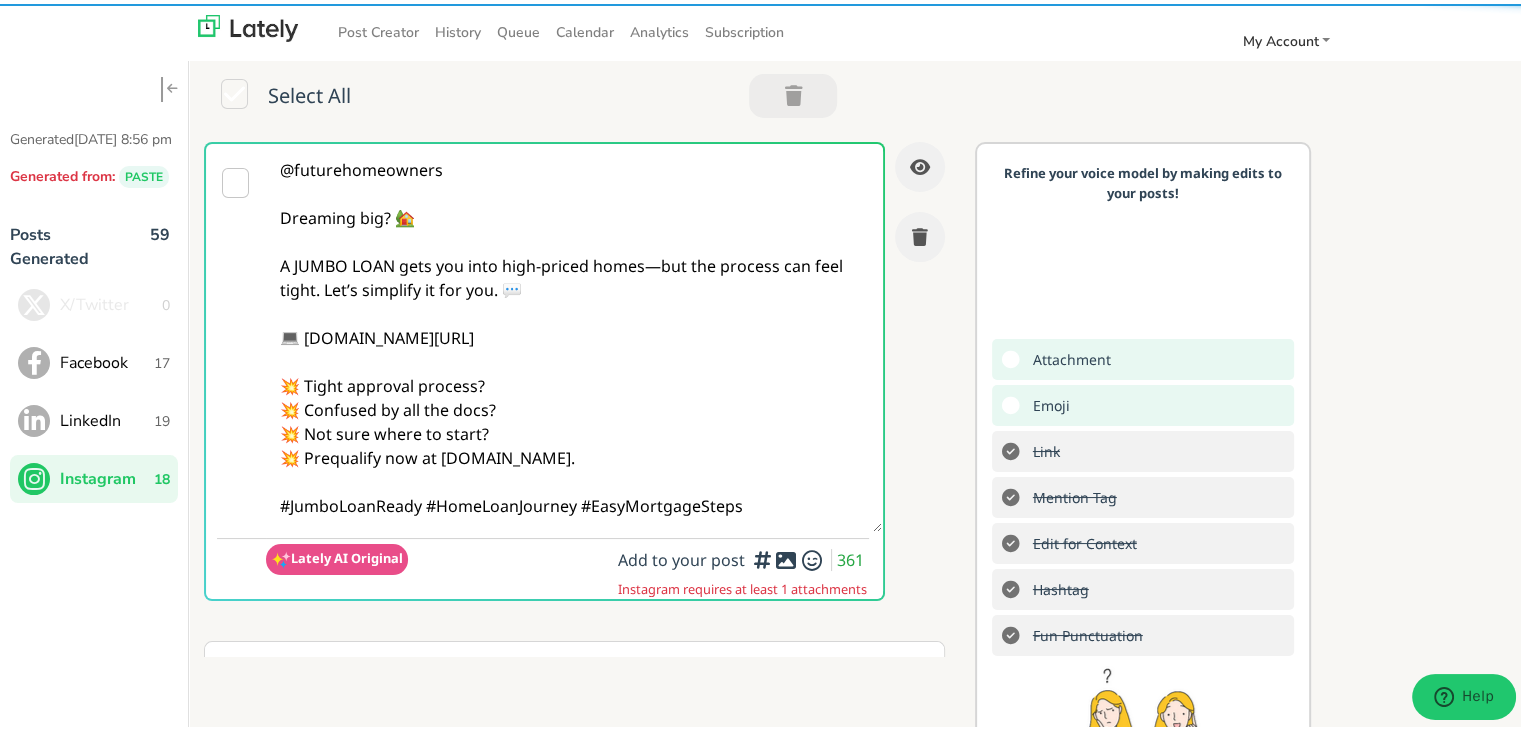 click on "@futurehomeowners
Dreaming big? 🏡
A JUMBO LOAN gets you into high-priced homes—but the process can feel tight. Let’s simplify it for you. 💬
💻 [DOMAIN_NAME][URL]
💥 Tight approval process?
💥 Confused by all the docs?
💥 Not sure where to start?
💥 Prequalify now at [DOMAIN_NAME].
#JumboLoanReady #HomeLoanJourney #EasyMortgageSteps" at bounding box center (574, 334) 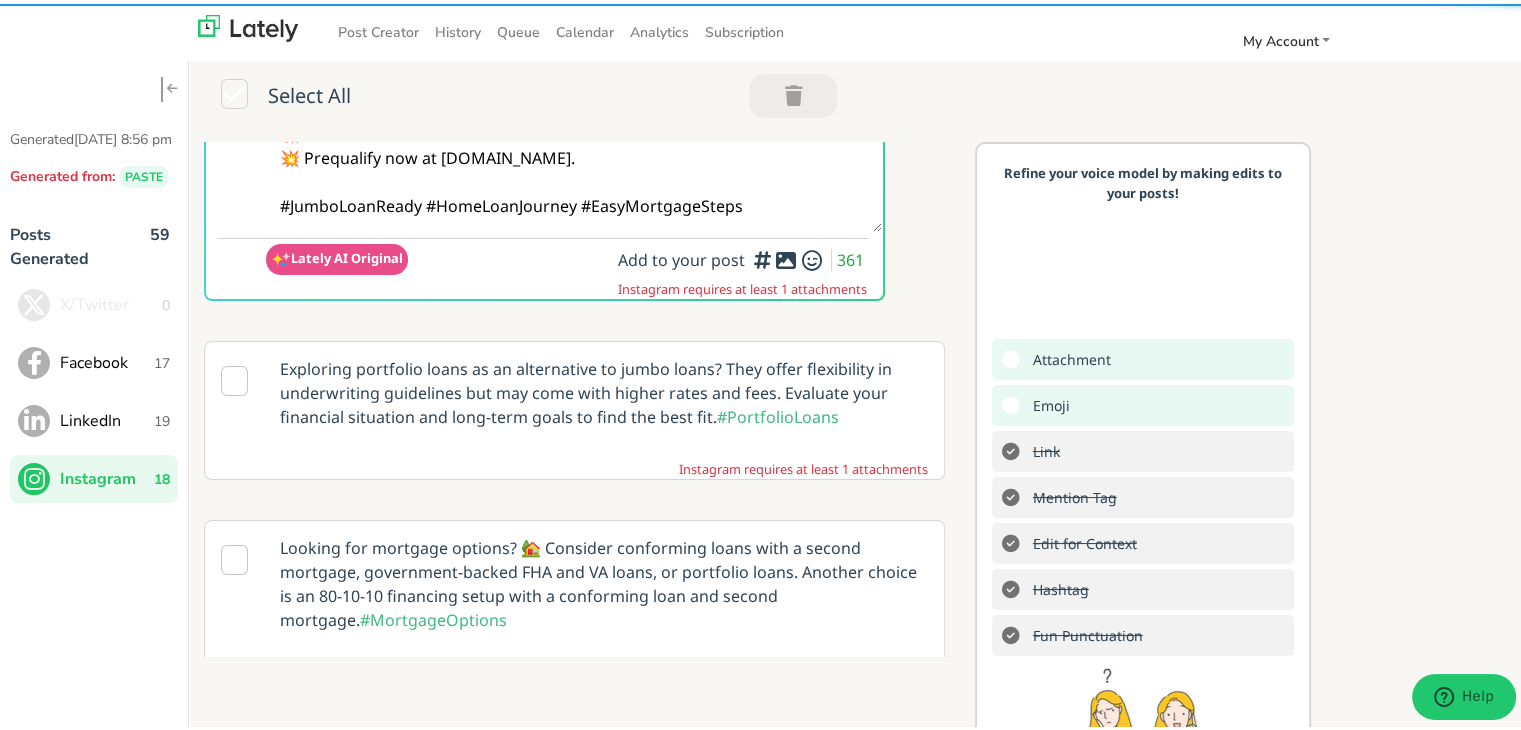 scroll, scrollTop: 200, scrollLeft: 0, axis: vertical 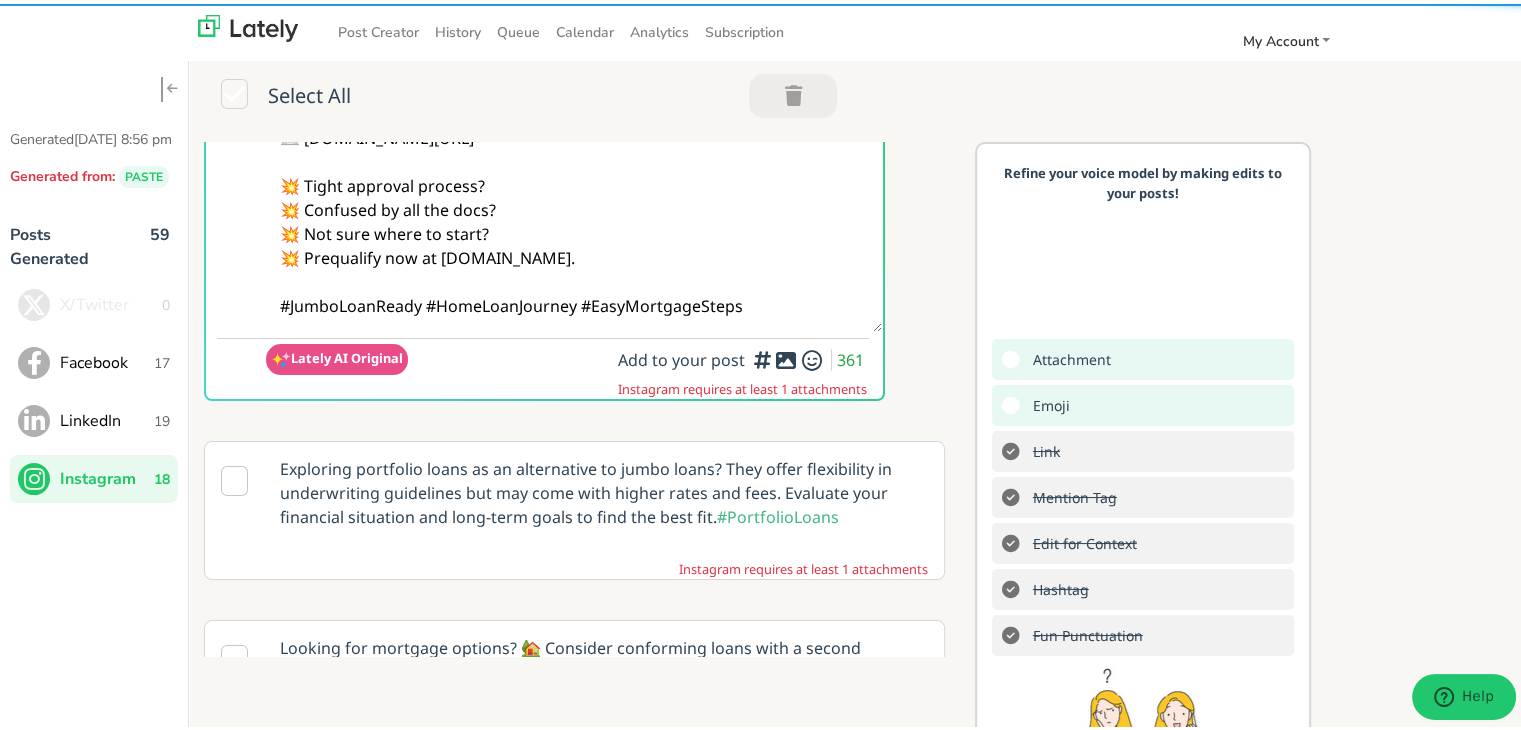 click on "@futurehomeowners
Dreaming big? 🏡
A JUMBO LOAN gets you into high-priced homes but the process can feel tight. Let’s simplify it for you. 💬
💻 [DOMAIN_NAME][URL]
💥 Tight approval process?
💥 Confused by all the docs?
💥 Not sure where to start?
💥 Prequalify now at [DOMAIN_NAME].
#JumboLoanReady #HomeLoanJourney #EasyMortgageSteps" at bounding box center [574, 134] 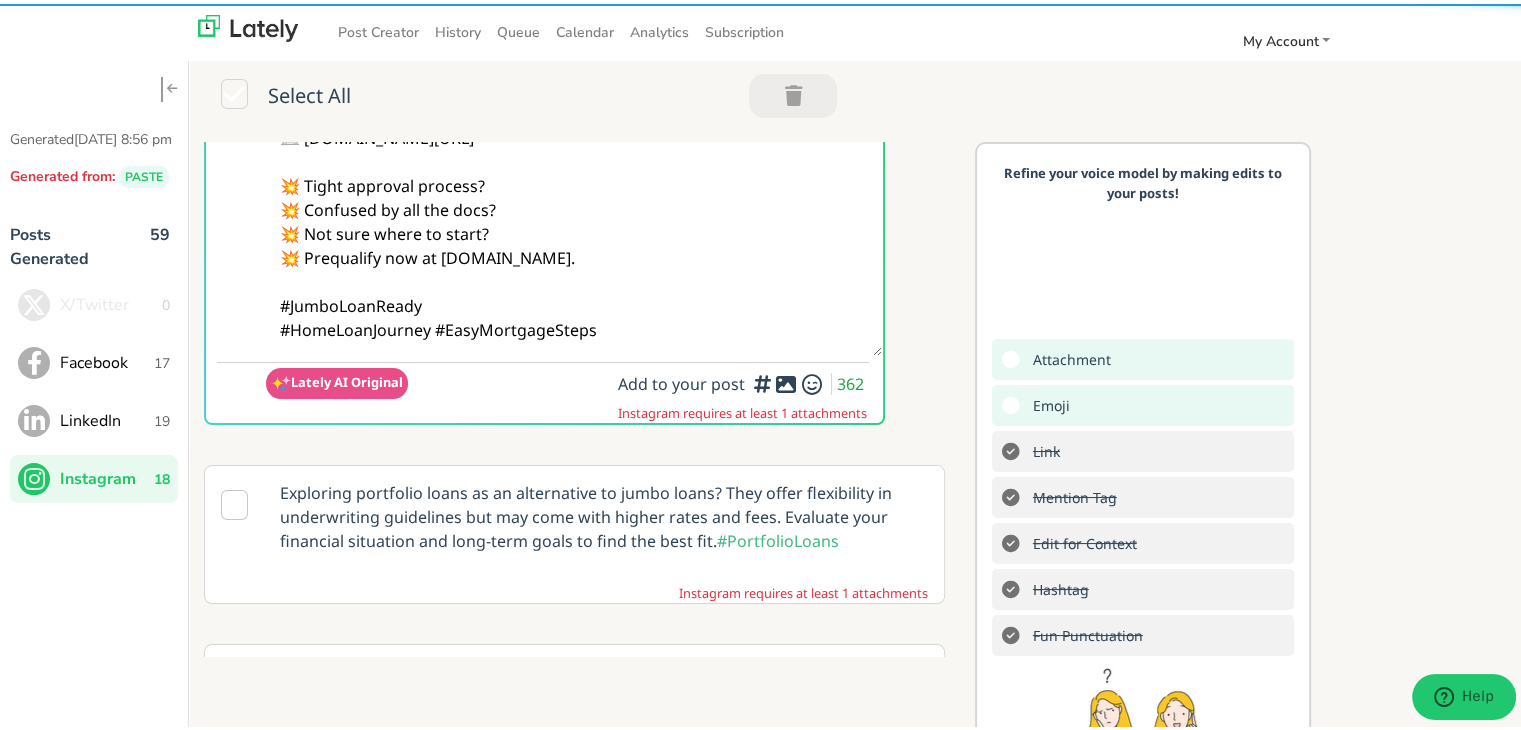click on "@futurehomeowners
Dreaming big? 🏡
A JUMBO LOAN gets you into high-priced homes but the process can feel tight. Let’s simplify it for you. 💬
💻 [DOMAIN_NAME][URL]
💥 Tight approval process?
💥 Confused by all the docs?
💥 Not sure where to start?
💥 Prequalify now at [DOMAIN_NAME].
#JumboLoanReady
#HomeLoanJourney #EasyMortgageSteps" at bounding box center (574, 146) 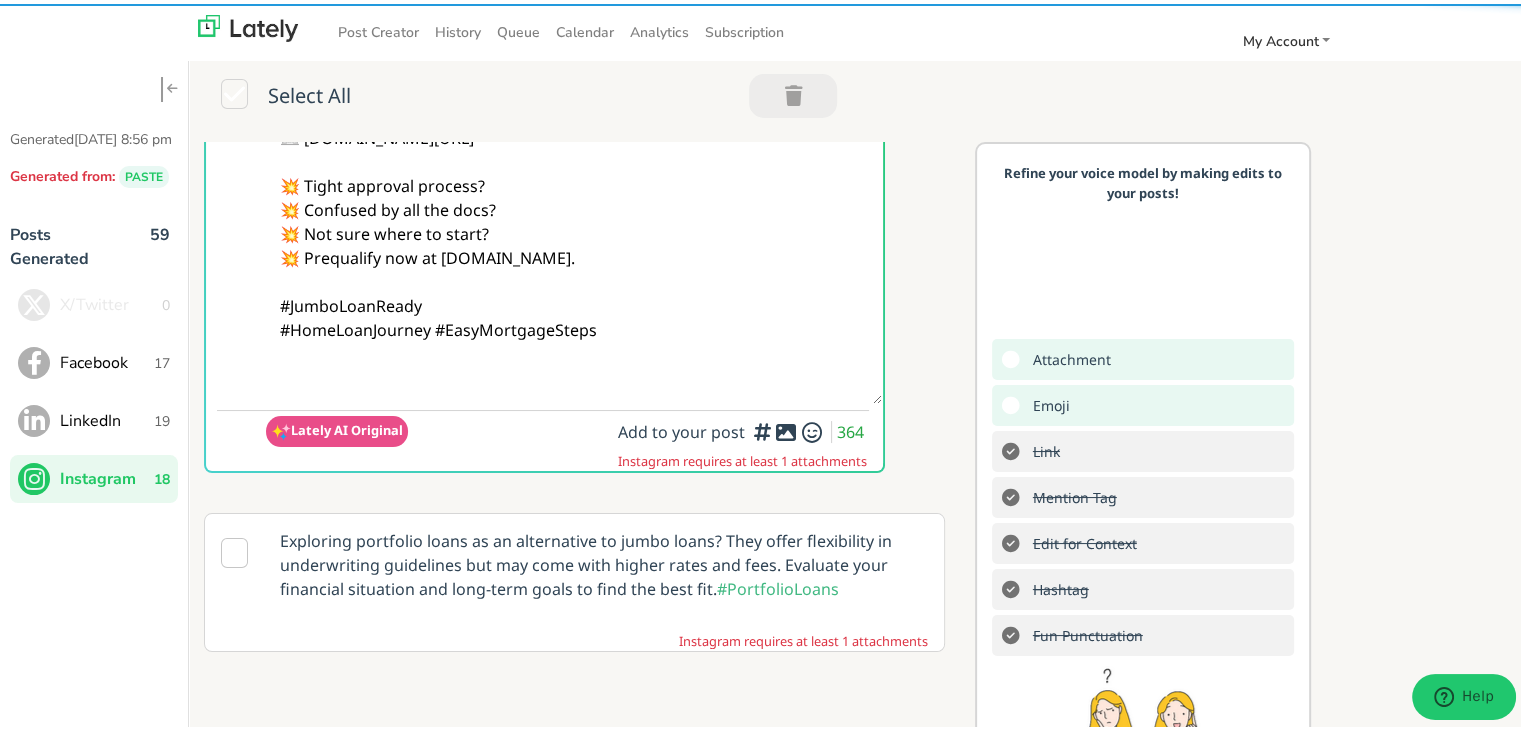 paste on "Follow Us On Our Social Media Platforms!
Facebook: [URL][DOMAIN_NAME]
LinkedIn: [URL][DOMAIN_NAME]
Instagram: [URL][DOMAIN_NAME][DOMAIN_NAME]" 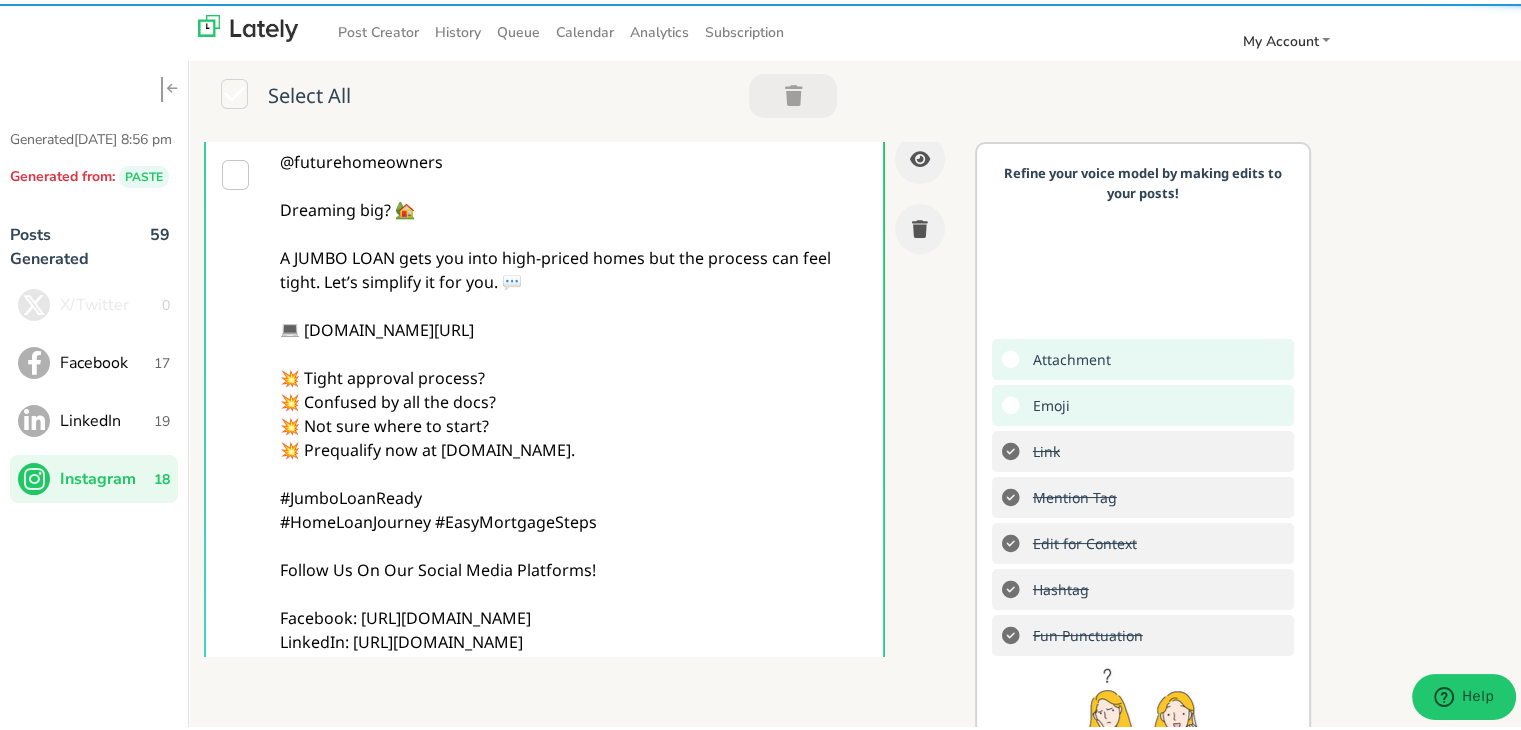 scroll, scrollTop: 0, scrollLeft: 0, axis: both 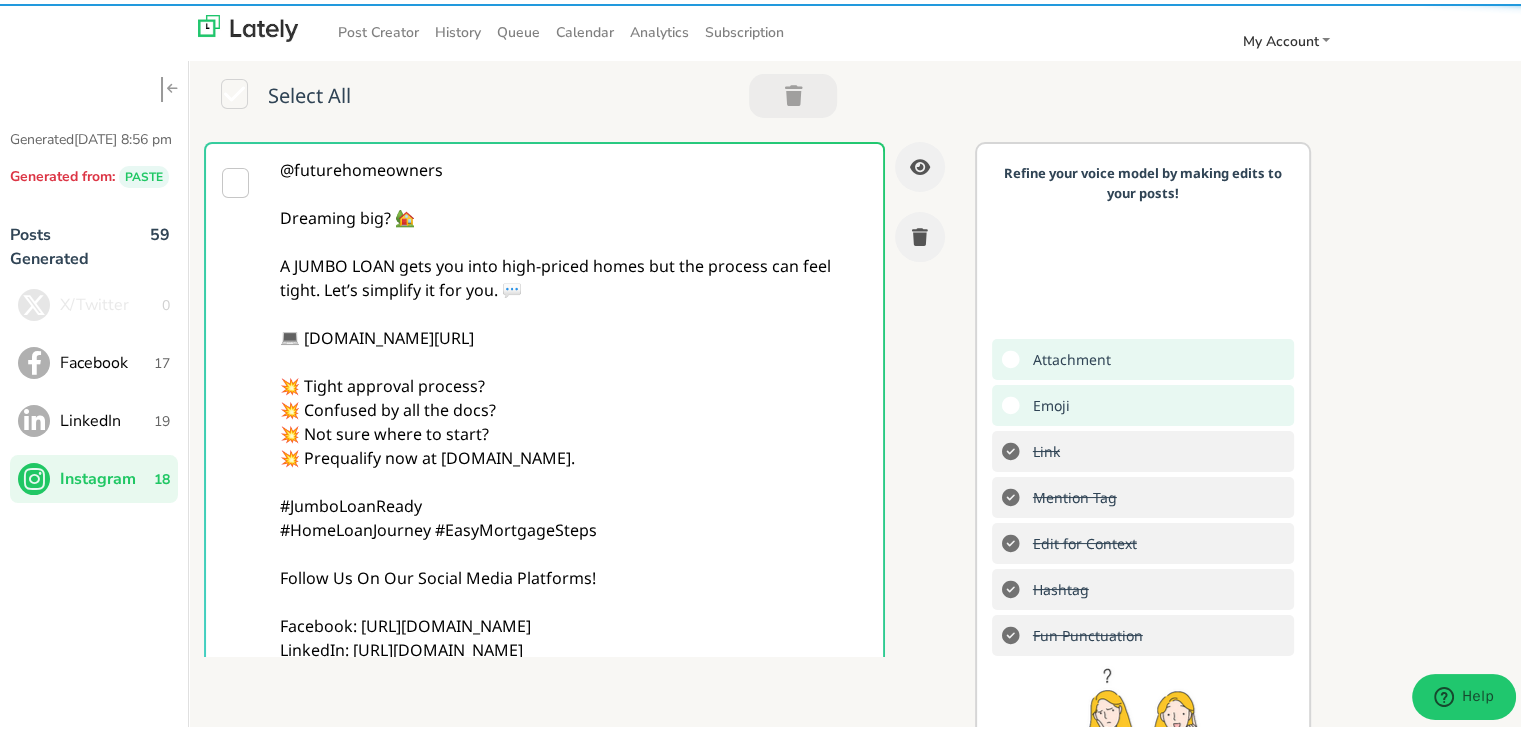 type on "@futurehomeowners
Dreaming big? 🏡
A JUMBO LOAN gets you into high-priced homes but the process can feel tight. Let’s simplify it for you. 💬
💻 [DOMAIN_NAME][URL]
💥 Tight approval process?
💥 Confused by all the docs?
💥 Not sure where to start?
💥 Prequalify now at [DOMAIN_NAME].
#JumboLoanReady
#HomeLoanJourney #EasyMortgageSteps
Follow Us On Our Social Media Platforms!
Facebook: [URL][DOMAIN_NAME]
LinkedIn: [URL][DOMAIN_NAME]
Instagram: [URL][DOMAIN_NAME][DOMAIN_NAME]" 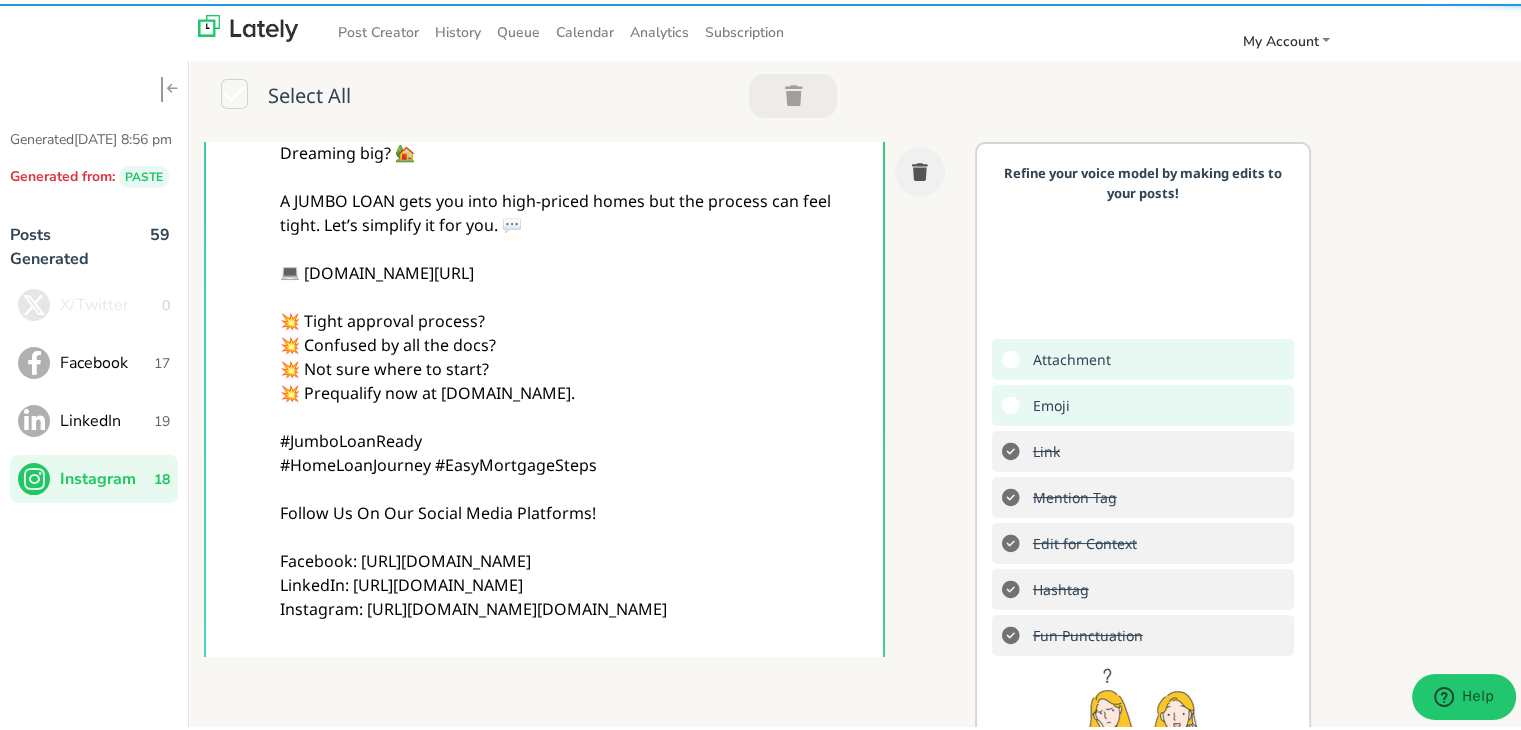 scroll, scrollTop: 100, scrollLeft: 0, axis: vertical 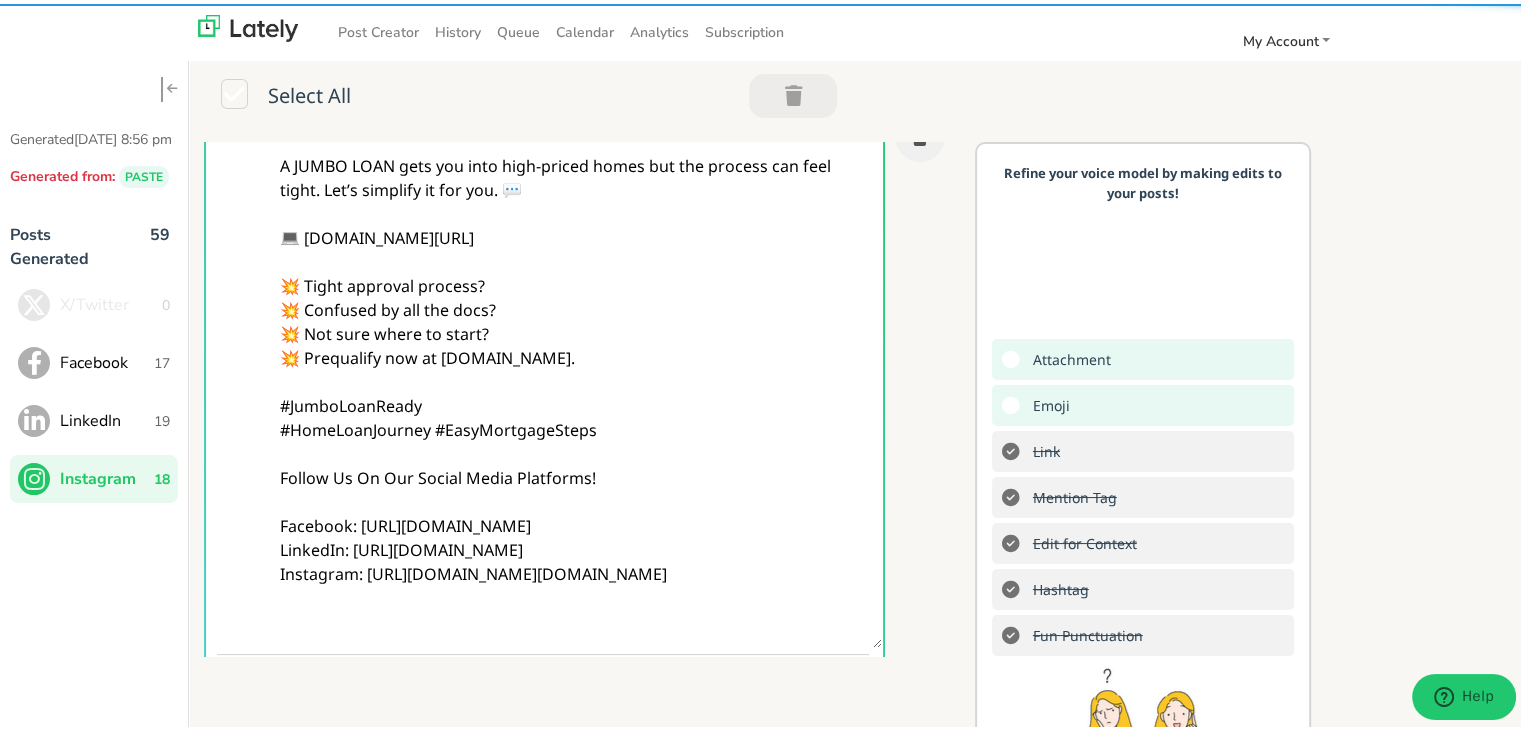 click on "@futurehomeowners
Dreaming big? 🏡
A JUMBO LOAN gets you into high-priced homes but the process can feel tight. Let’s simplify it for you. 💬
💻 [DOMAIN_NAME][URL]
💥 Tight approval process?
💥 Confused by all the docs?
💥 Not sure where to start?
💥 Prequalify now at [DOMAIN_NAME].
#JumboLoanReady
#HomeLoanJourney #EasyMortgageSteps
Follow Us On Our Social Media Platforms!
Facebook: [URL][DOMAIN_NAME]
LinkedIn: [URL][DOMAIN_NAME]
Instagram: [URL][DOMAIN_NAME][DOMAIN_NAME]" at bounding box center (574, 342) 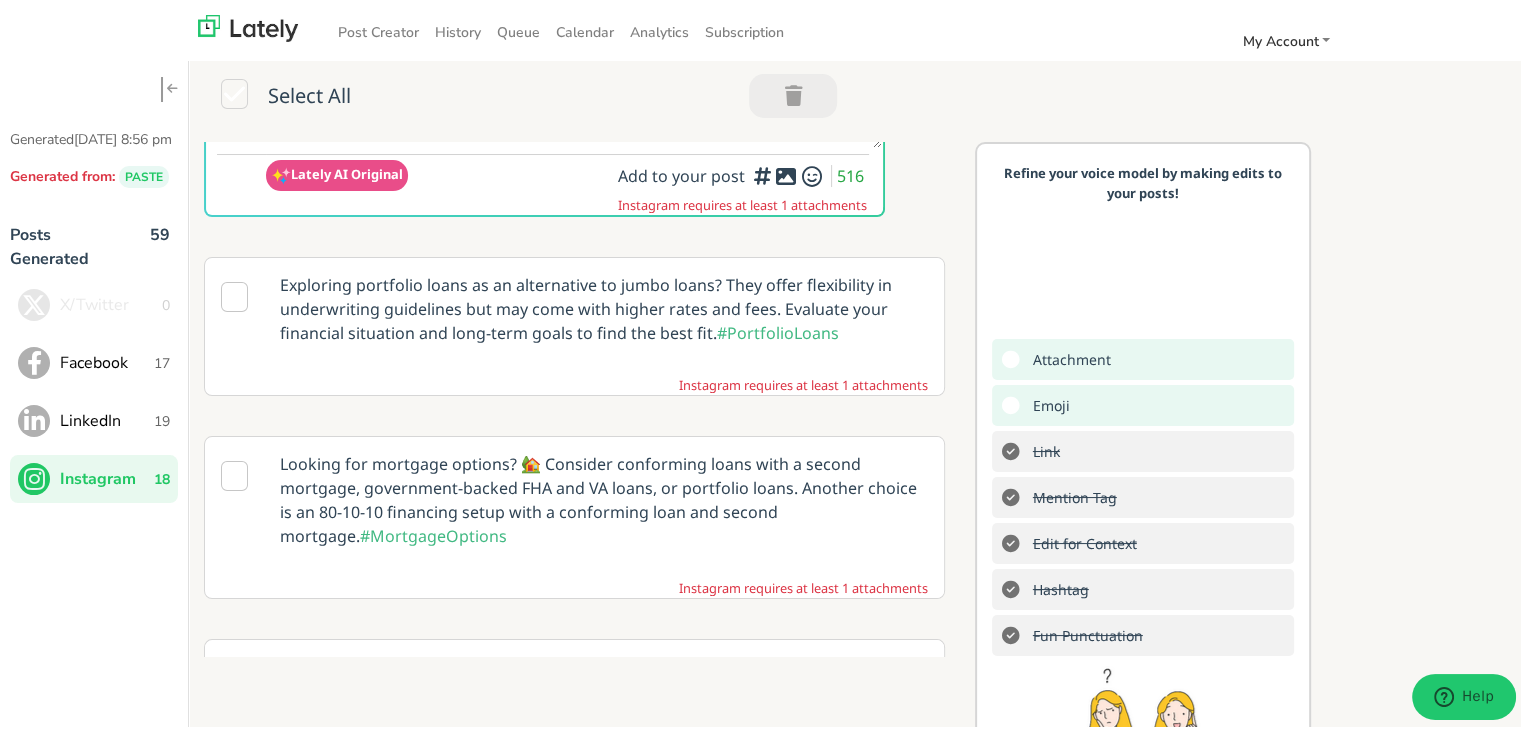 scroll, scrollTop: 400, scrollLeft: 0, axis: vertical 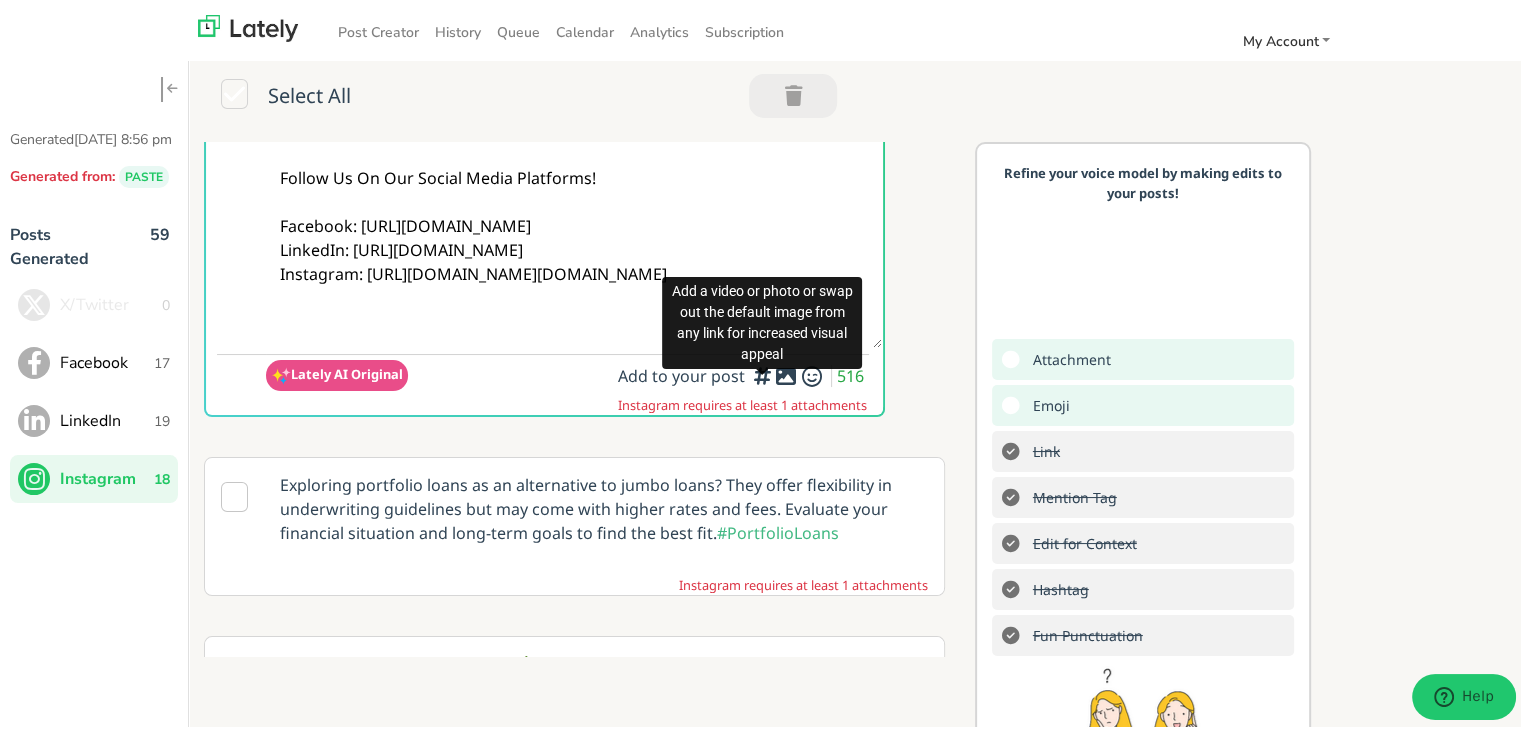 click at bounding box center (786, 372) 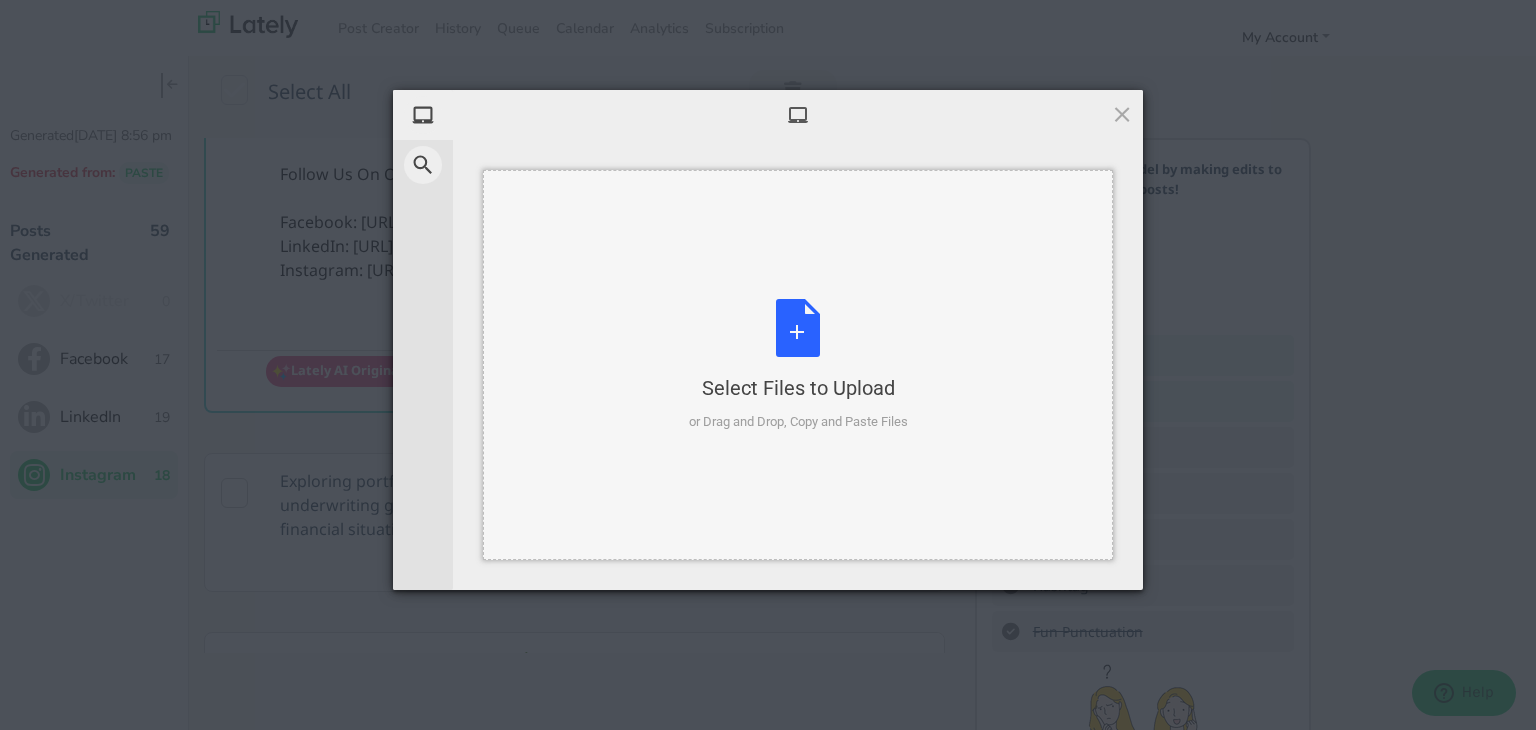 click on "Select Files to Upload" at bounding box center (798, 388) 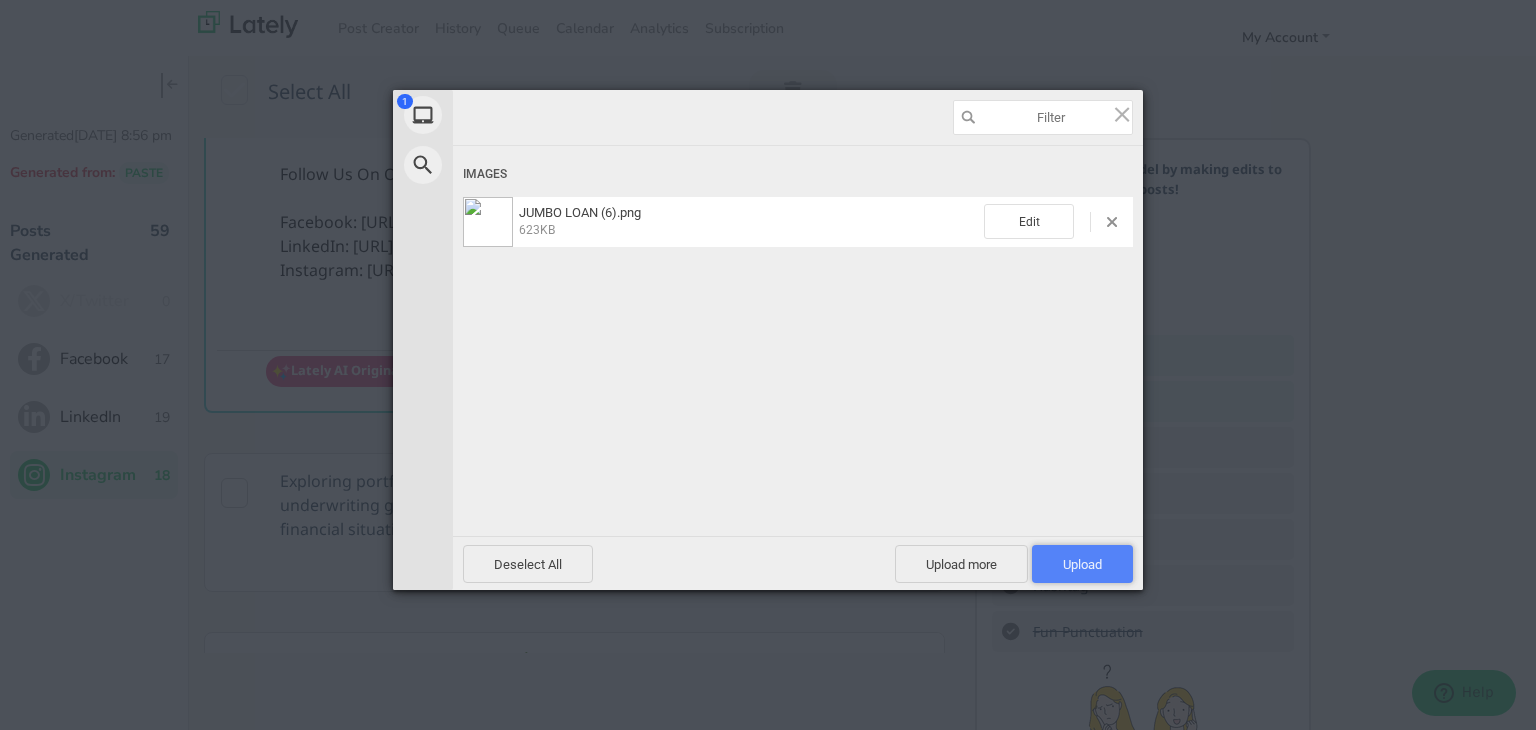 click on "Upload
1" at bounding box center [1082, 564] 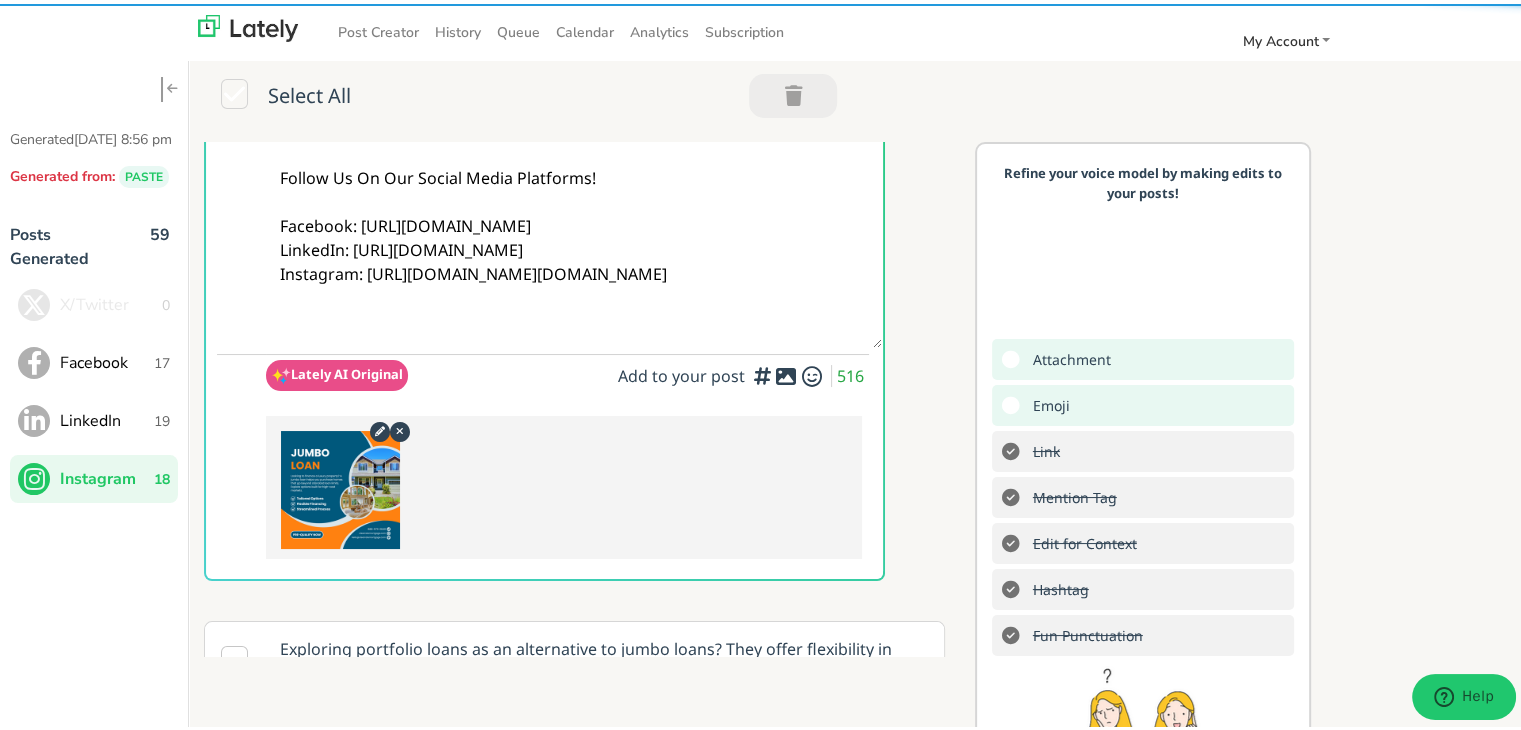 scroll, scrollTop: 0, scrollLeft: 0, axis: both 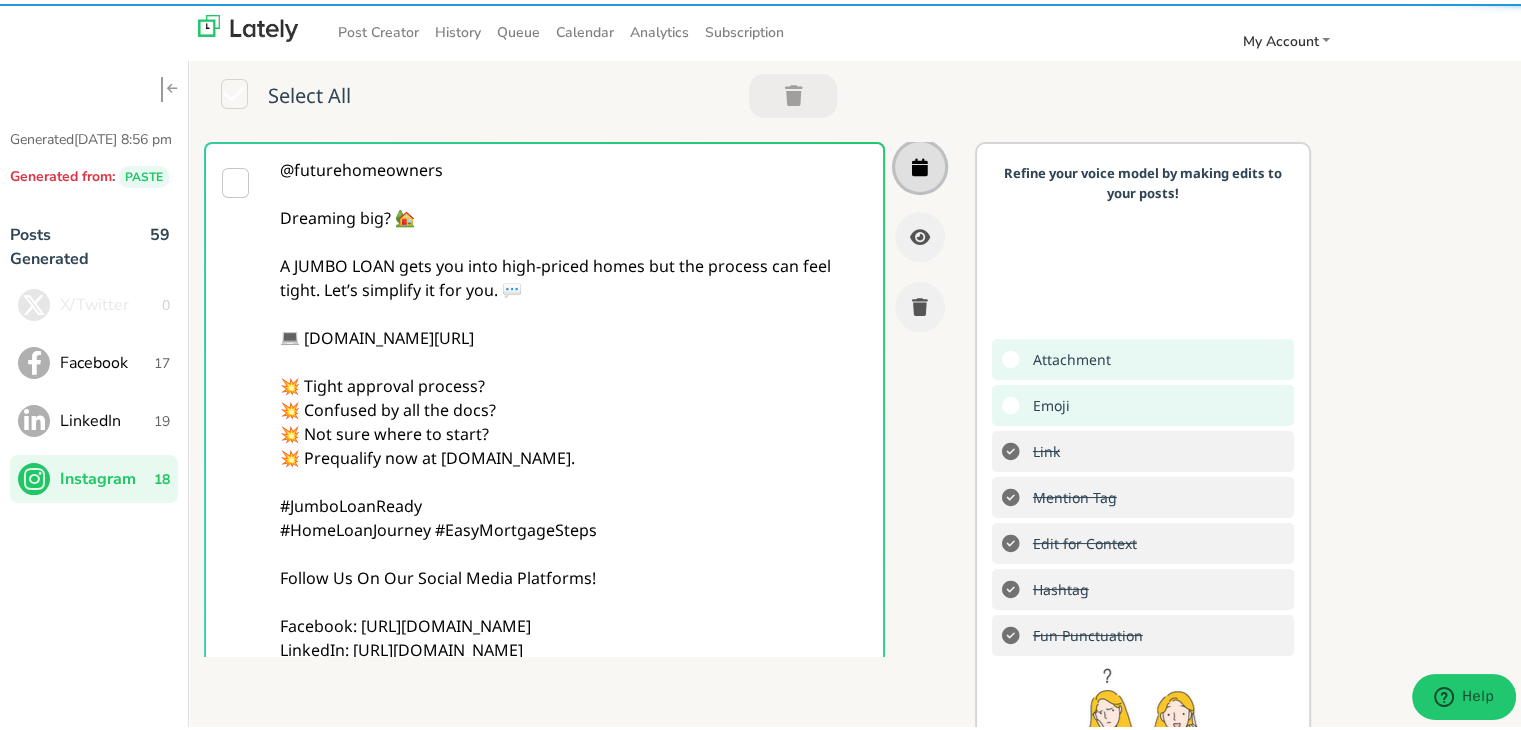 click at bounding box center [920, 163] 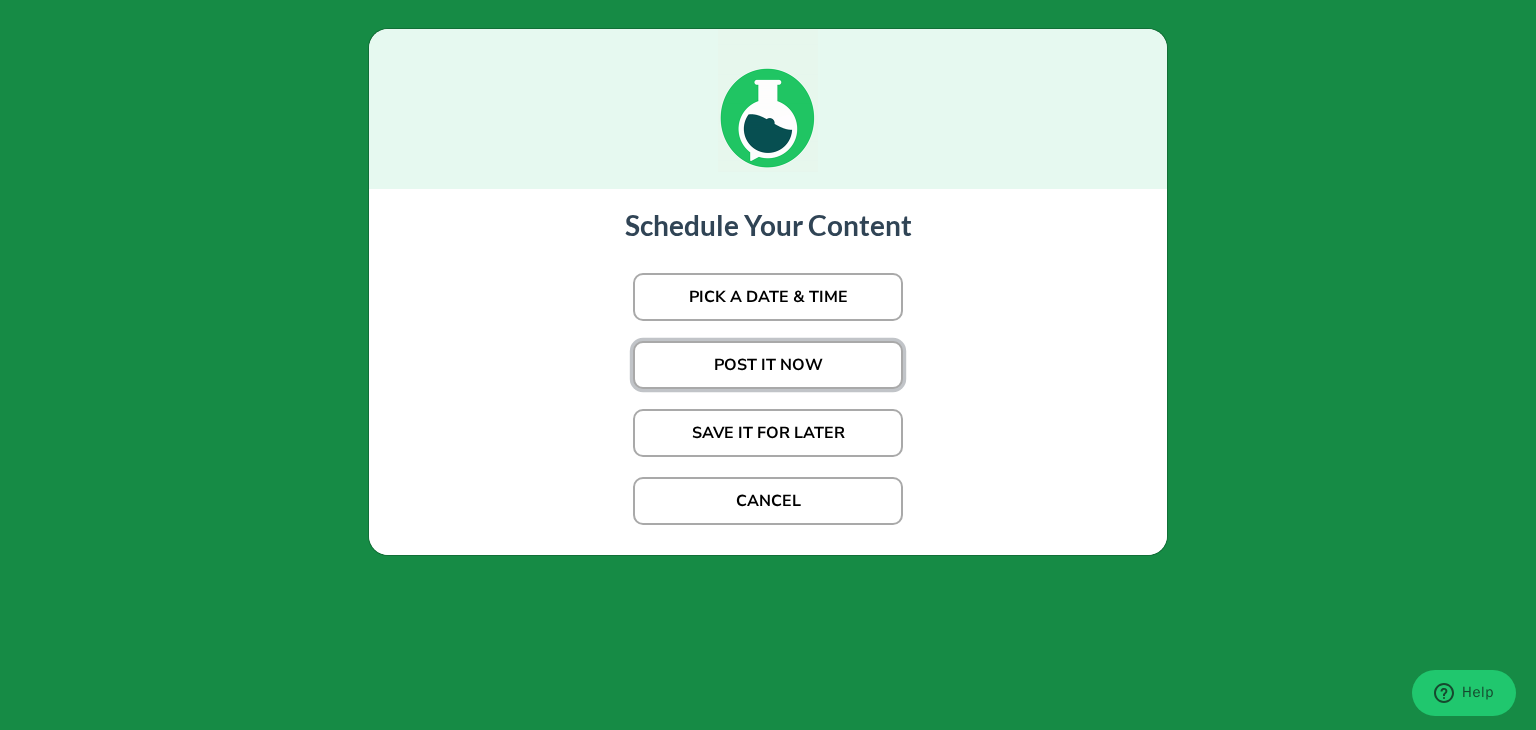 click on "POST IT NOW" at bounding box center (768, 365) 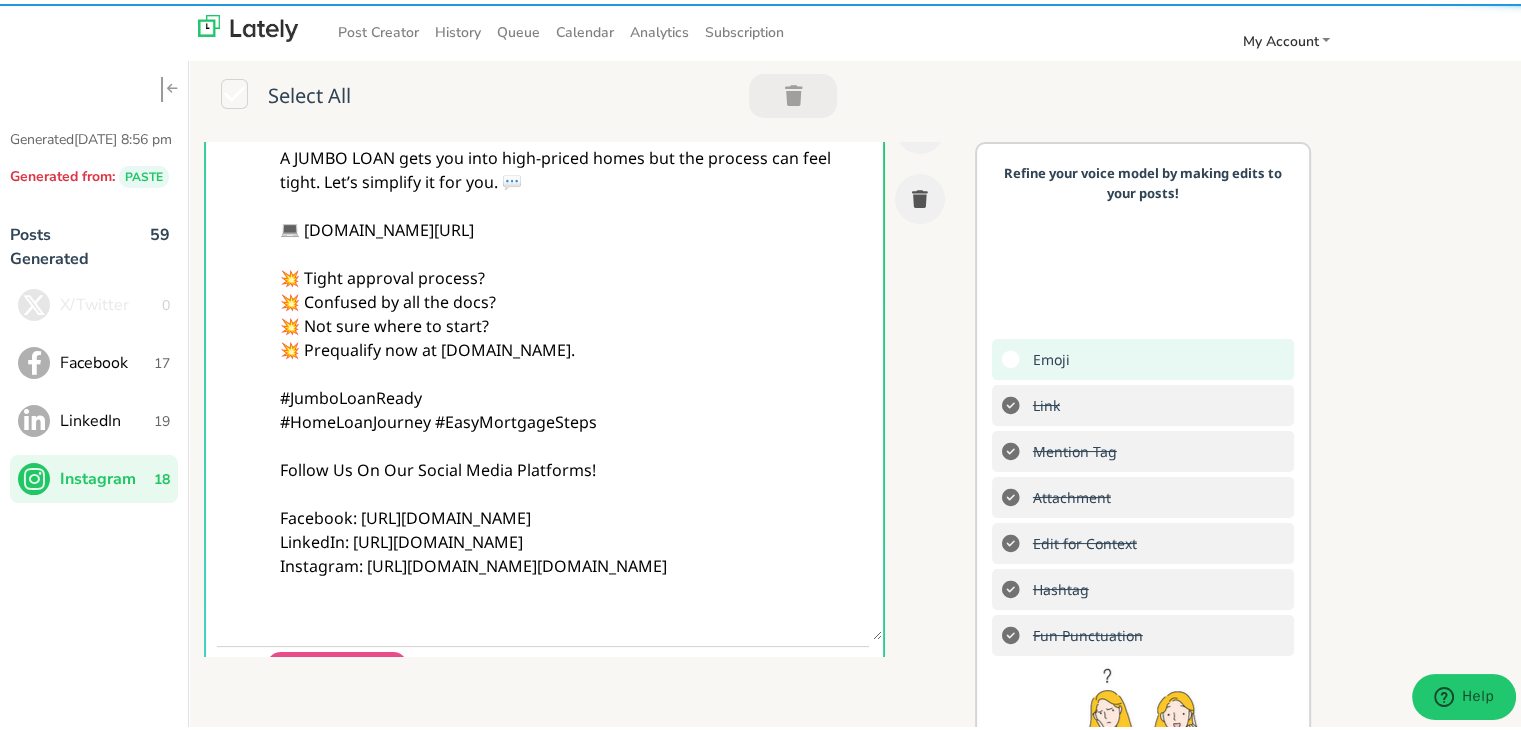 scroll, scrollTop: 200, scrollLeft: 0, axis: vertical 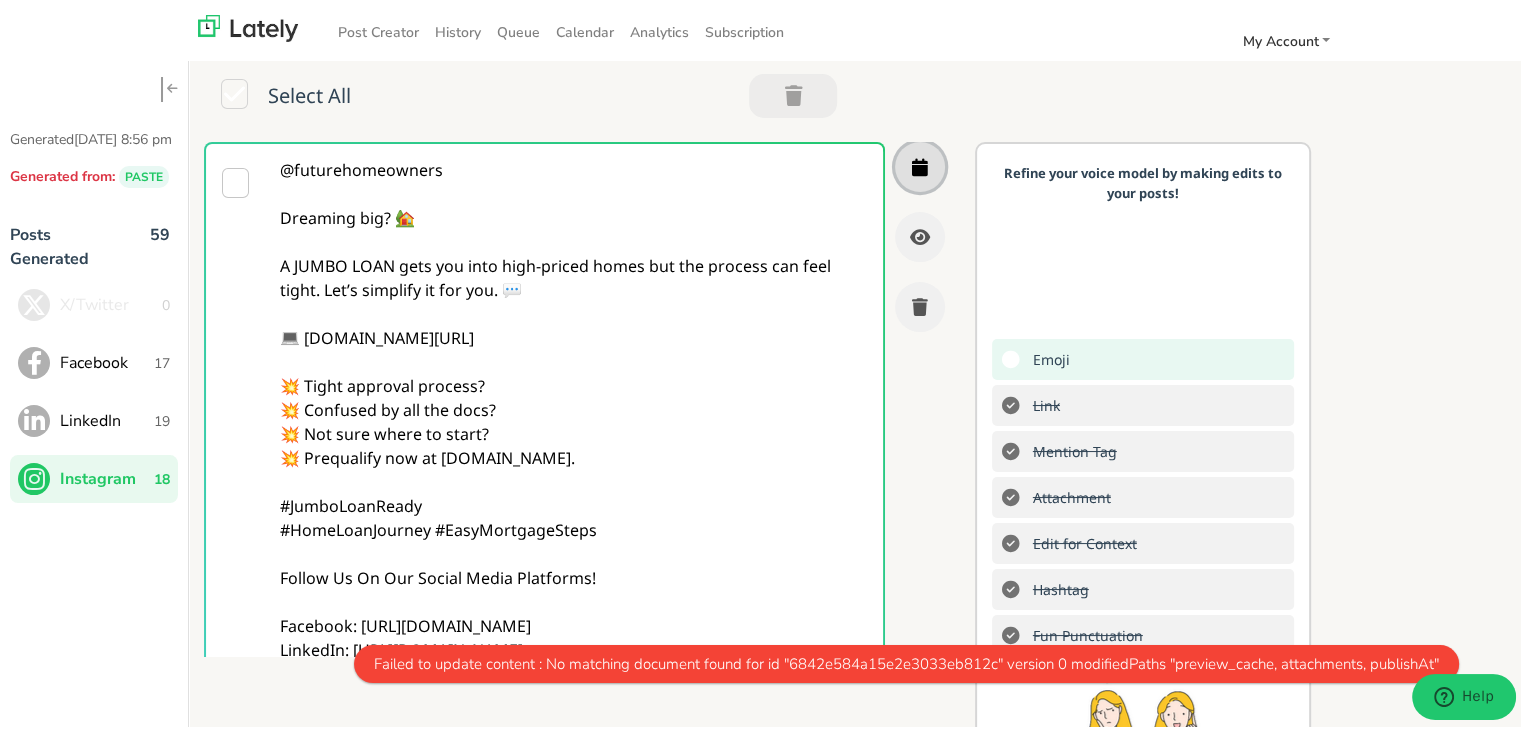 click at bounding box center (920, 163) 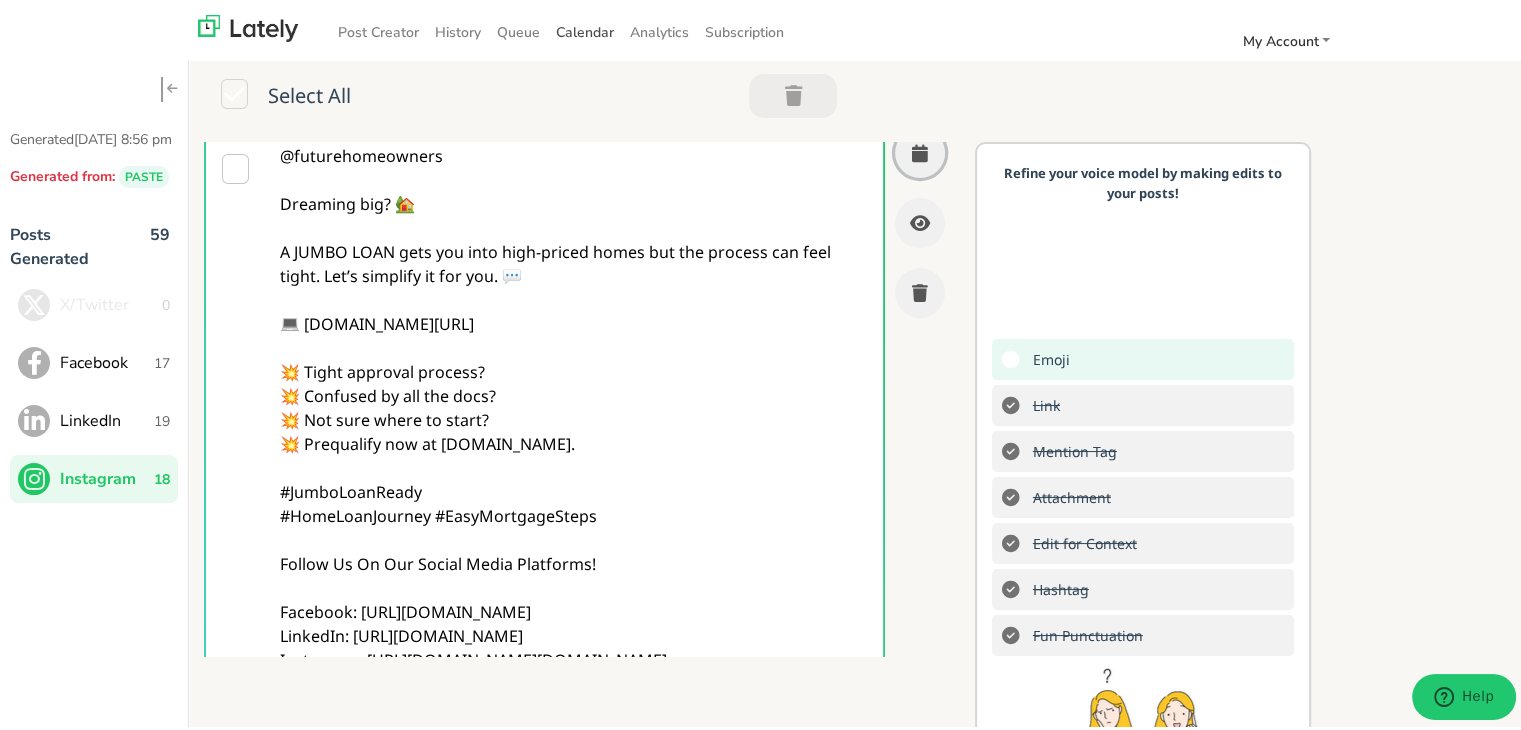 scroll, scrollTop: 0, scrollLeft: 0, axis: both 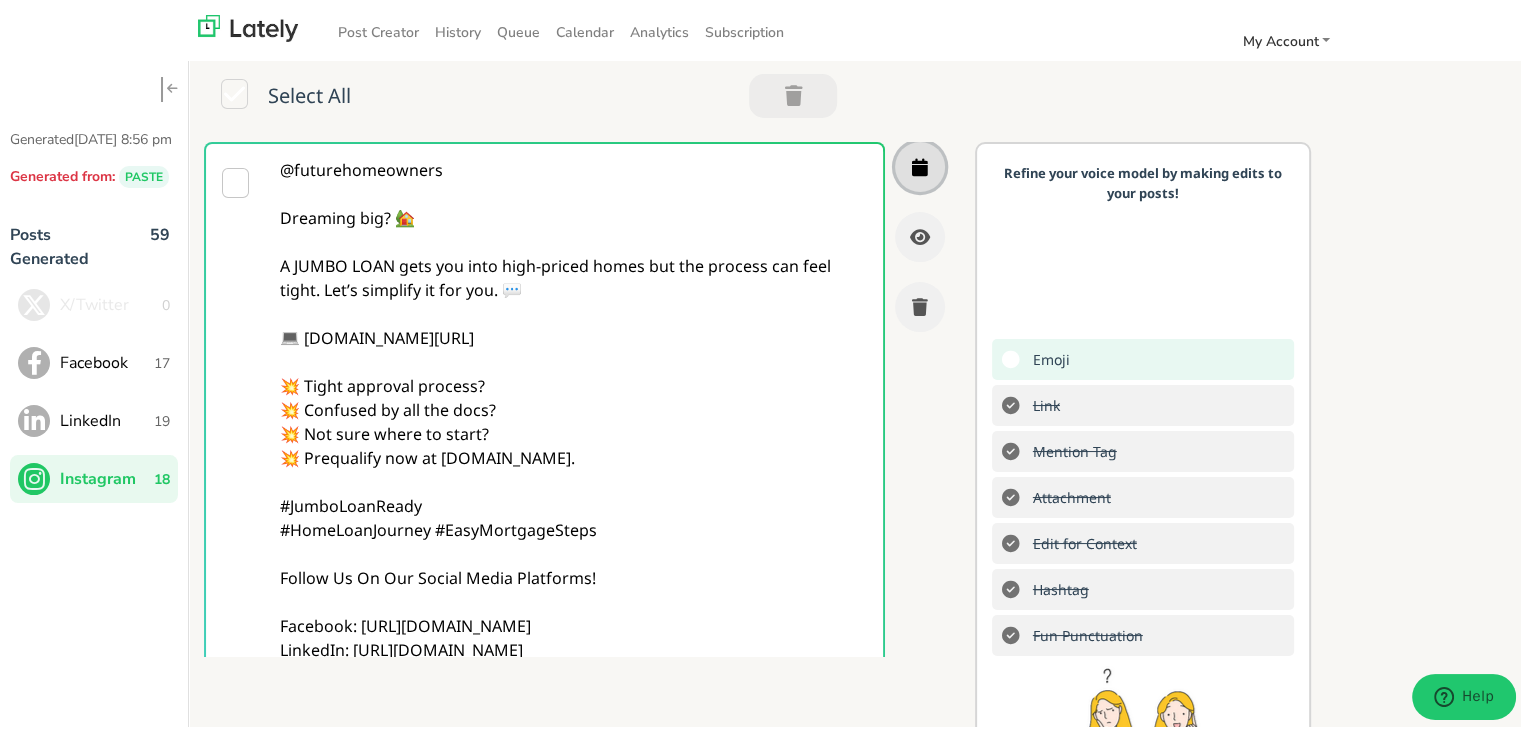 click at bounding box center [920, 163] 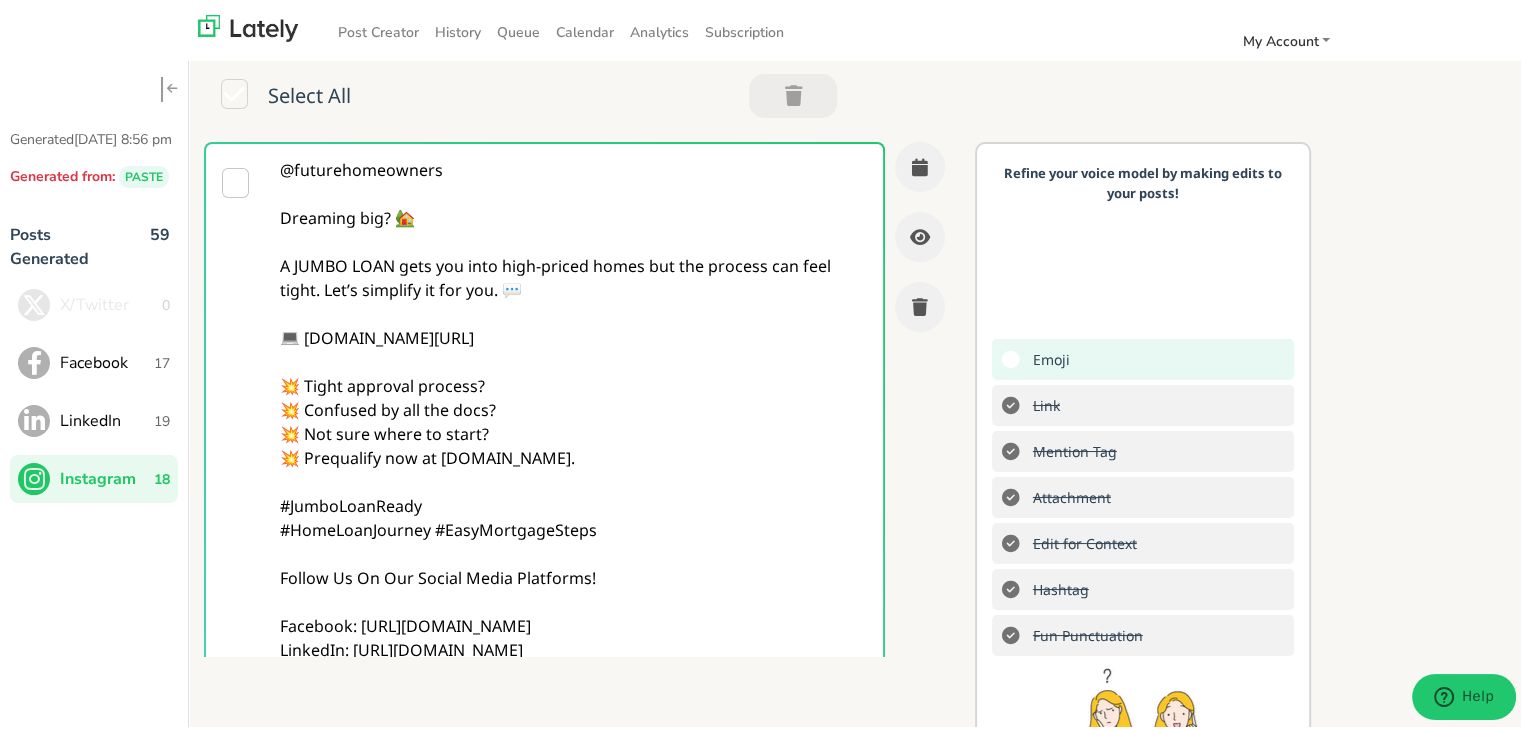 click on "LinkedIn" at bounding box center [107, 417] 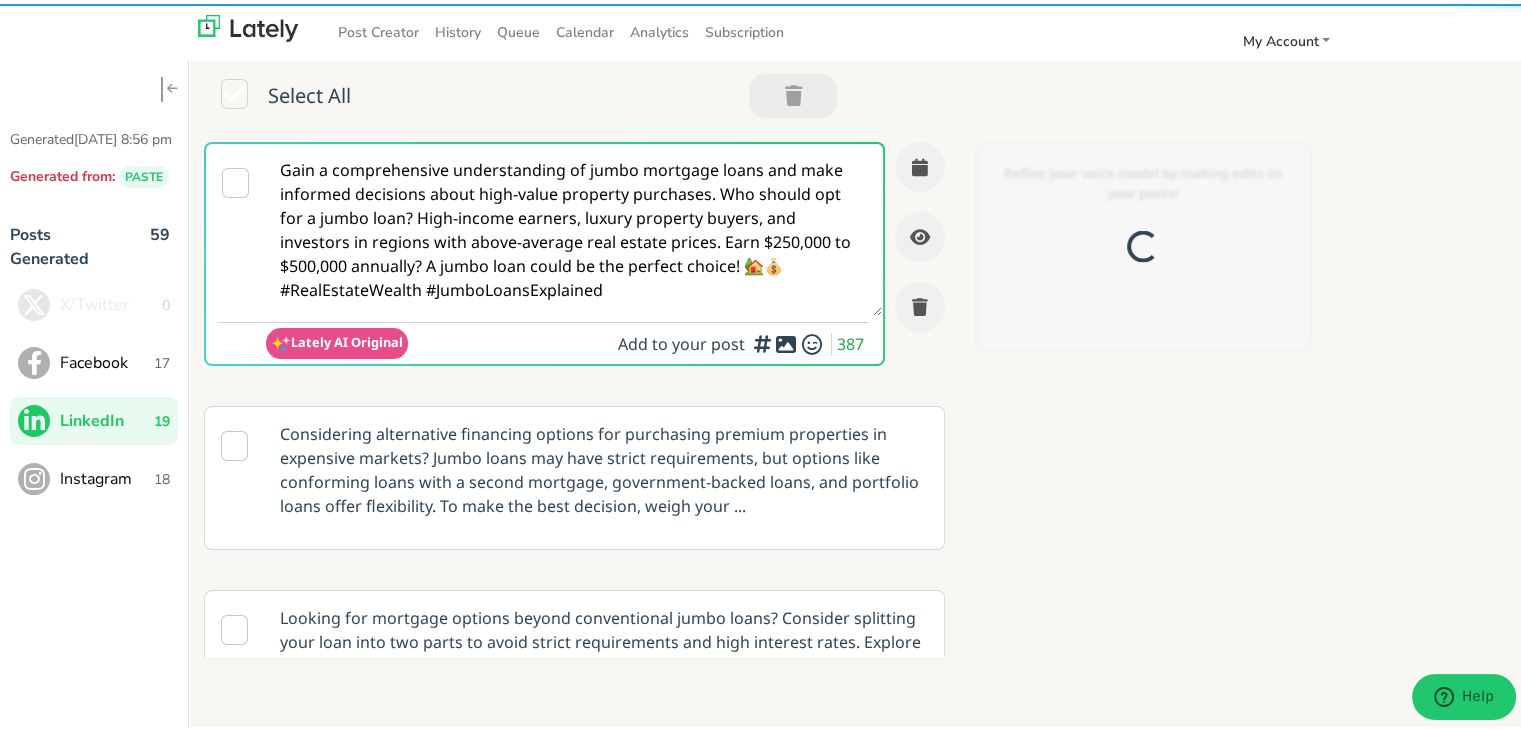 scroll, scrollTop: 0, scrollLeft: 0, axis: both 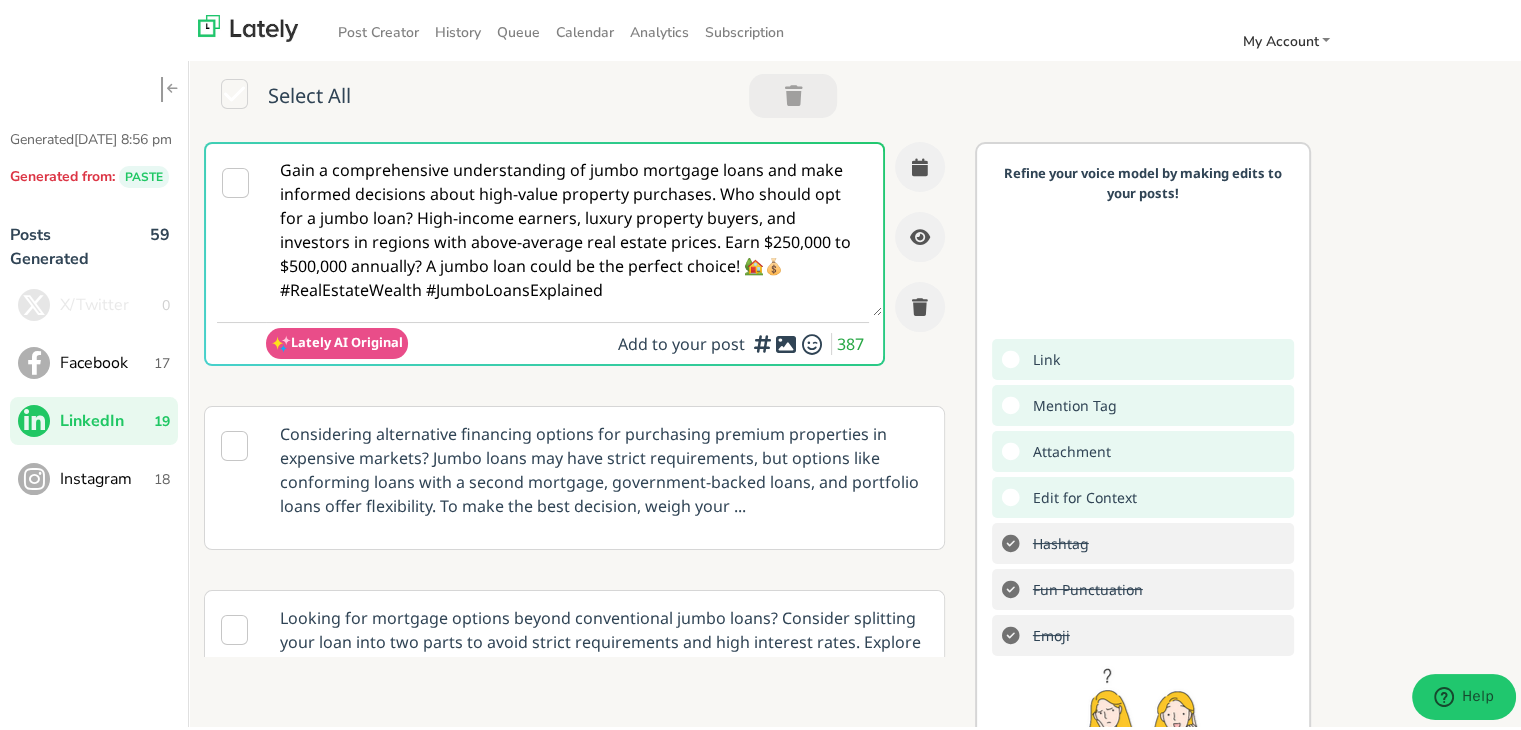 click on "Instagram 18" at bounding box center [94, 475] 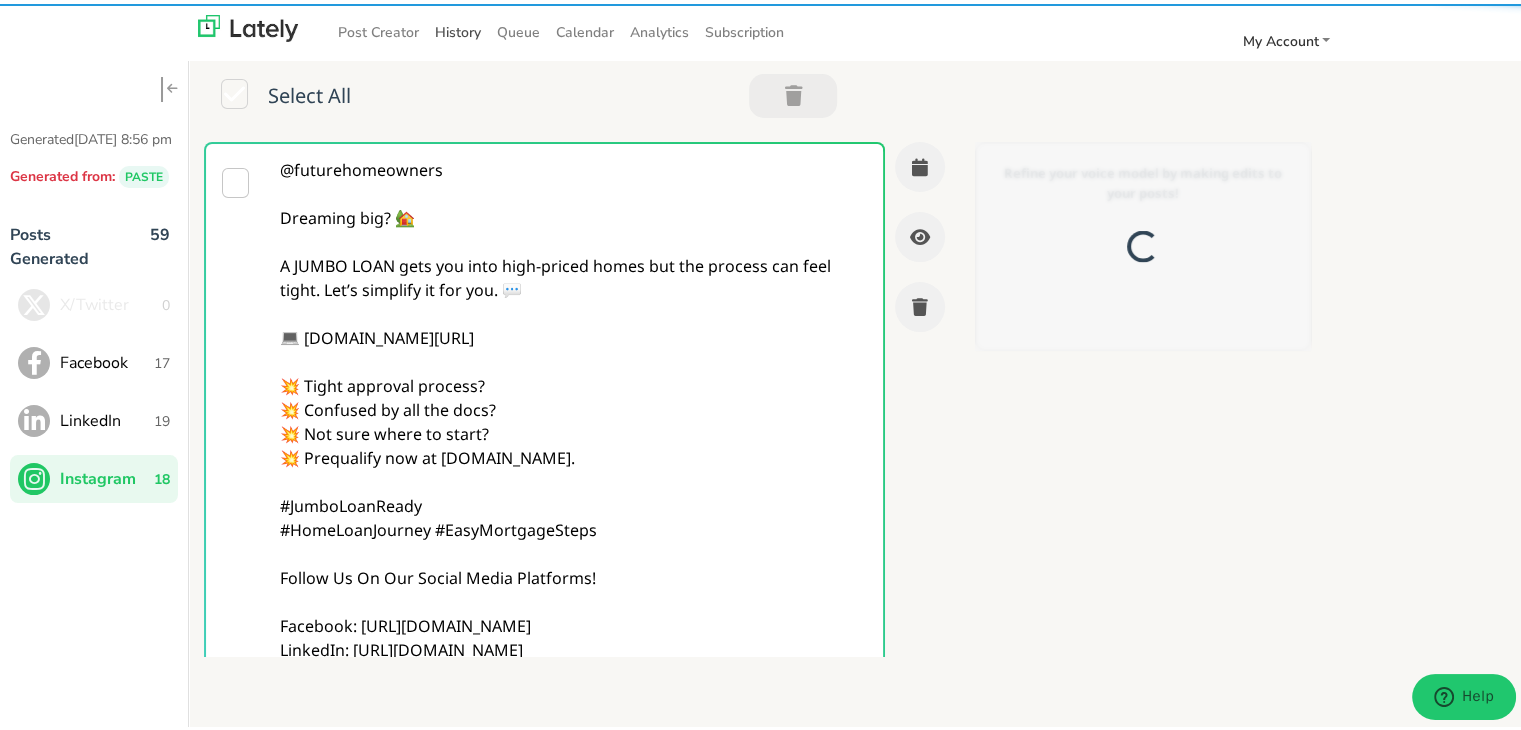 scroll, scrollTop: 0, scrollLeft: 0, axis: both 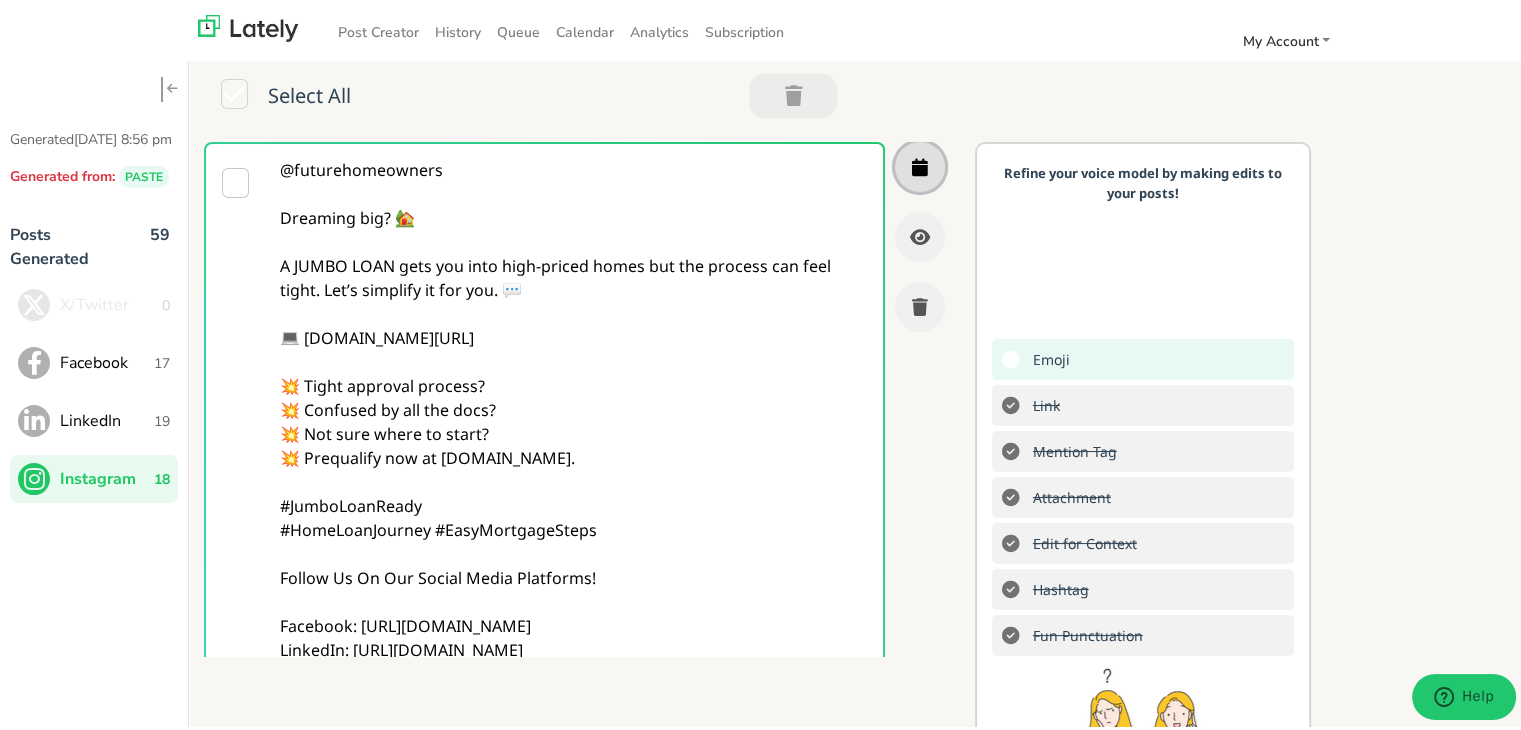 click at bounding box center [920, 163] 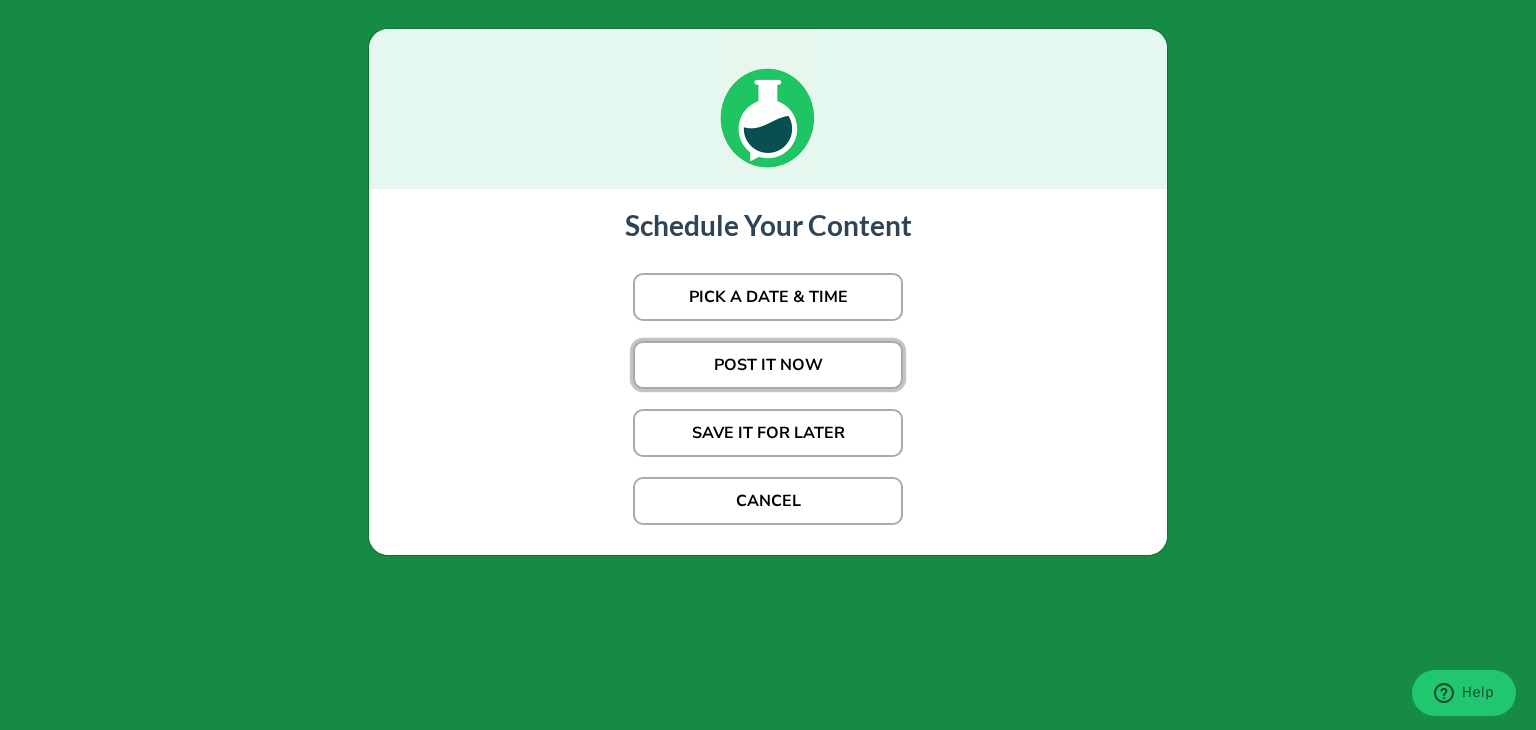 click on "POST IT NOW" at bounding box center [768, 365] 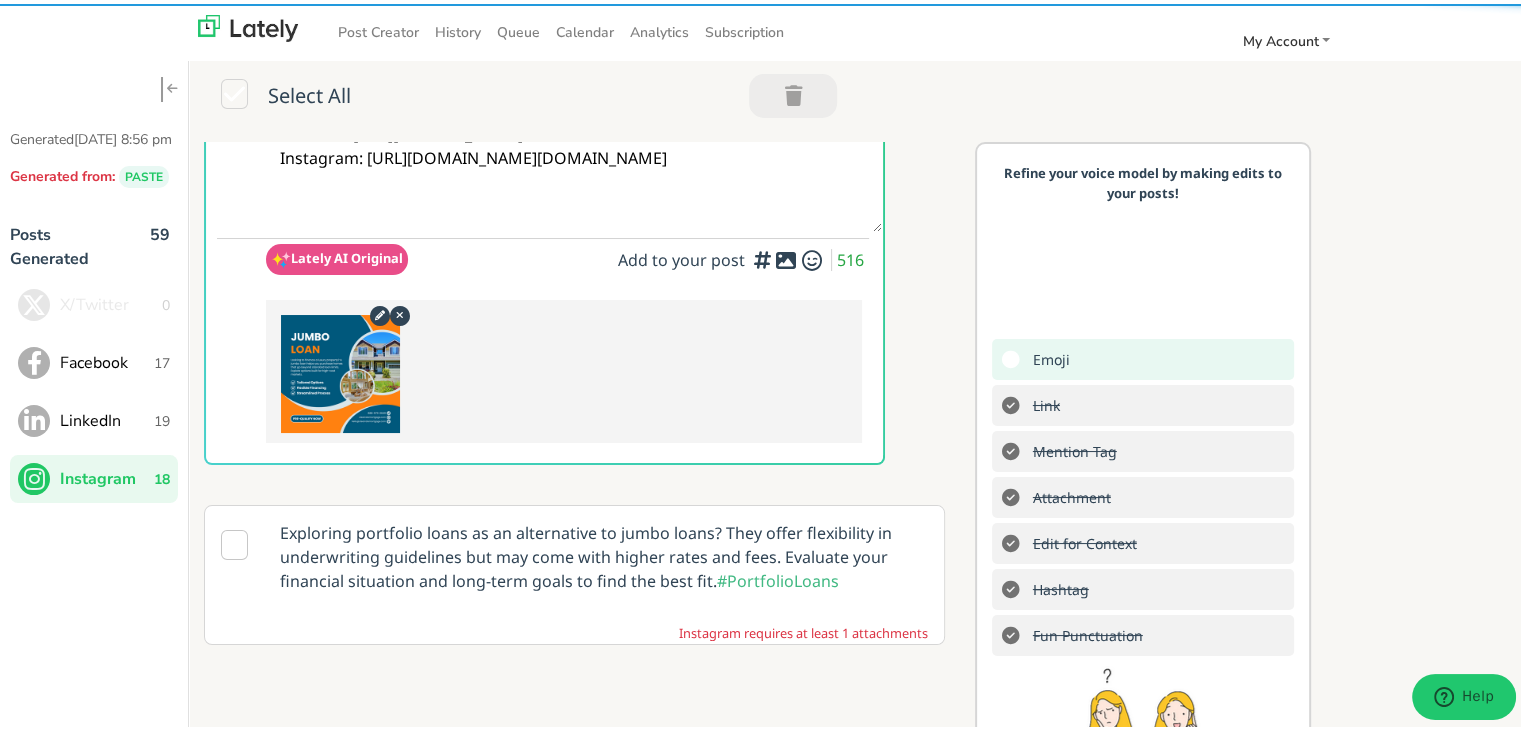 scroll, scrollTop: 700, scrollLeft: 0, axis: vertical 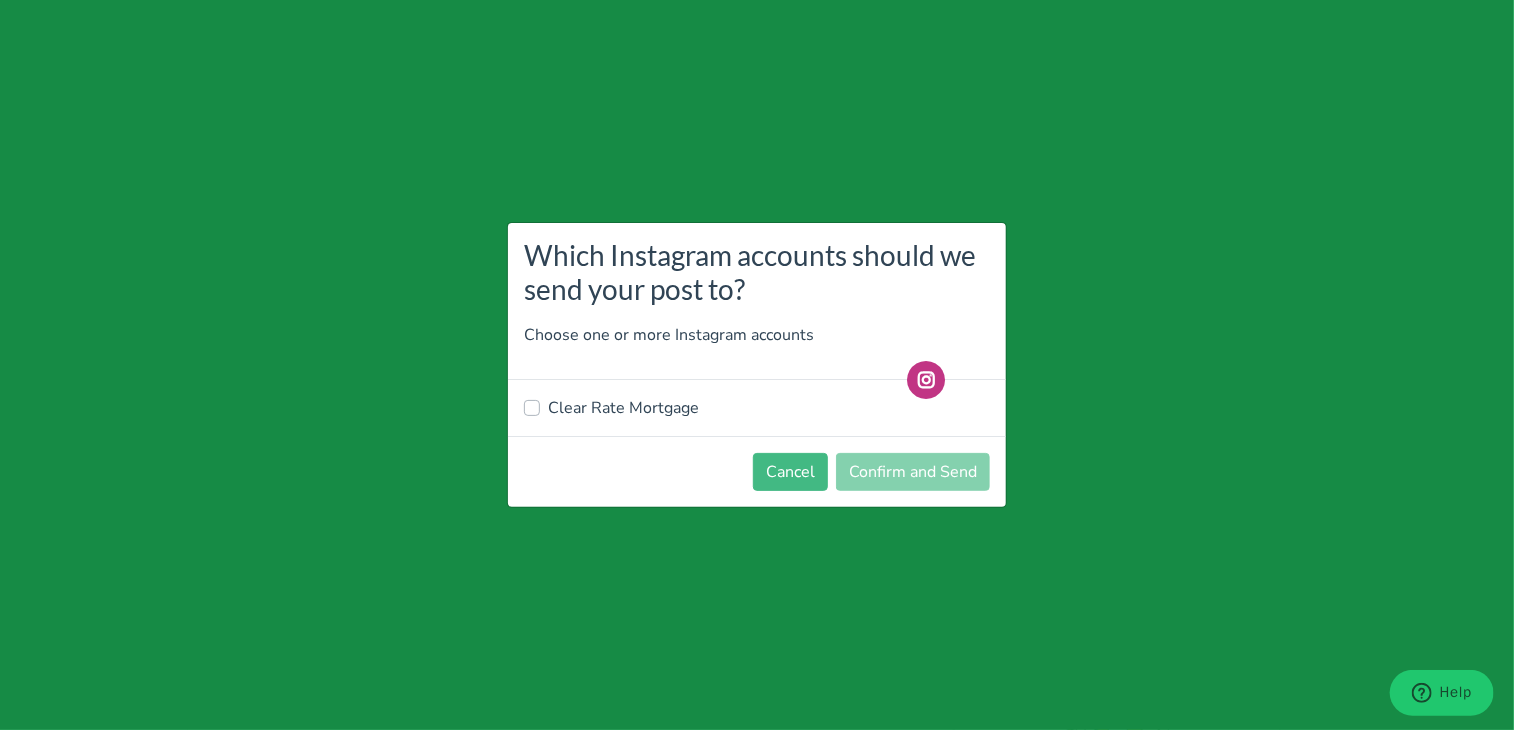 click on "Clear Rate Mortgage" at bounding box center [623, 408] 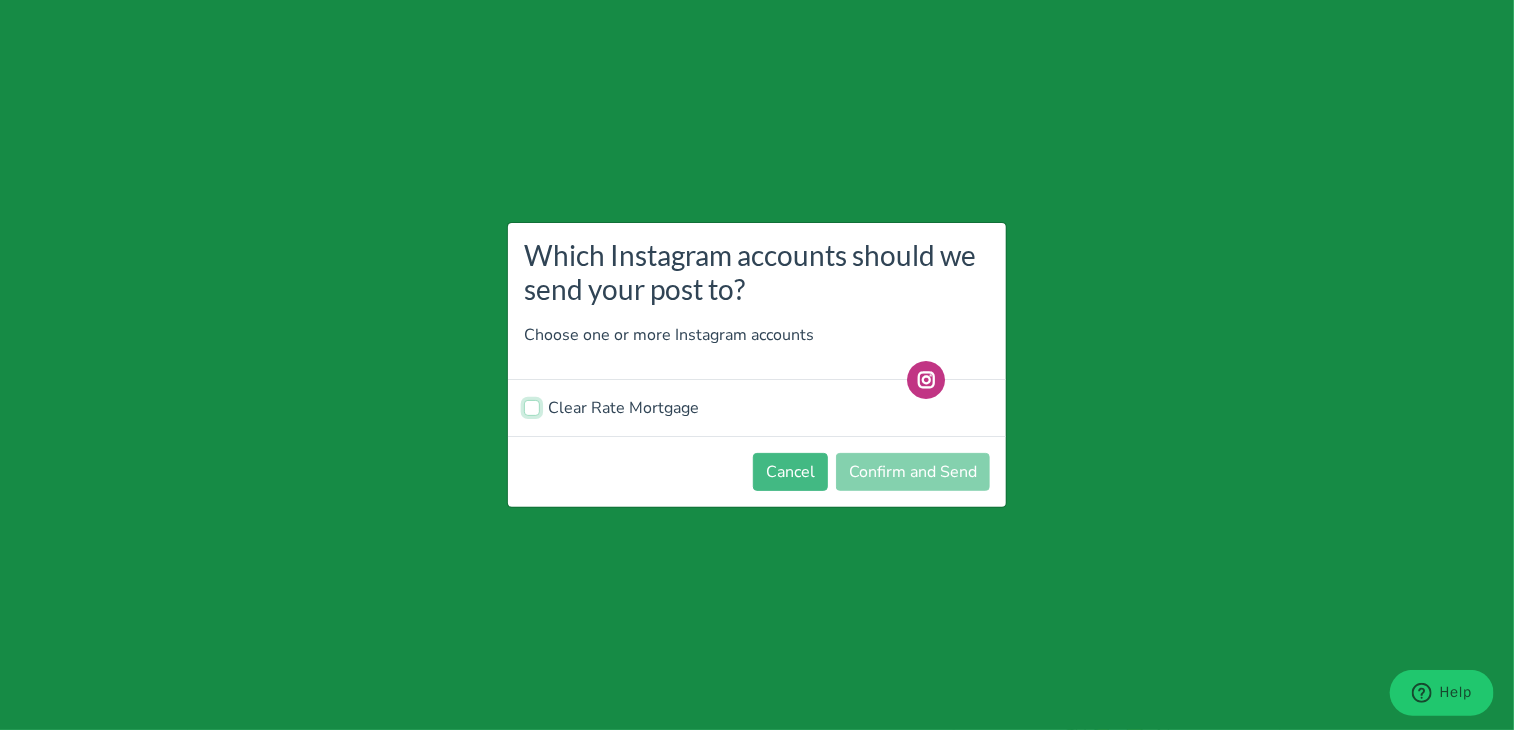 click on "Clear Rate Mortgage" at bounding box center (532, 406) 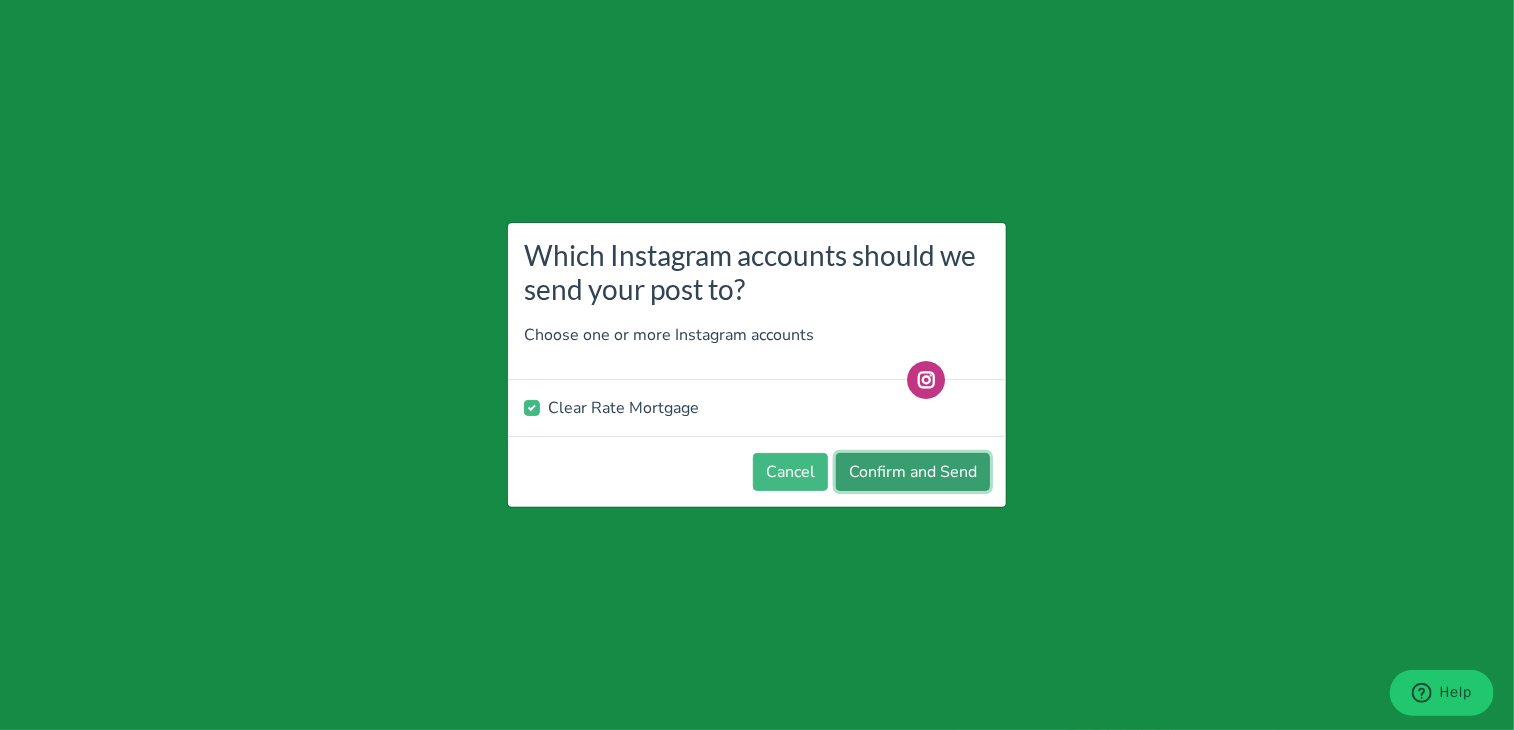 click on "Confirm and Send" at bounding box center (913, 472) 